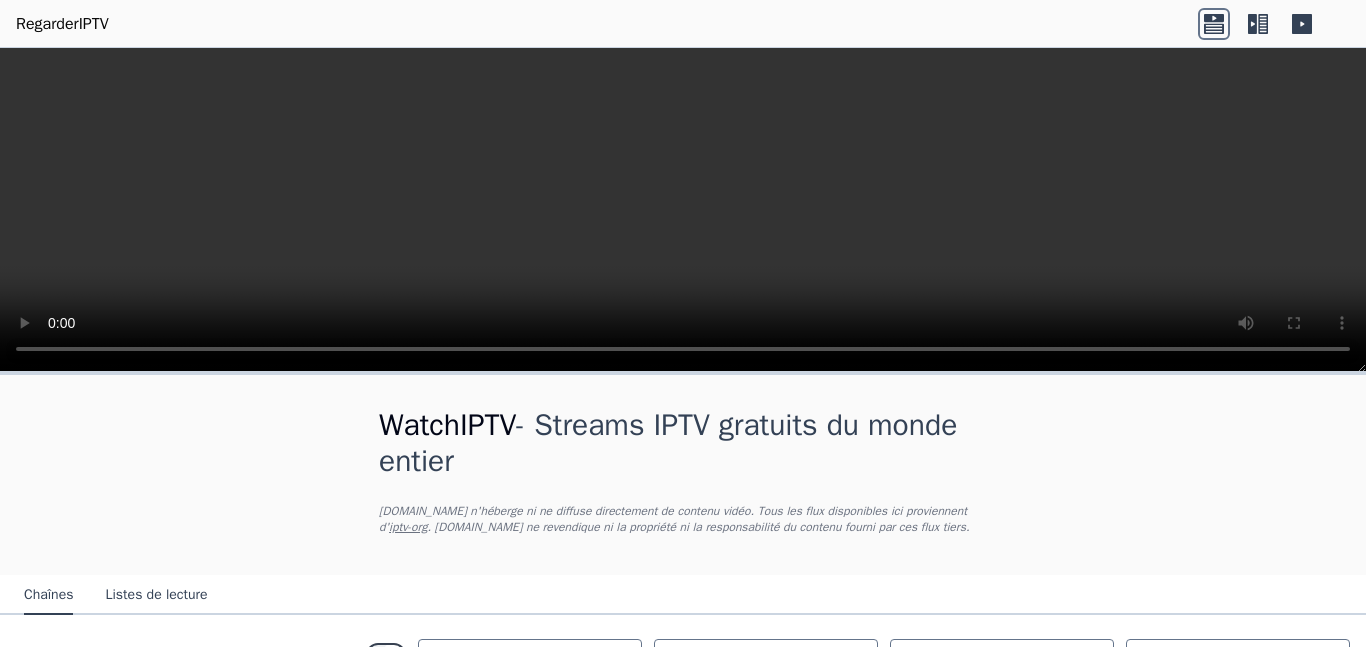 scroll, scrollTop: 0, scrollLeft: 0, axis: both 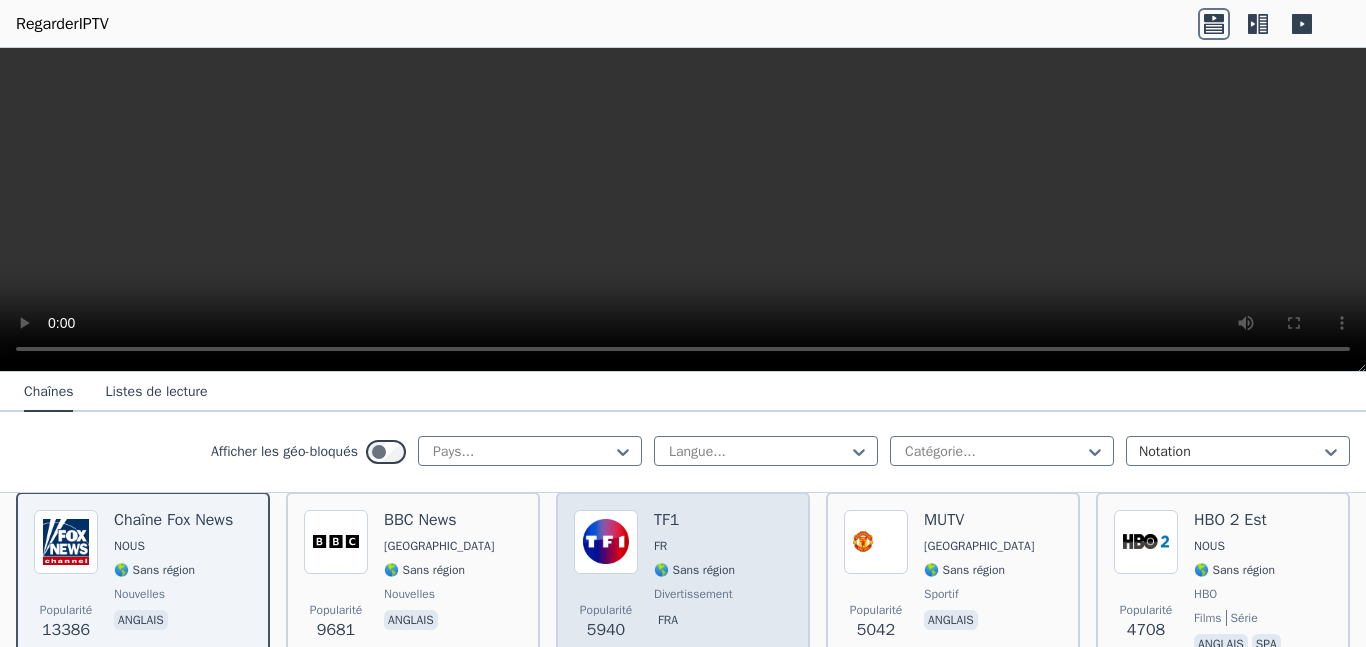 click at bounding box center (606, 542) 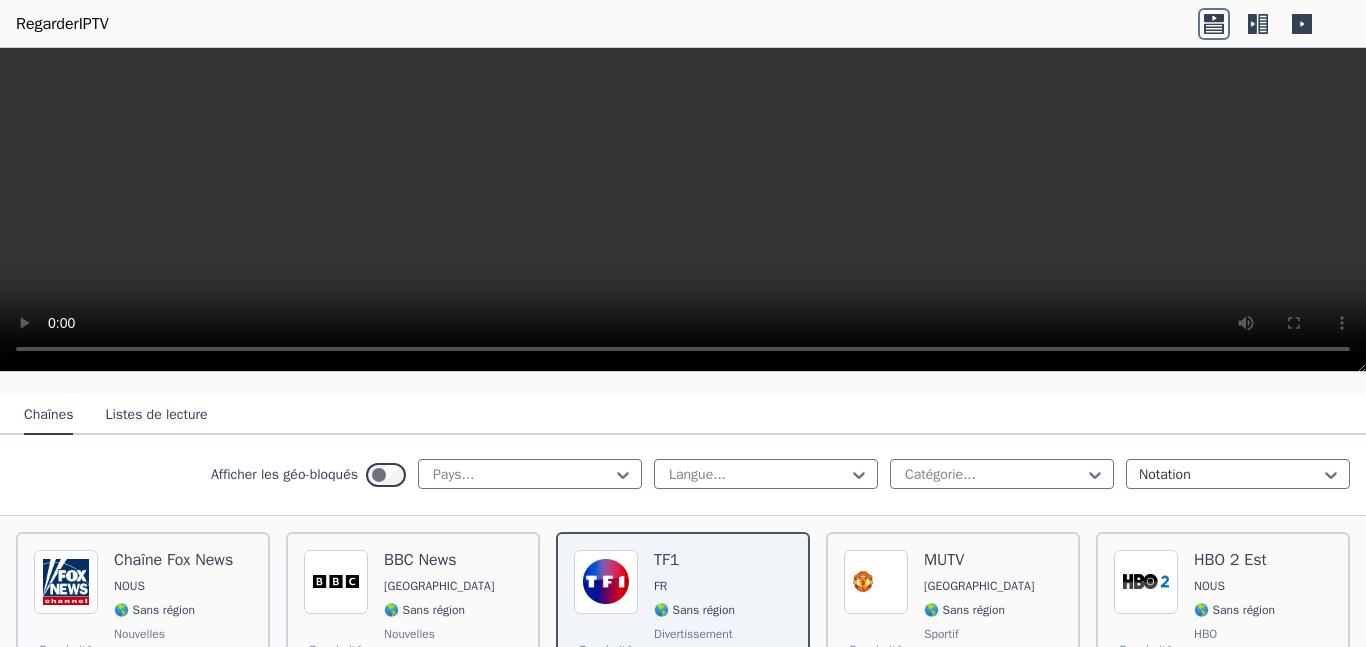 scroll, scrollTop: 220, scrollLeft: 0, axis: vertical 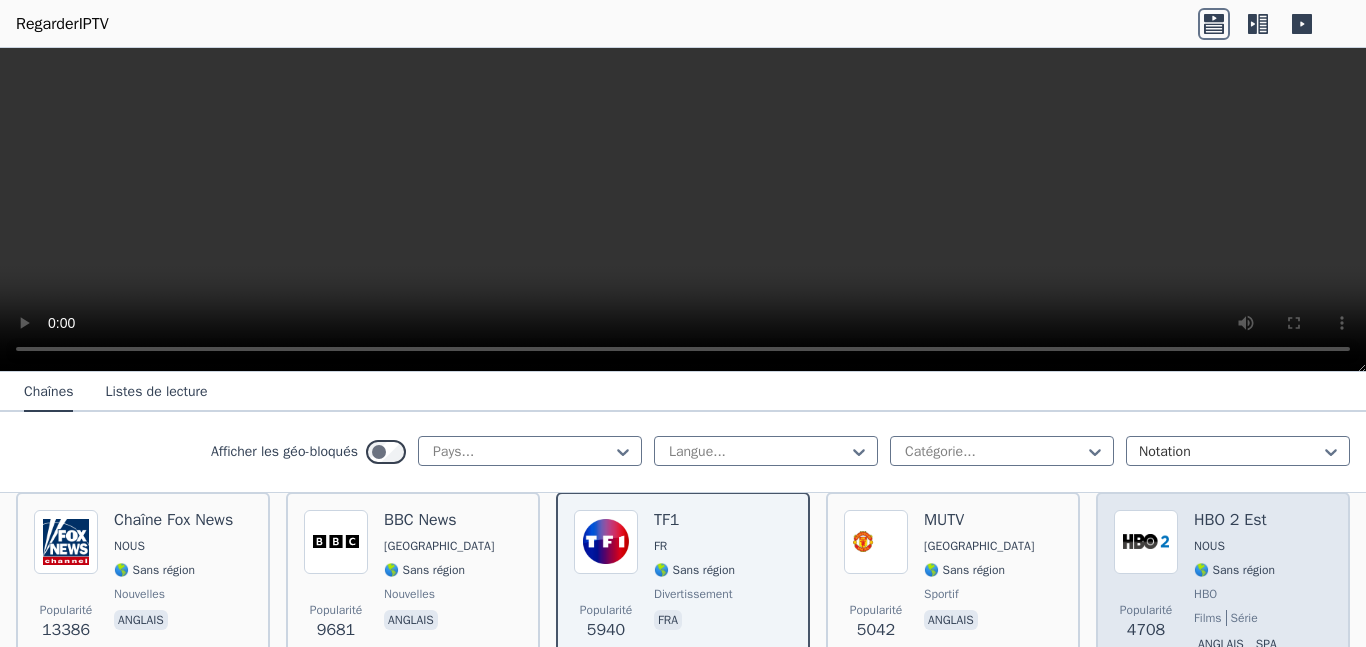 click at bounding box center [1146, 542] 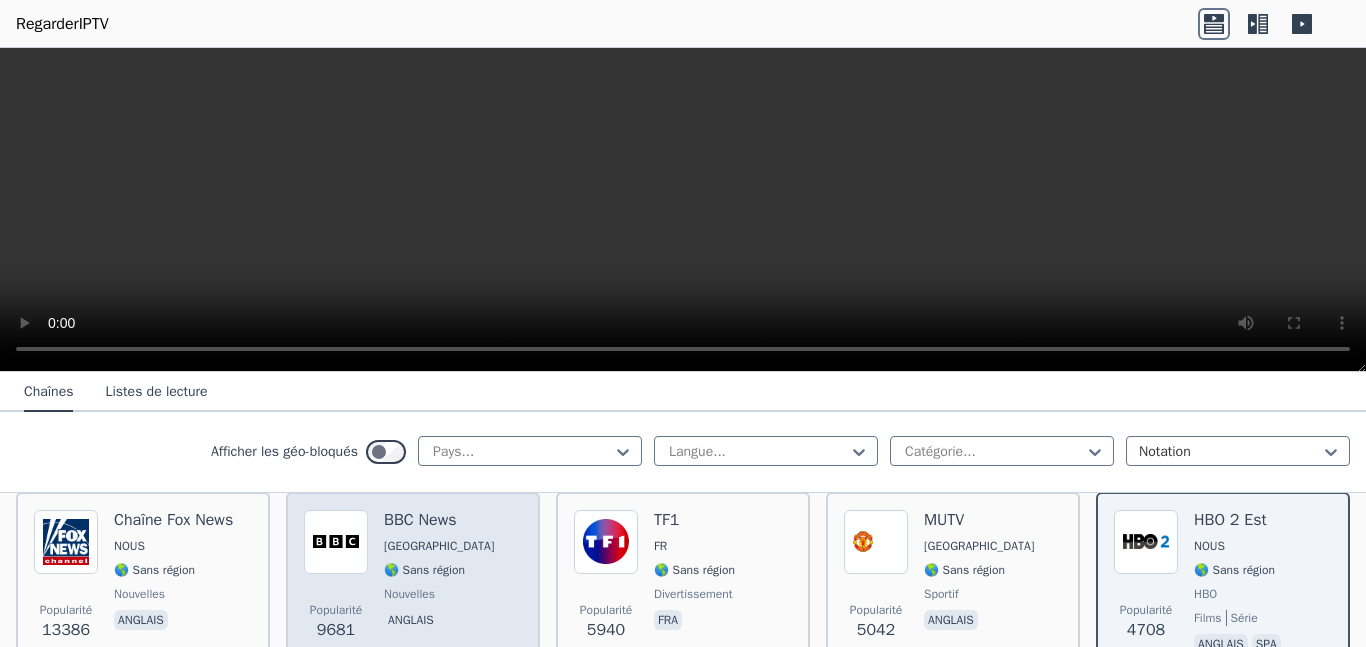 click on "[GEOGRAPHIC_DATA]" at bounding box center (439, 546) 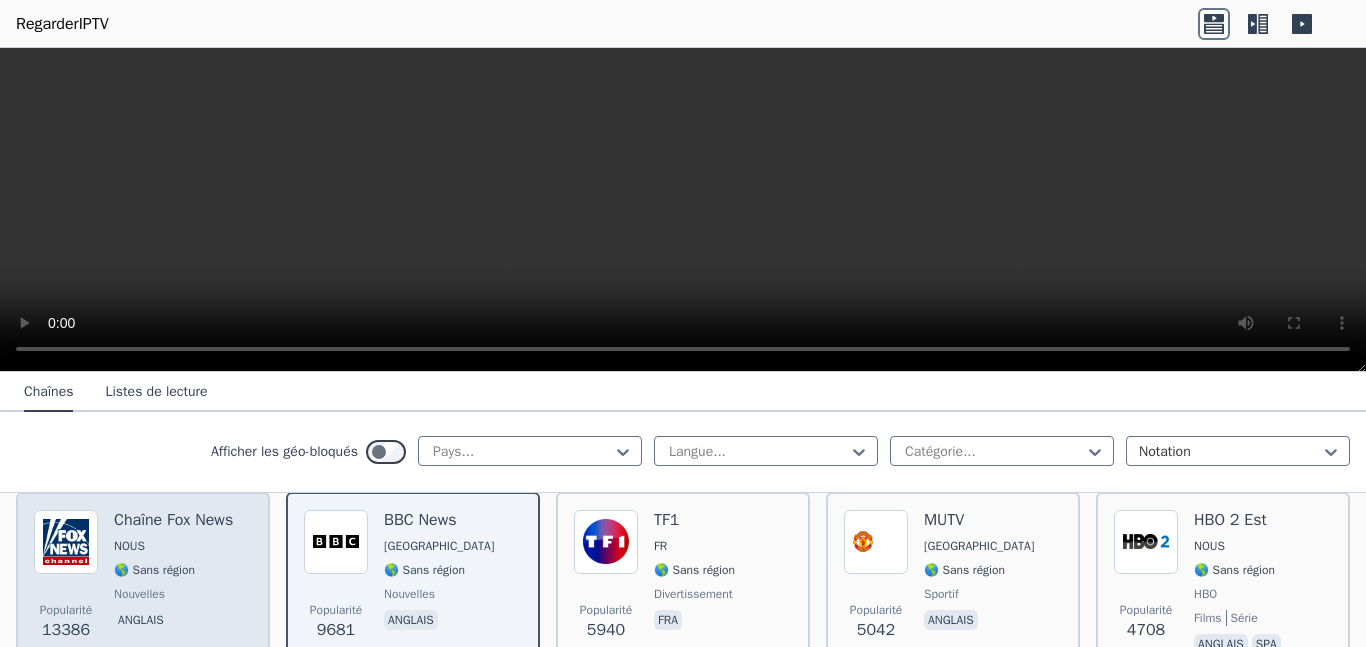 click on "Chaîne Fox News" at bounding box center (173, 520) 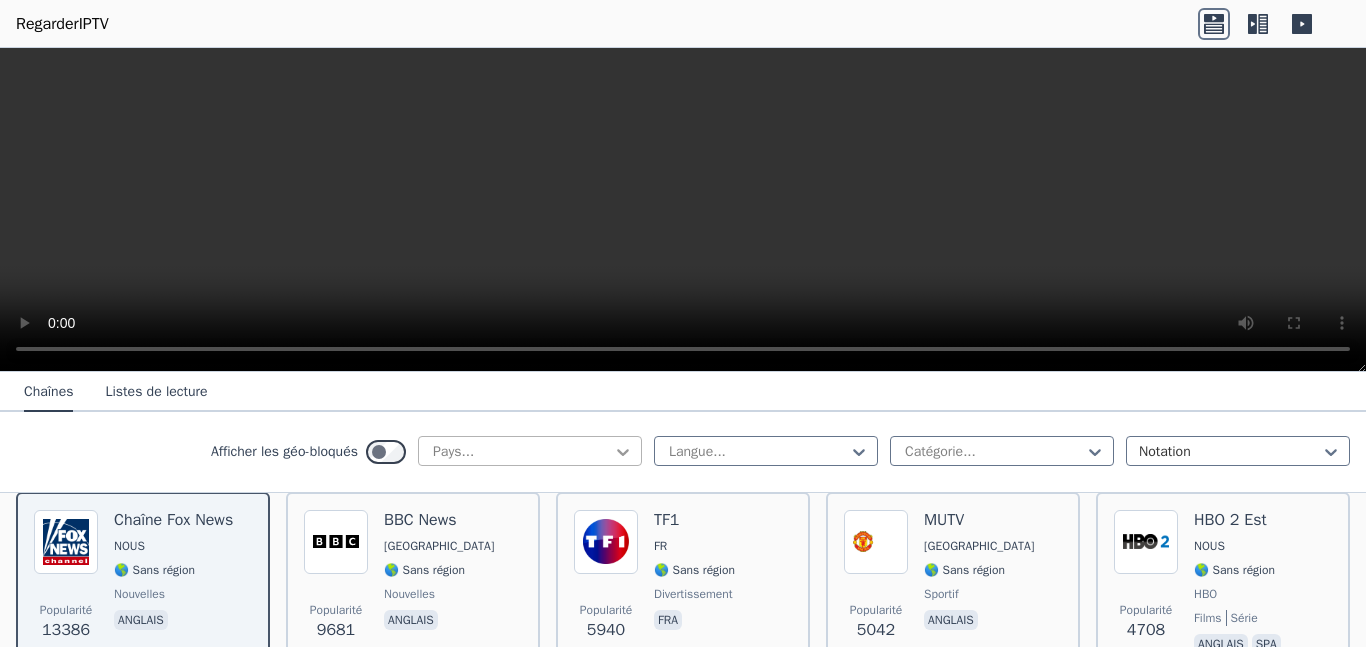 click 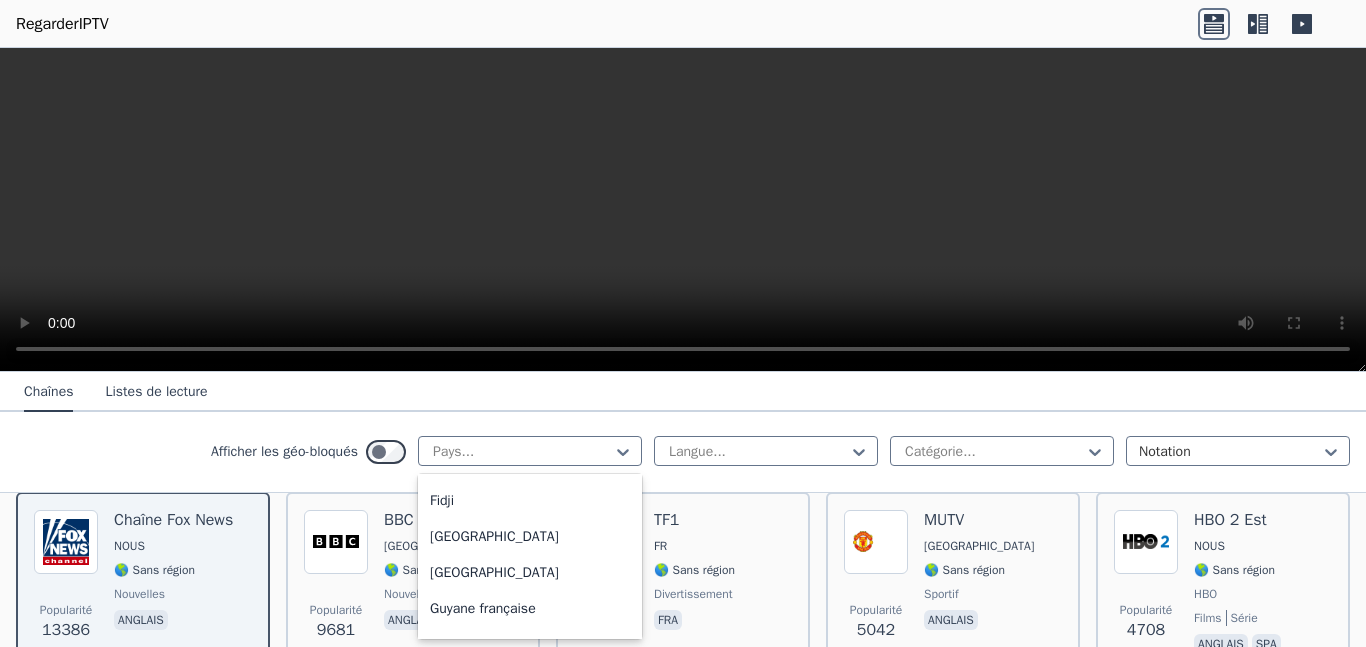 scroll, scrollTop: 2280, scrollLeft: 0, axis: vertical 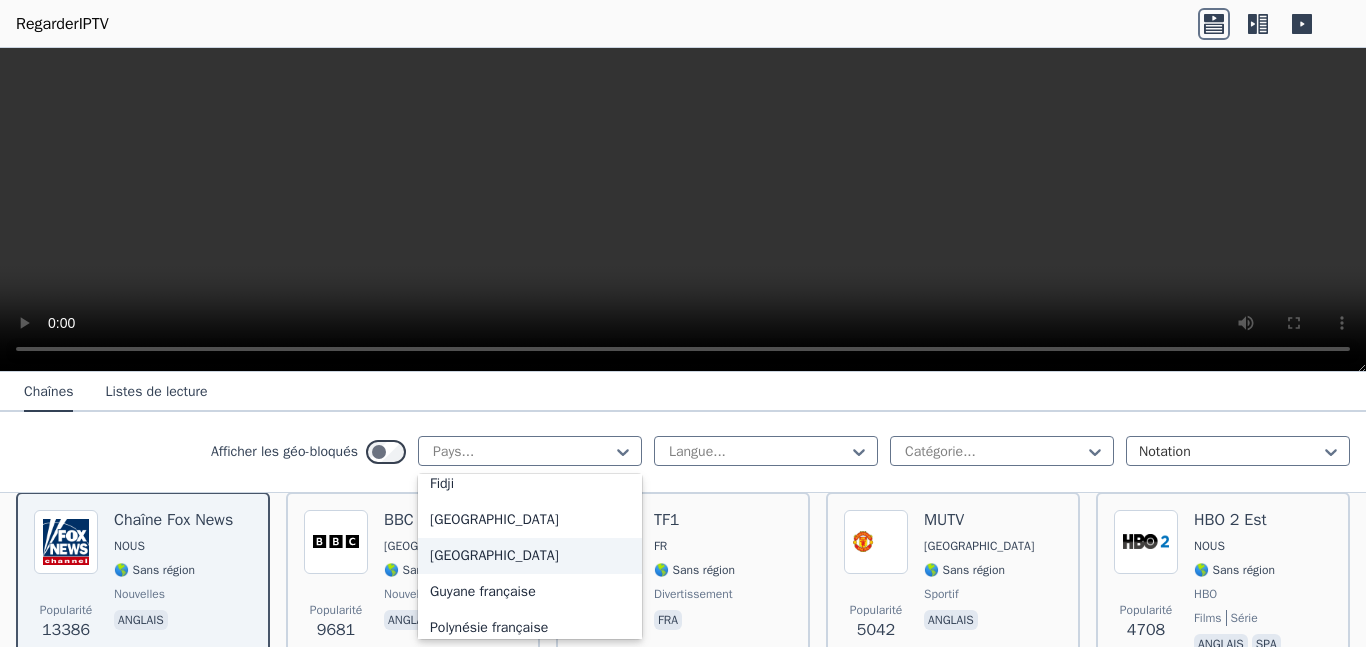 click on "[GEOGRAPHIC_DATA]" at bounding box center (494, 555) 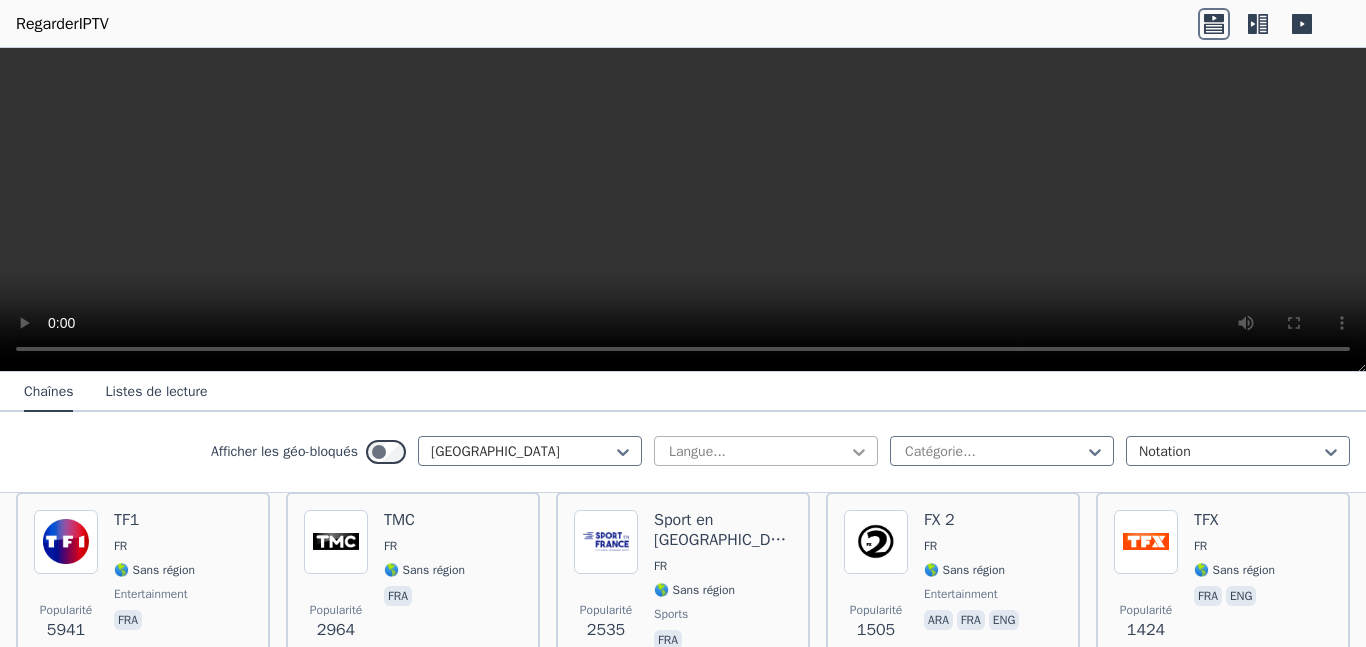 click 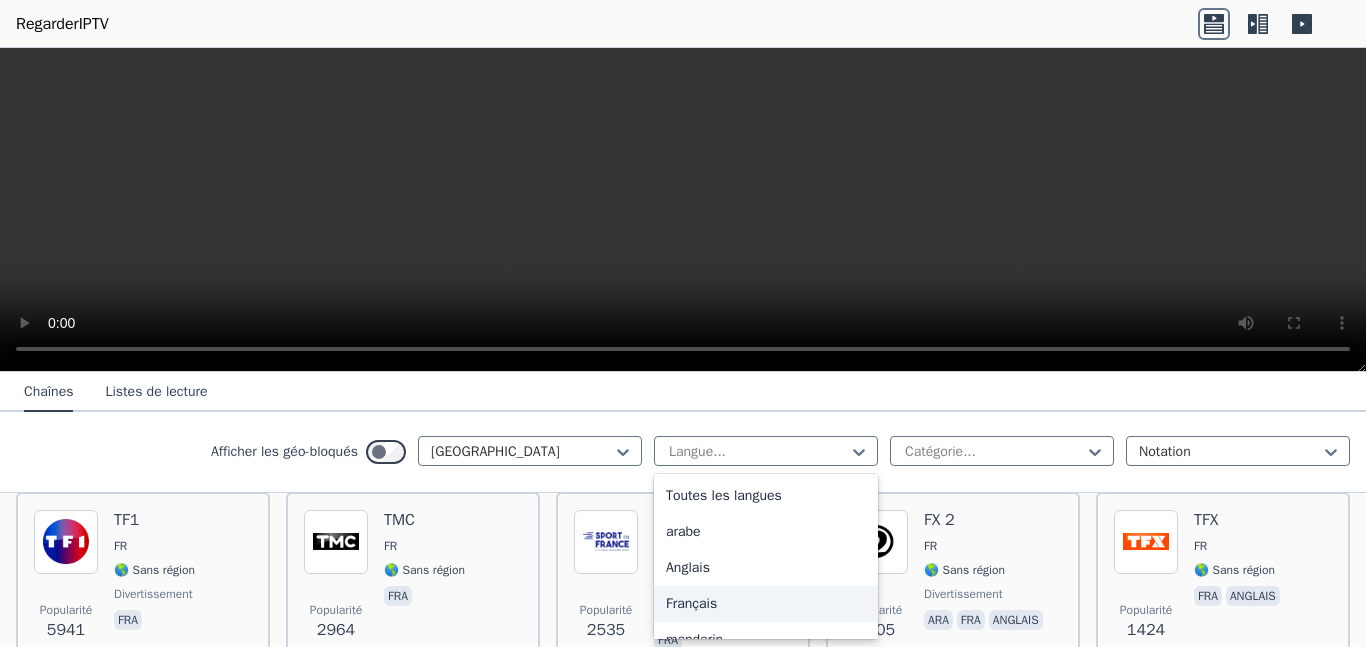 click on "Français" at bounding box center [691, 603] 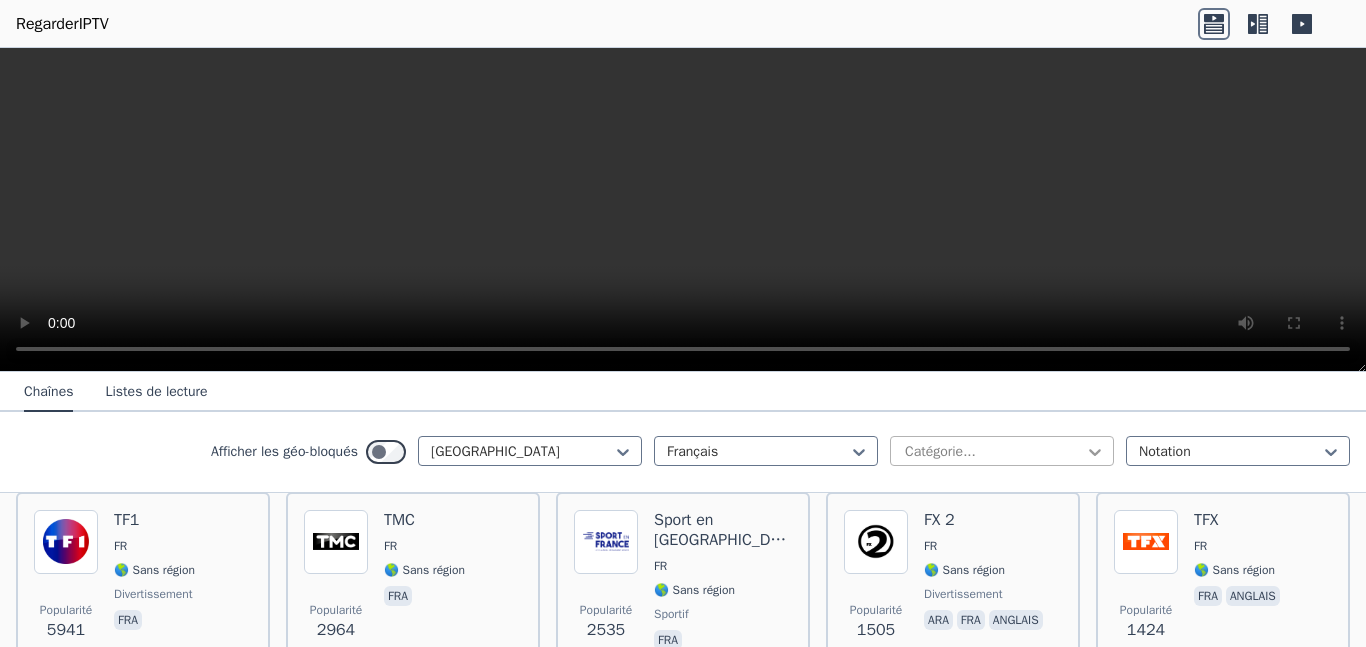 click 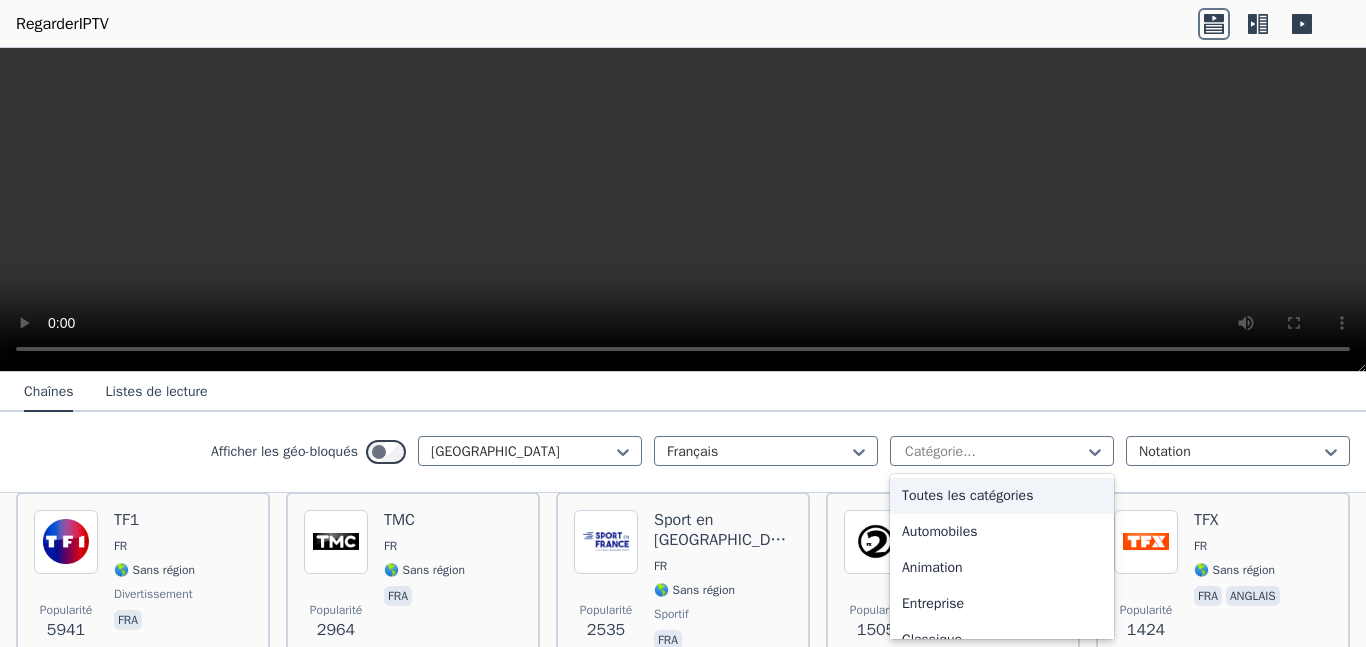 click on "Toutes les catégories" at bounding box center (967, 495) 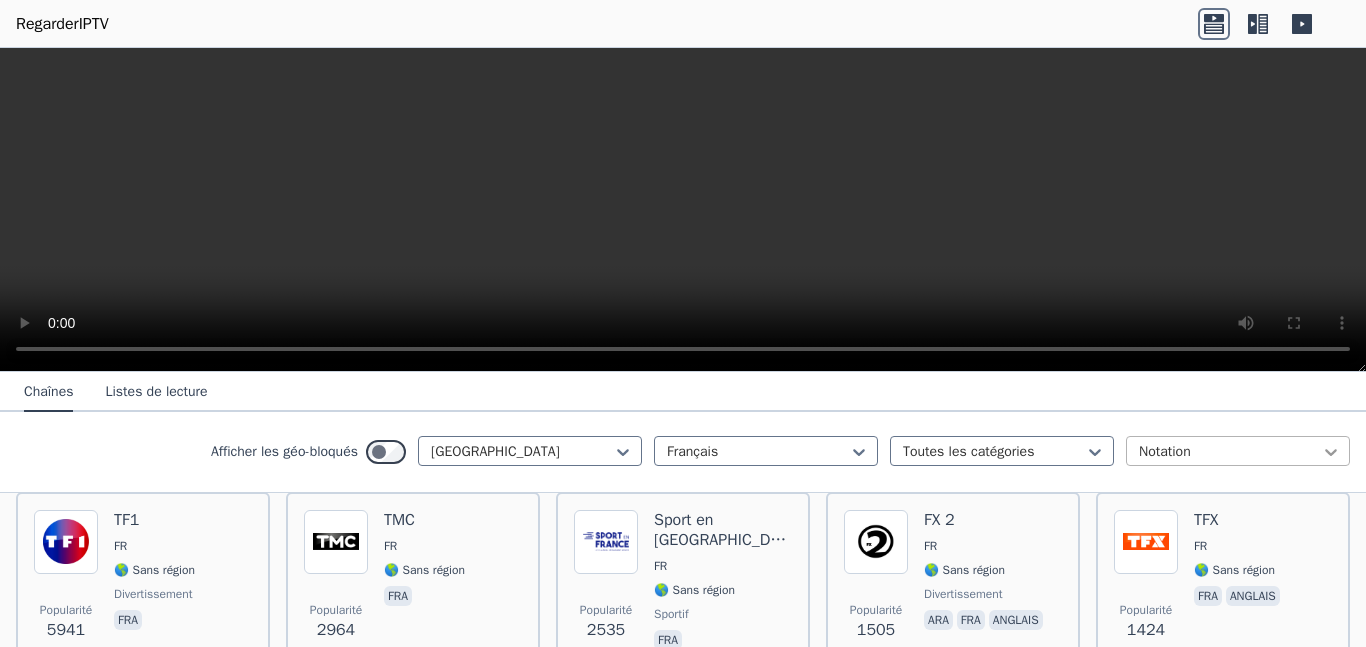 click 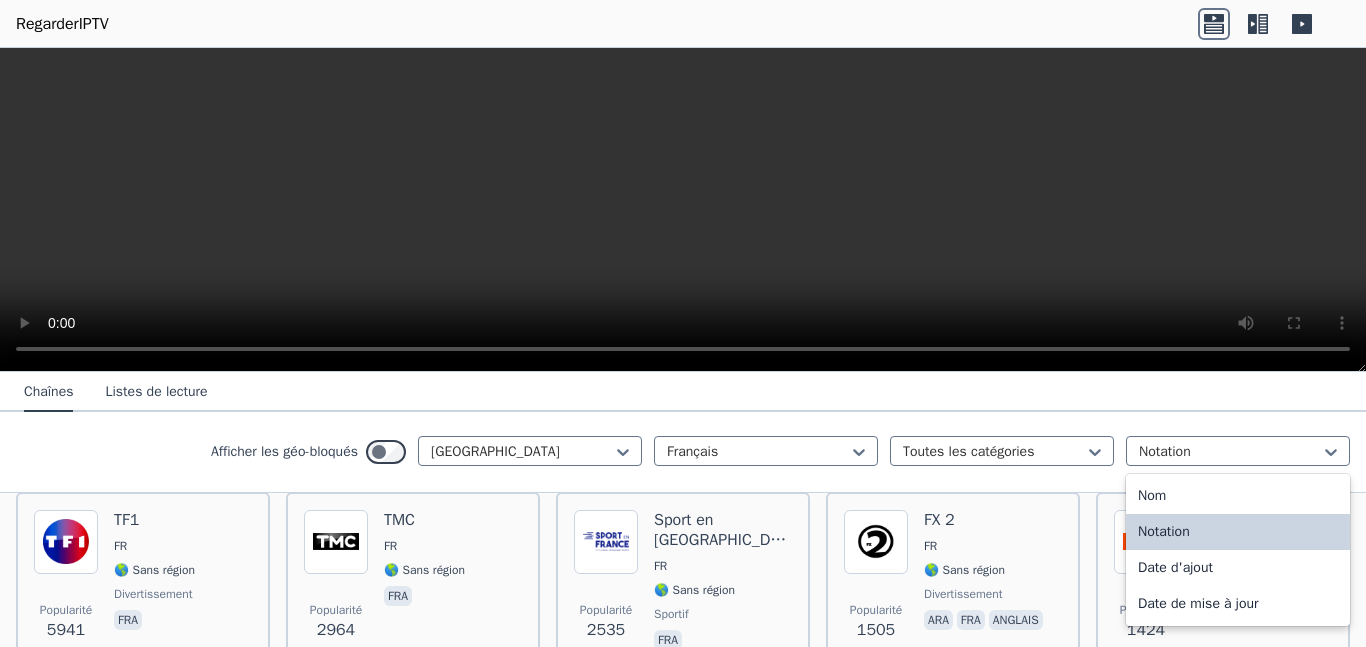click on "Chaînes Listes de lecture" at bounding box center [683, 392] 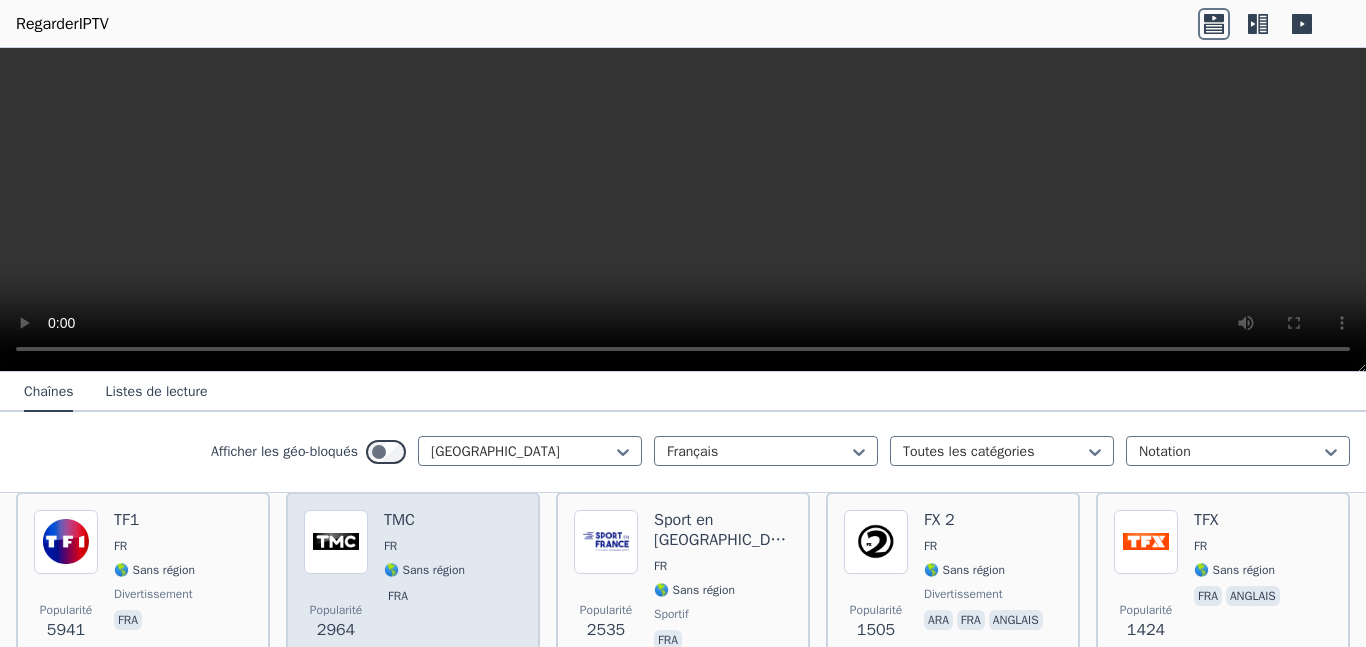 click on "TMC" at bounding box center (399, 520) 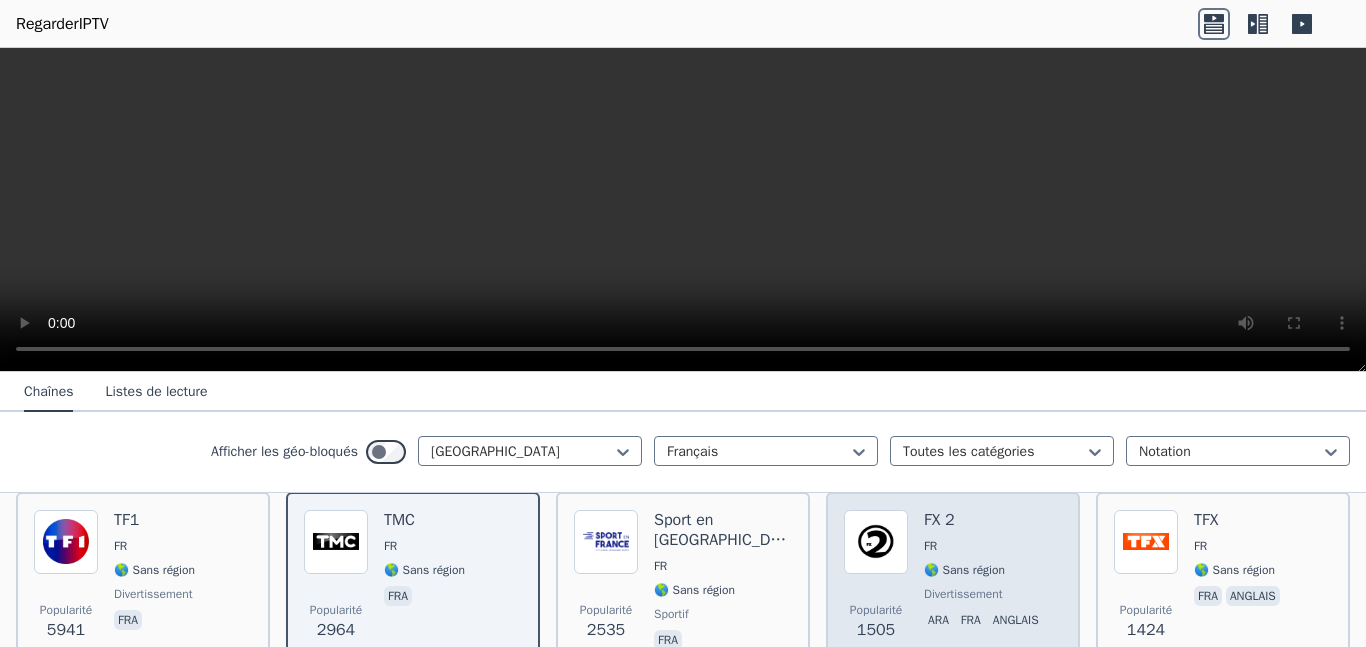 click on "FX 2 FR 🌎 Sans région divertissement ara fra anglais" at bounding box center [985, 582] 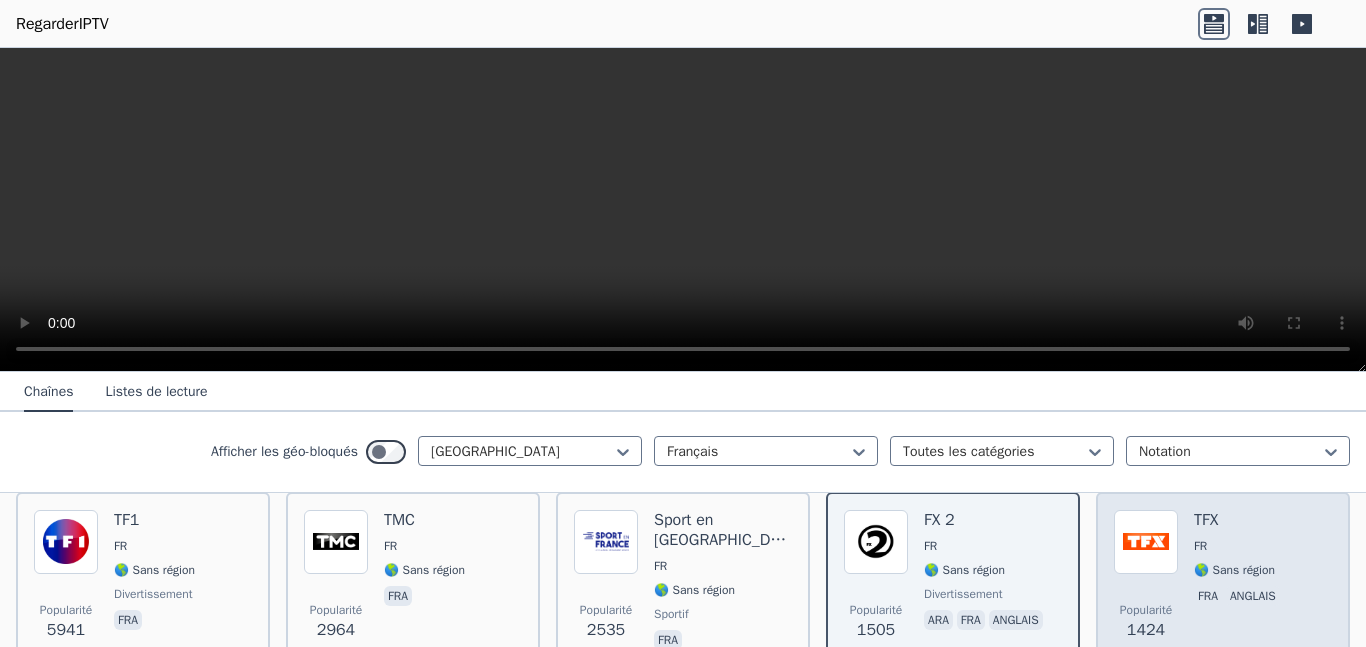 click at bounding box center (1146, 542) 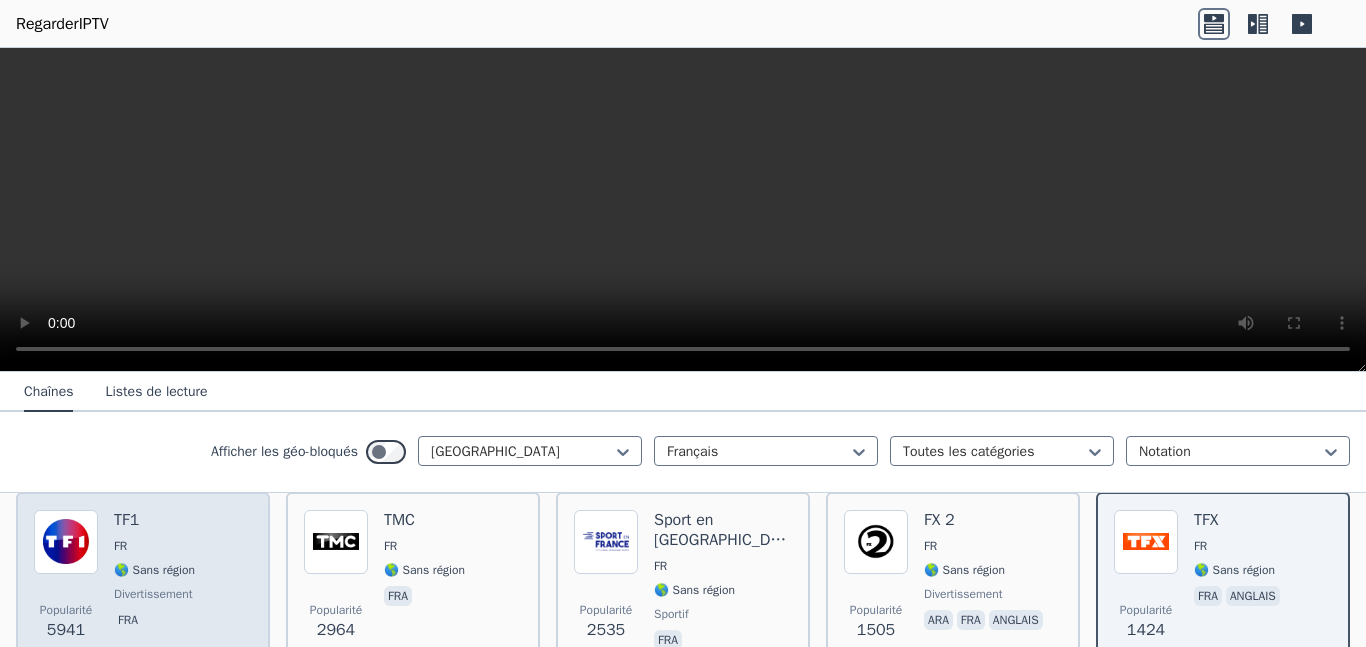 click at bounding box center [66, 542] 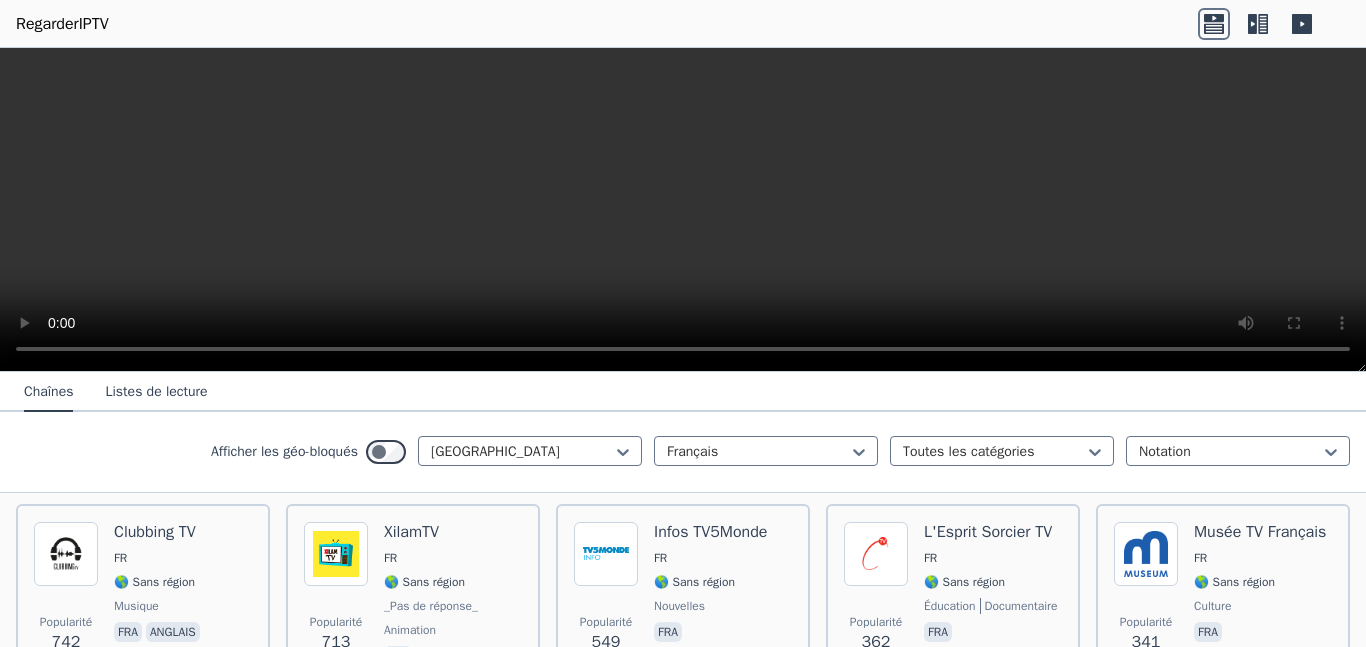 scroll, scrollTop: 580, scrollLeft: 0, axis: vertical 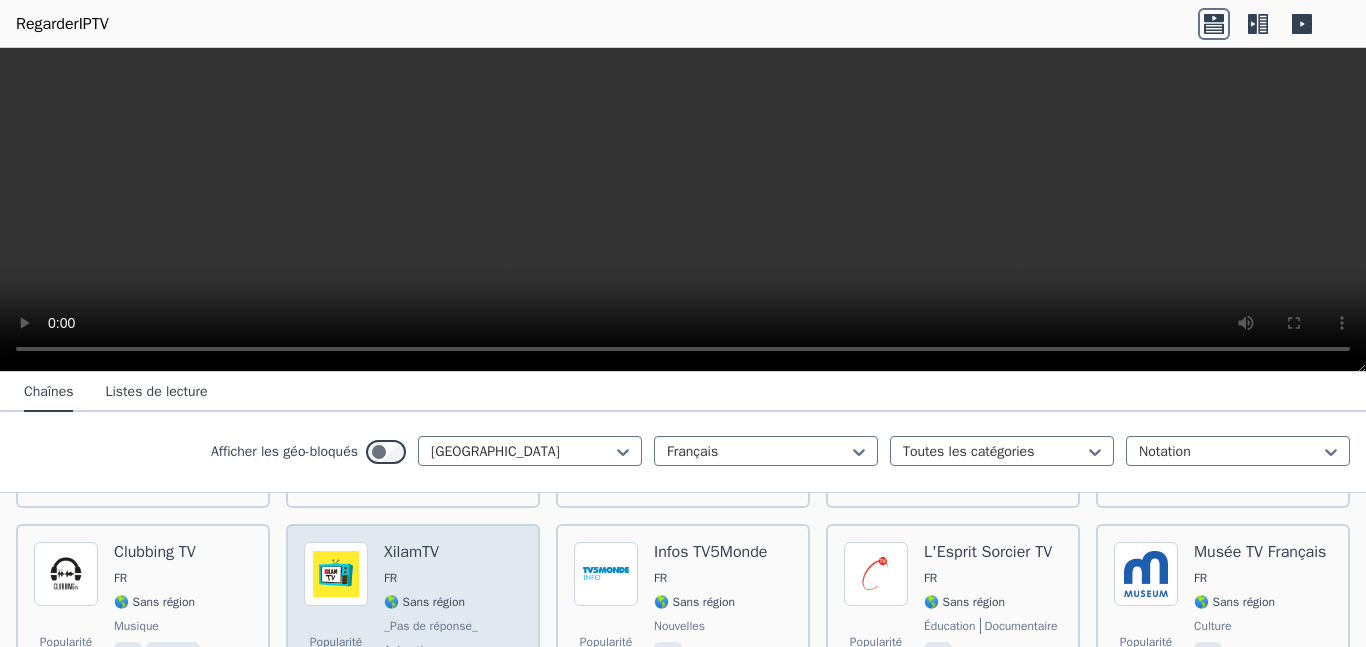 click on "XilamTV" at bounding box center (411, 552) 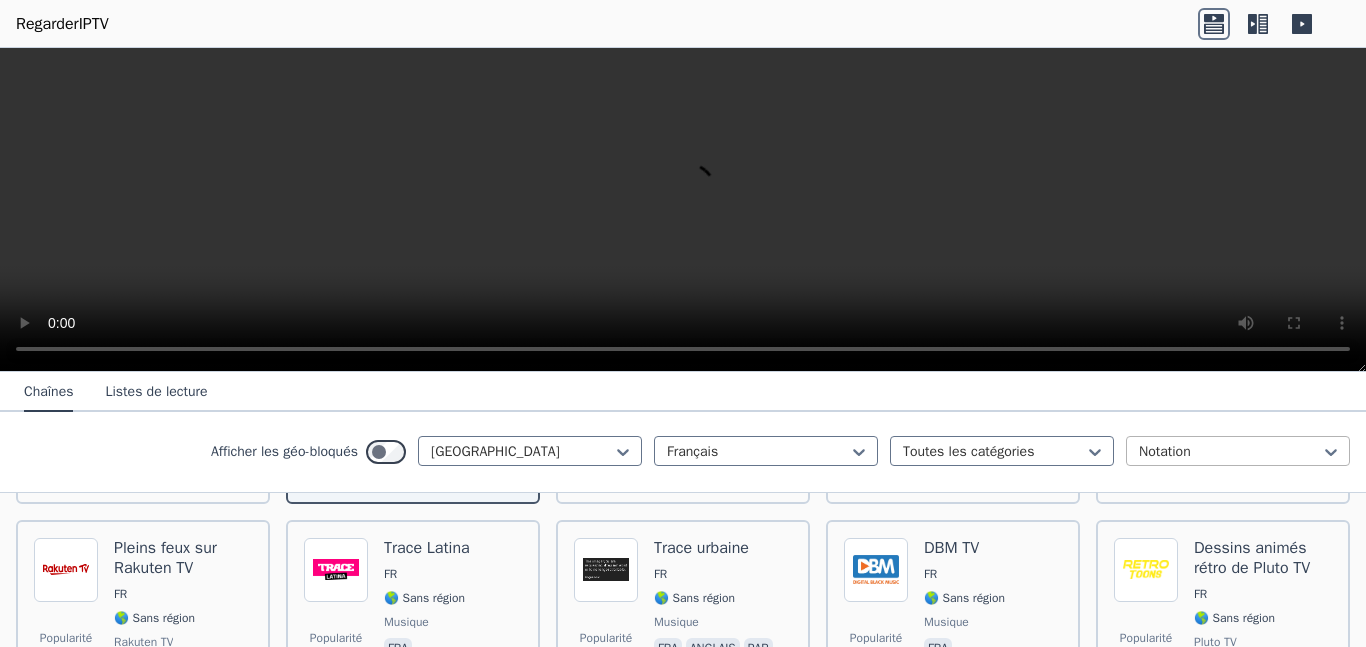 scroll, scrollTop: 780, scrollLeft: 0, axis: vertical 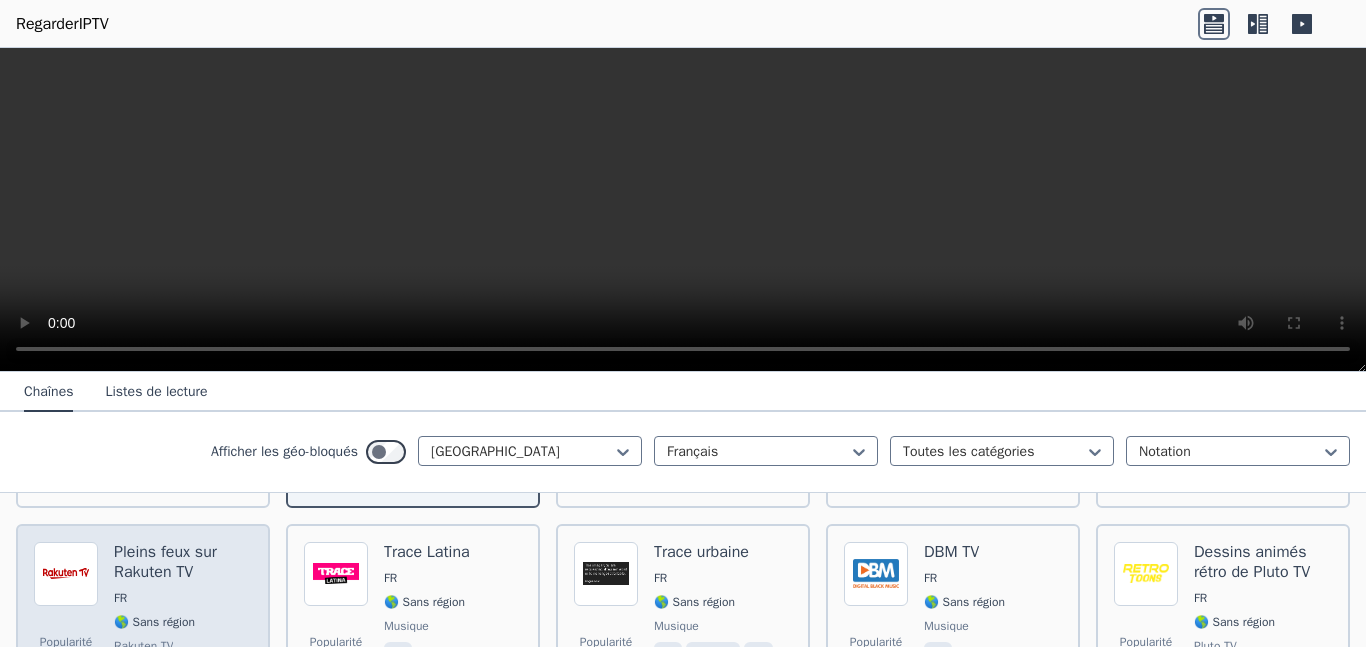click on "Pleins feux sur Rakuten TV" at bounding box center (165, 562) 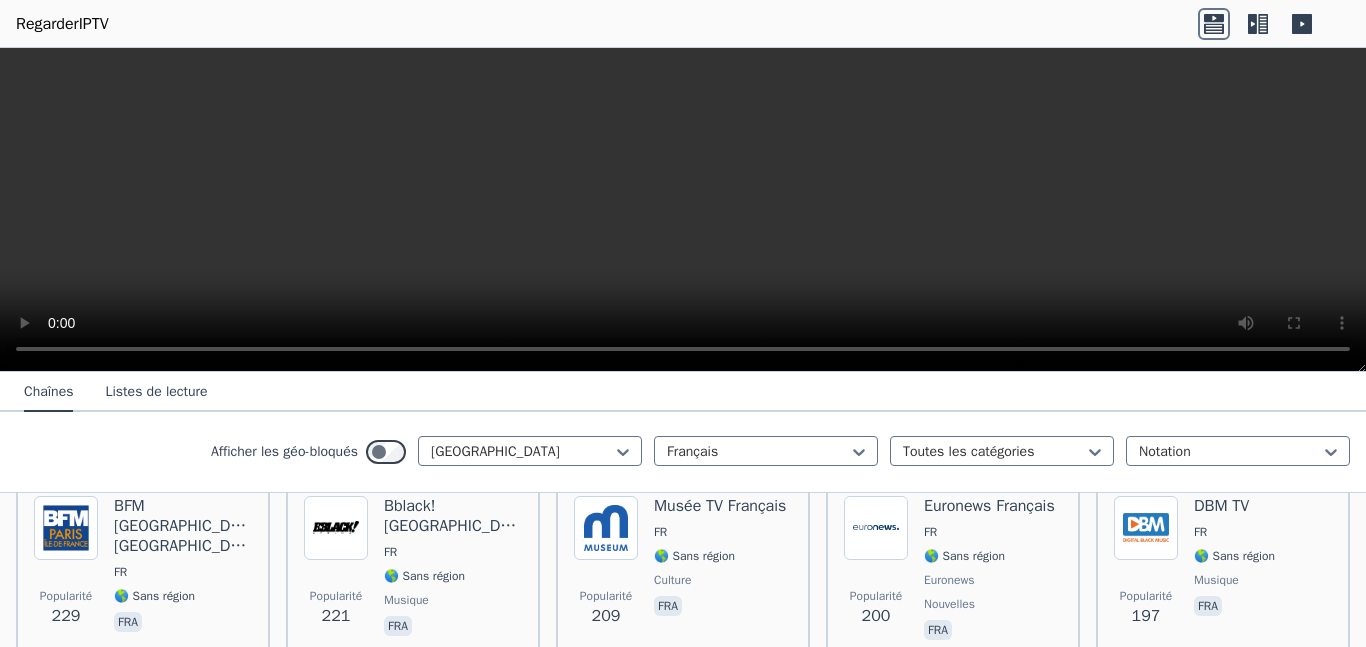 scroll, scrollTop: 1040, scrollLeft: 0, axis: vertical 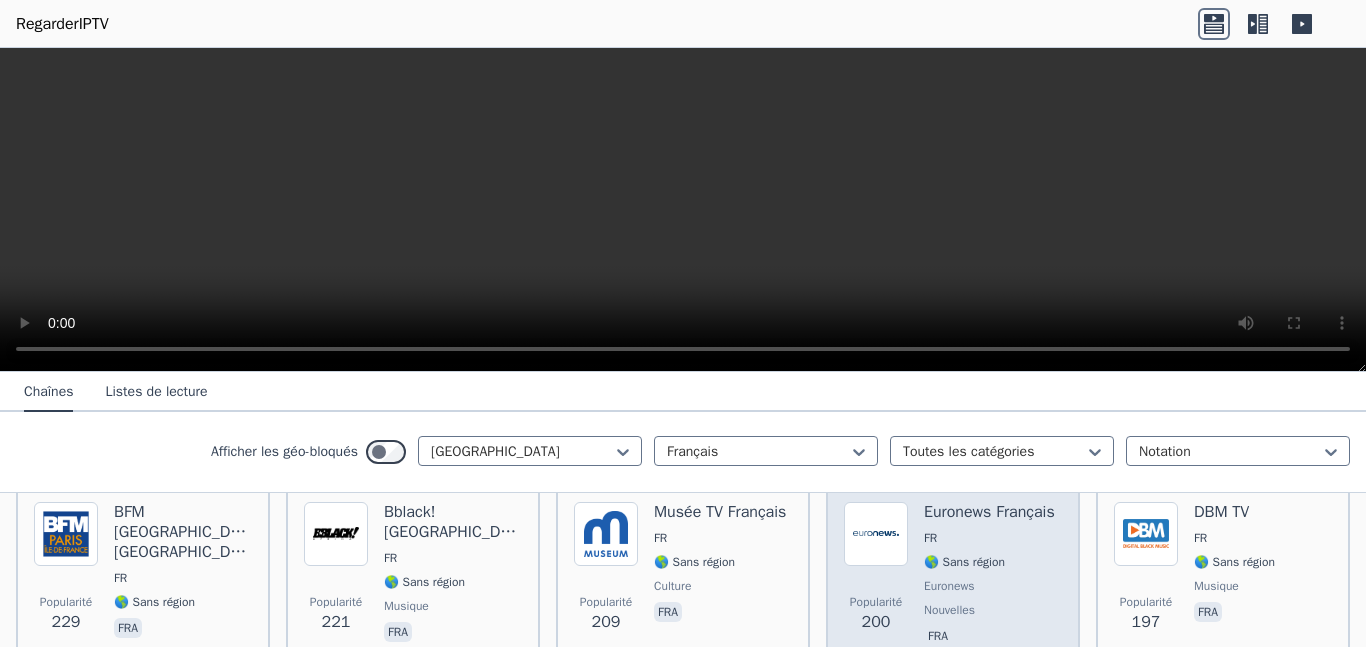 click on "Euronews Français FR 🌎 Sans région Euronews nouvelles fra" at bounding box center (989, 576) 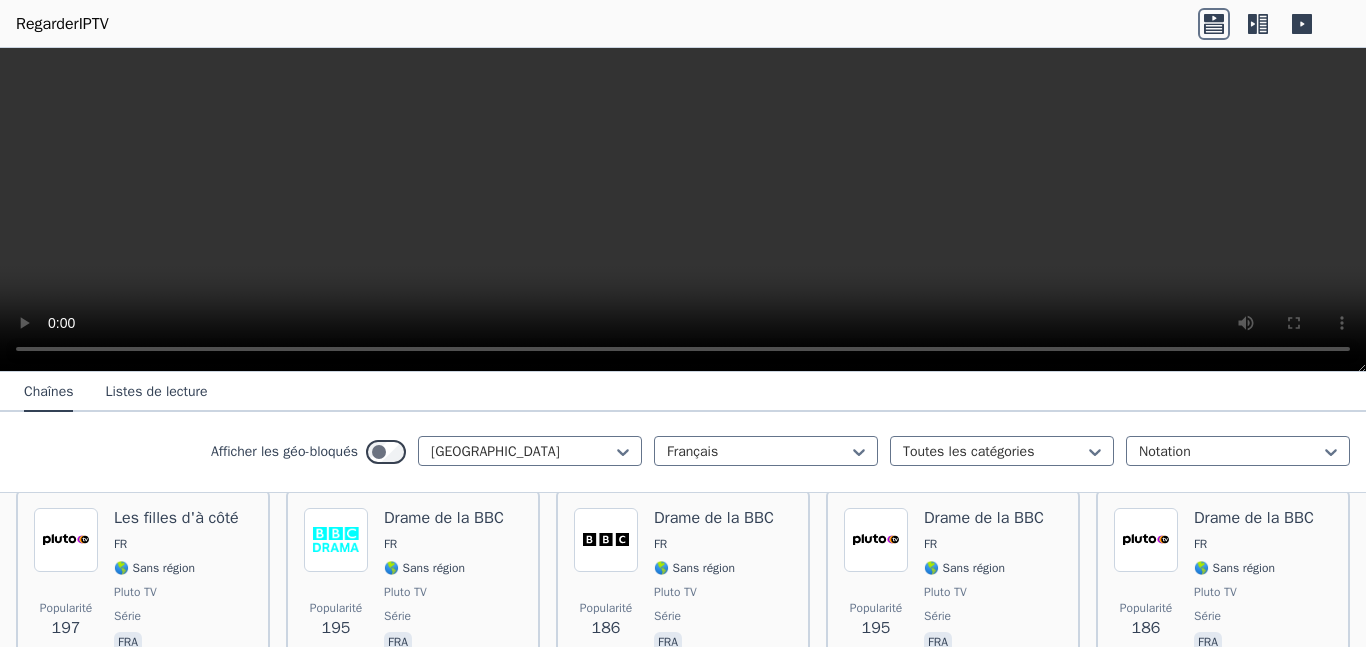 scroll, scrollTop: 1220, scrollLeft: 0, axis: vertical 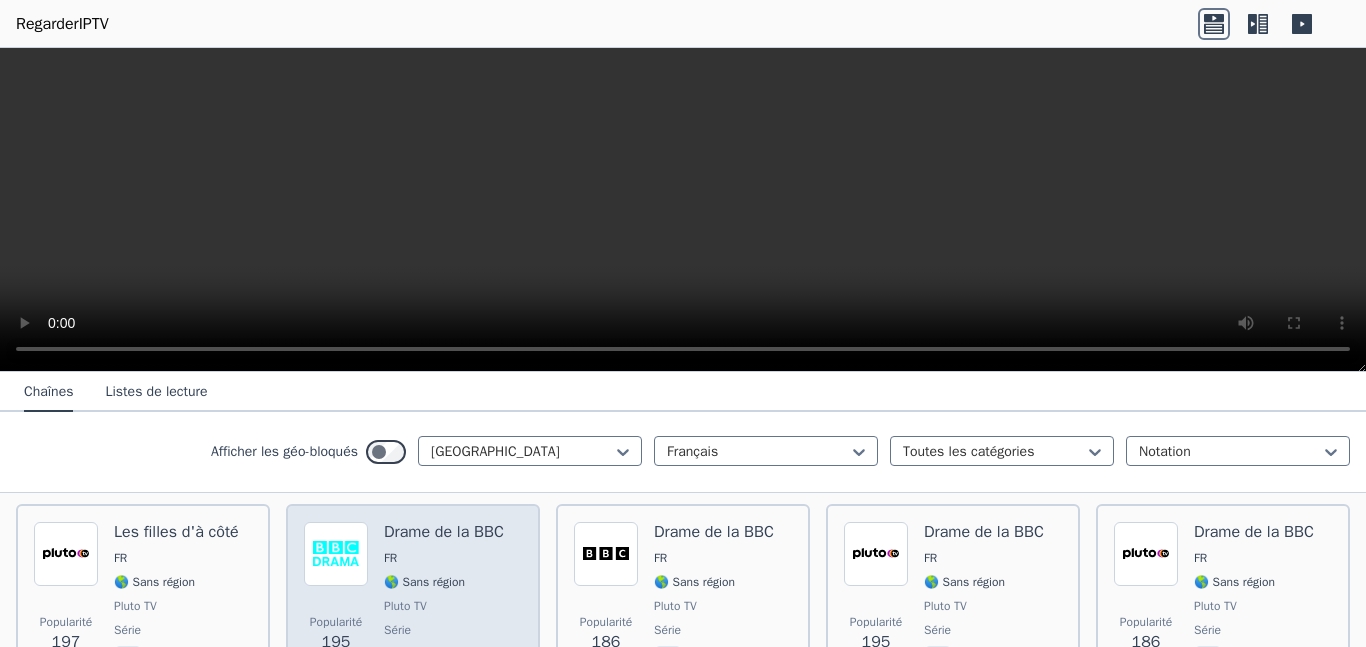 click on "Drame de la BBC" at bounding box center (444, 532) 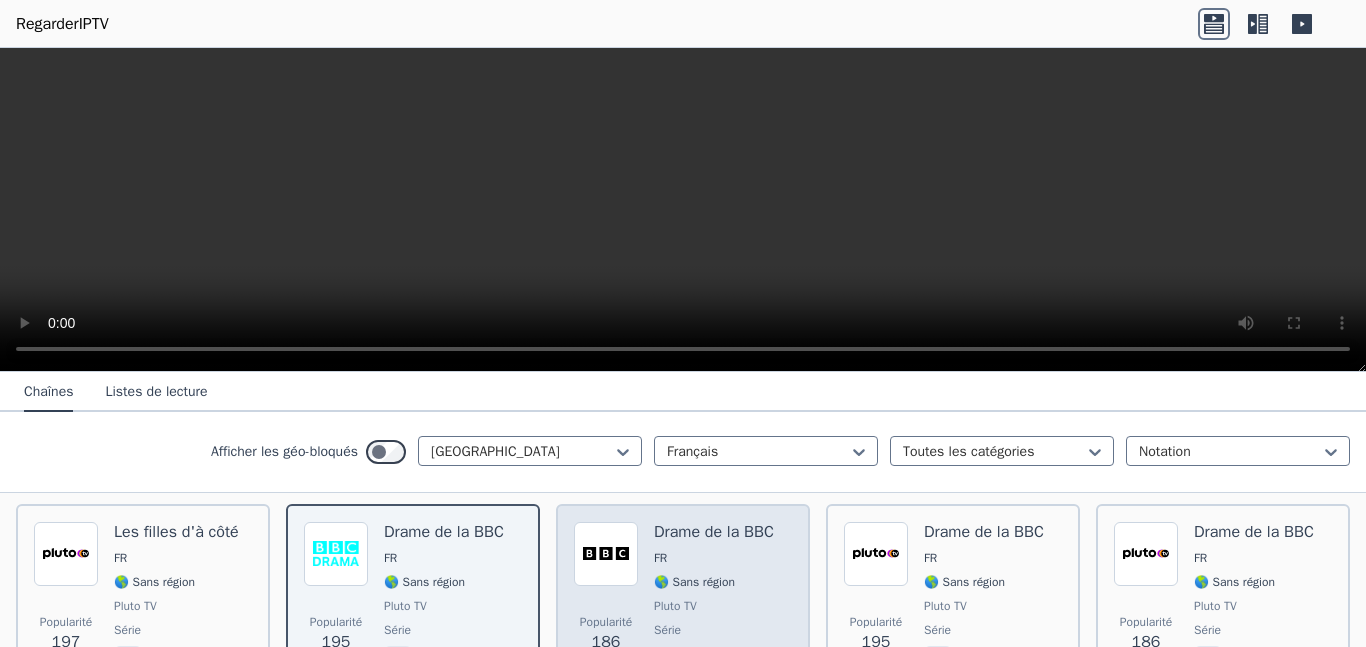 click on "Drame de la BBC FR 🌎 Sans région Pluto TV série fra" at bounding box center [714, 596] 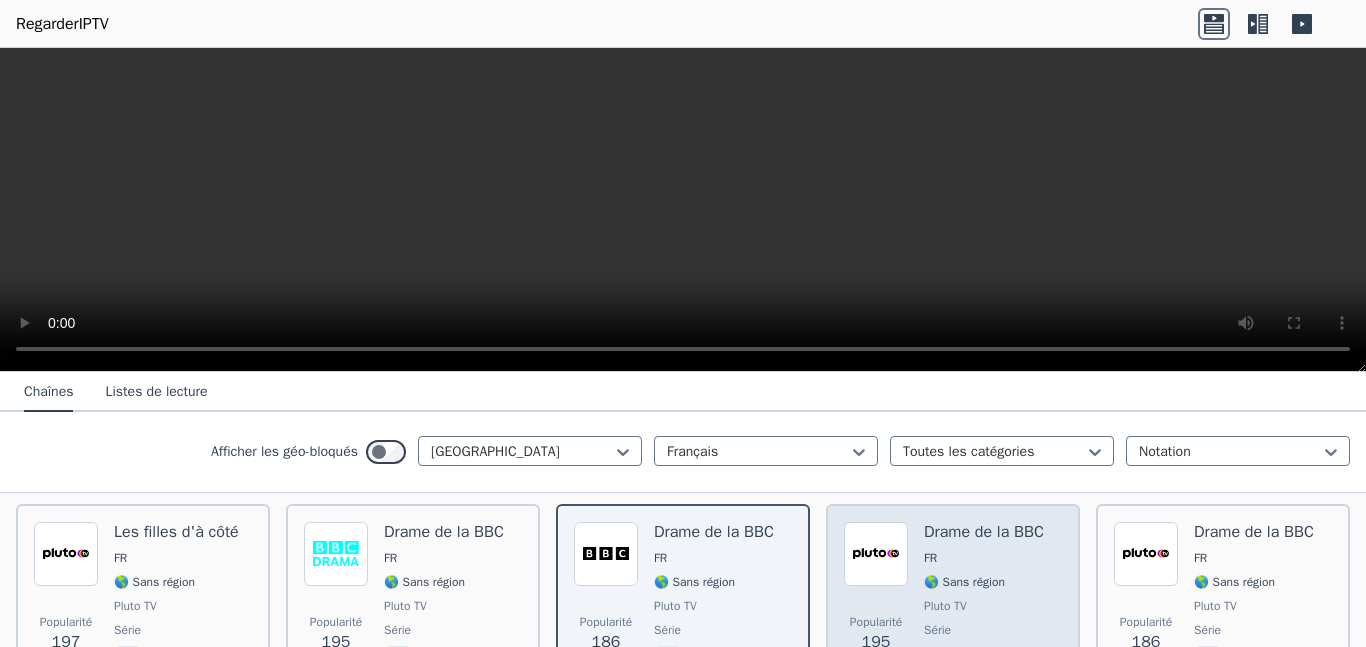 click on "🌎 Sans région" at bounding box center (964, 582) 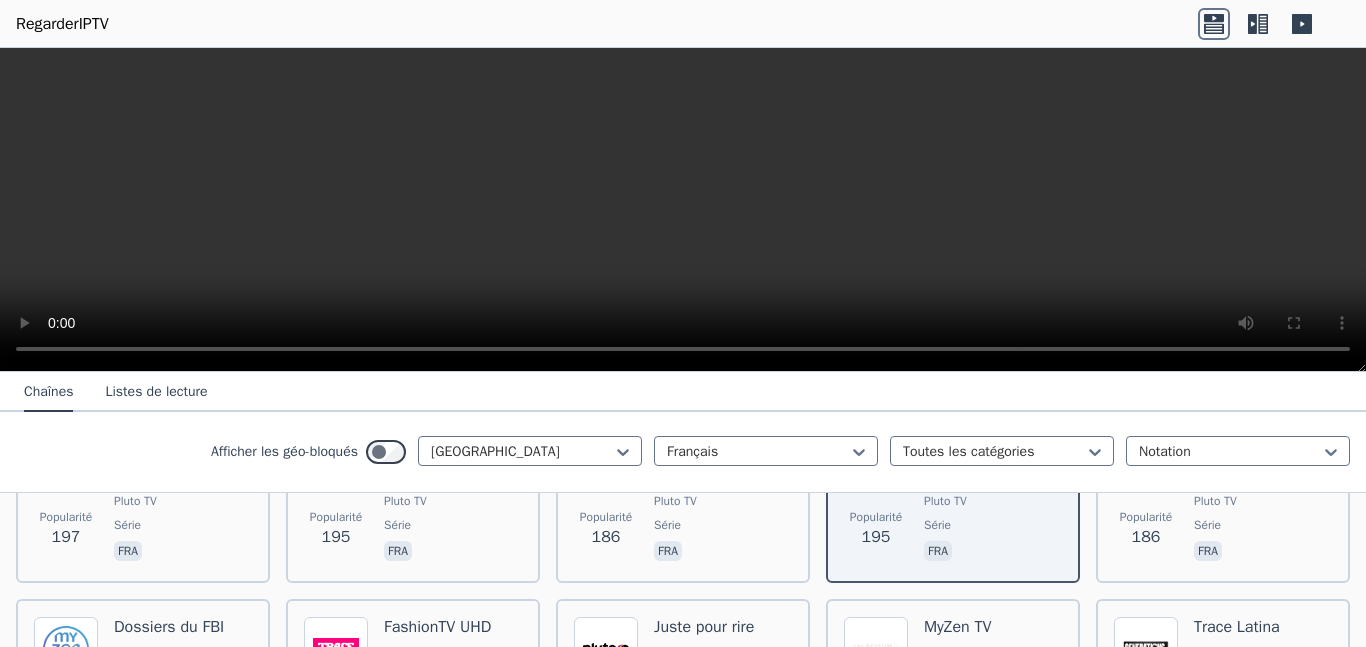 scroll, scrollTop: 1267, scrollLeft: 0, axis: vertical 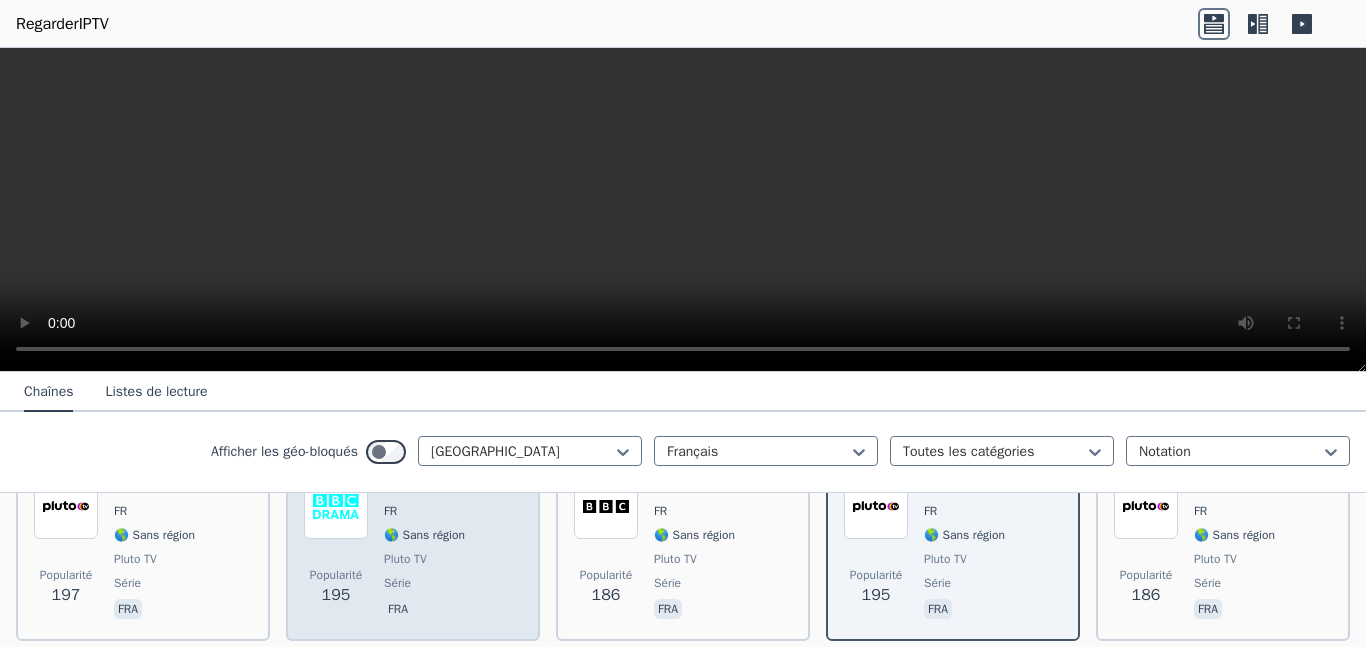 click on "🌎 Sans région" at bounding box center [424, 535] 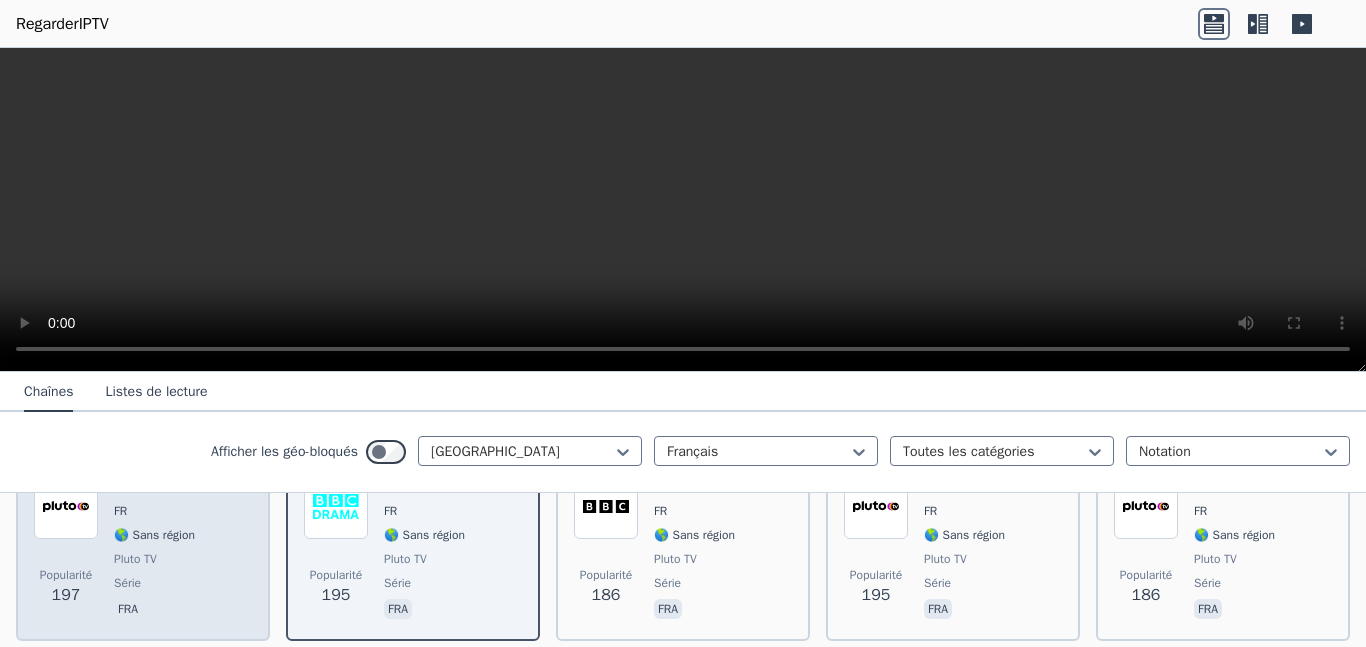click on "Les filles d'à côté" at bounding box center (176, 485) 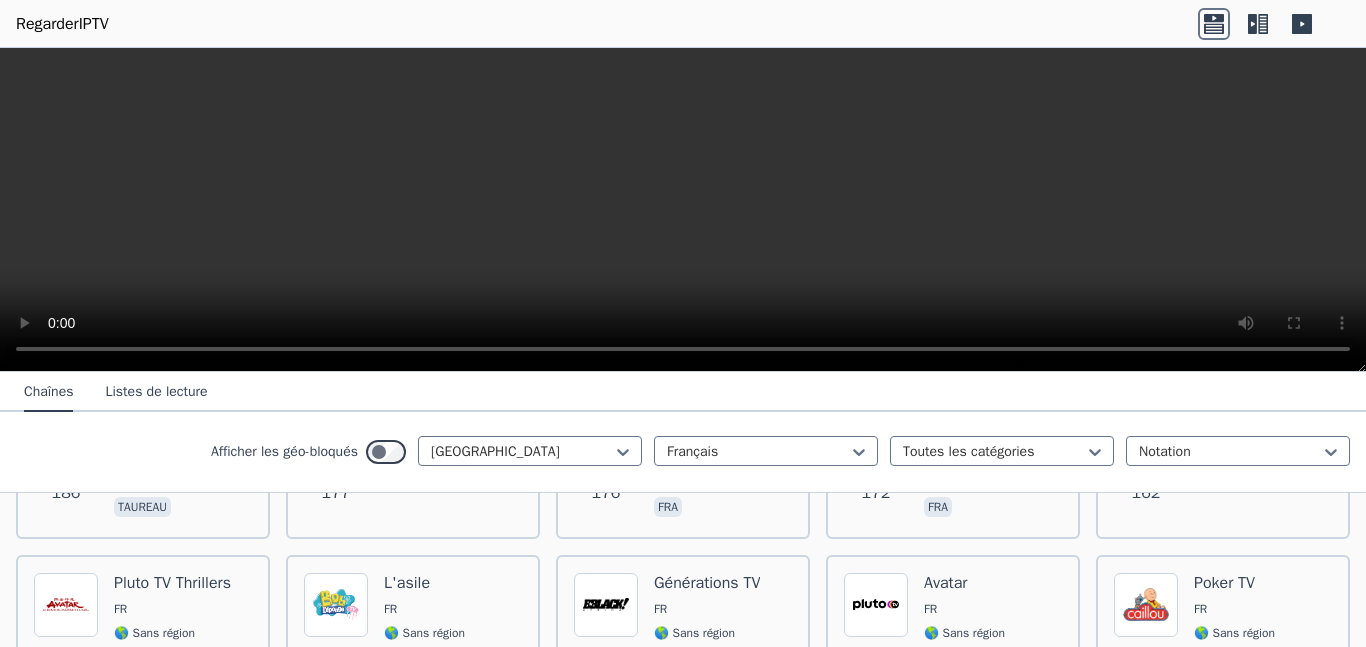 scroll, scrollTop: 1626, scrollLeft: 0, axis: vertical 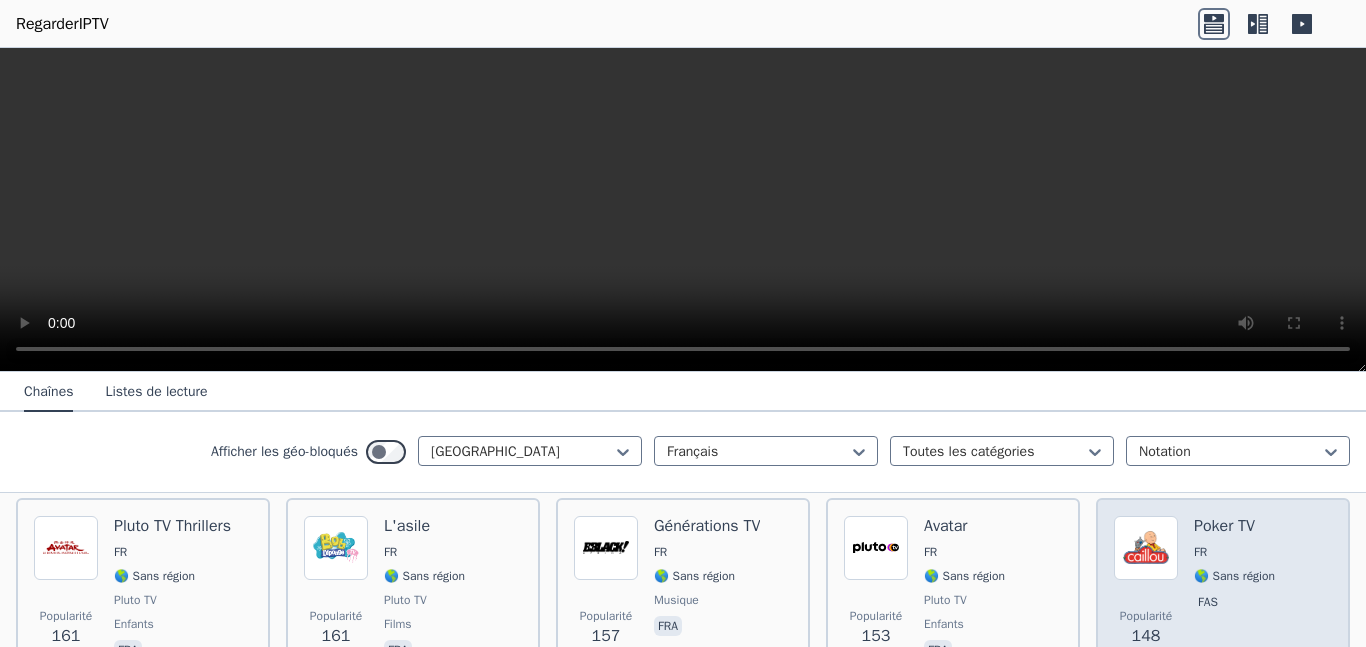 click at bounding box center (1146, 548) 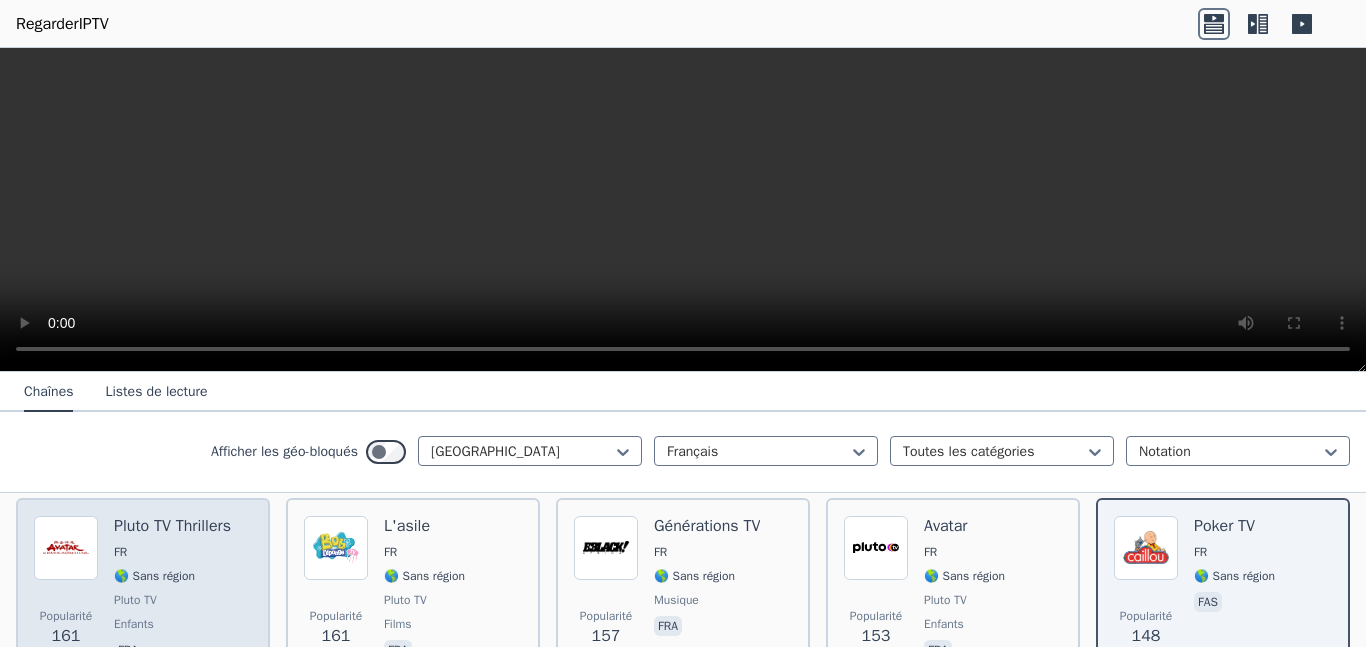 click on "Pluto TV Thrillers" at bounding box center [172, 526] 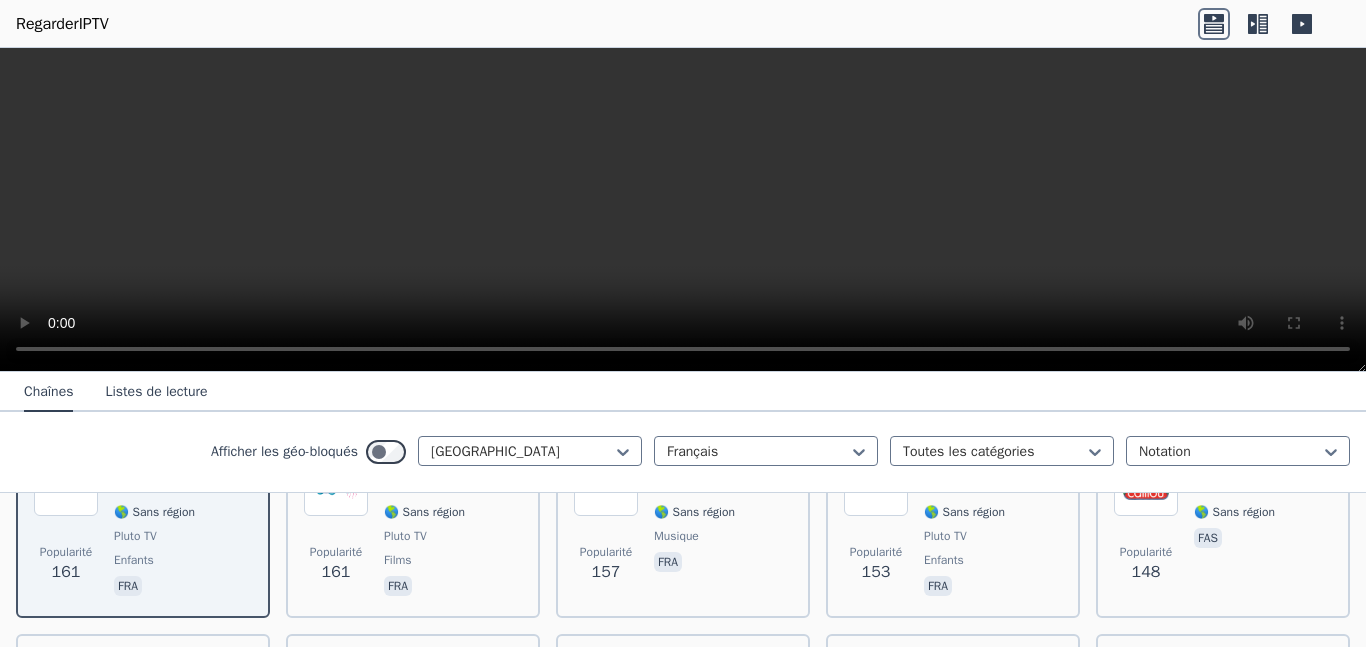 scroll, scrollTop: 1805, scrollLeft: 0, axis: vertical 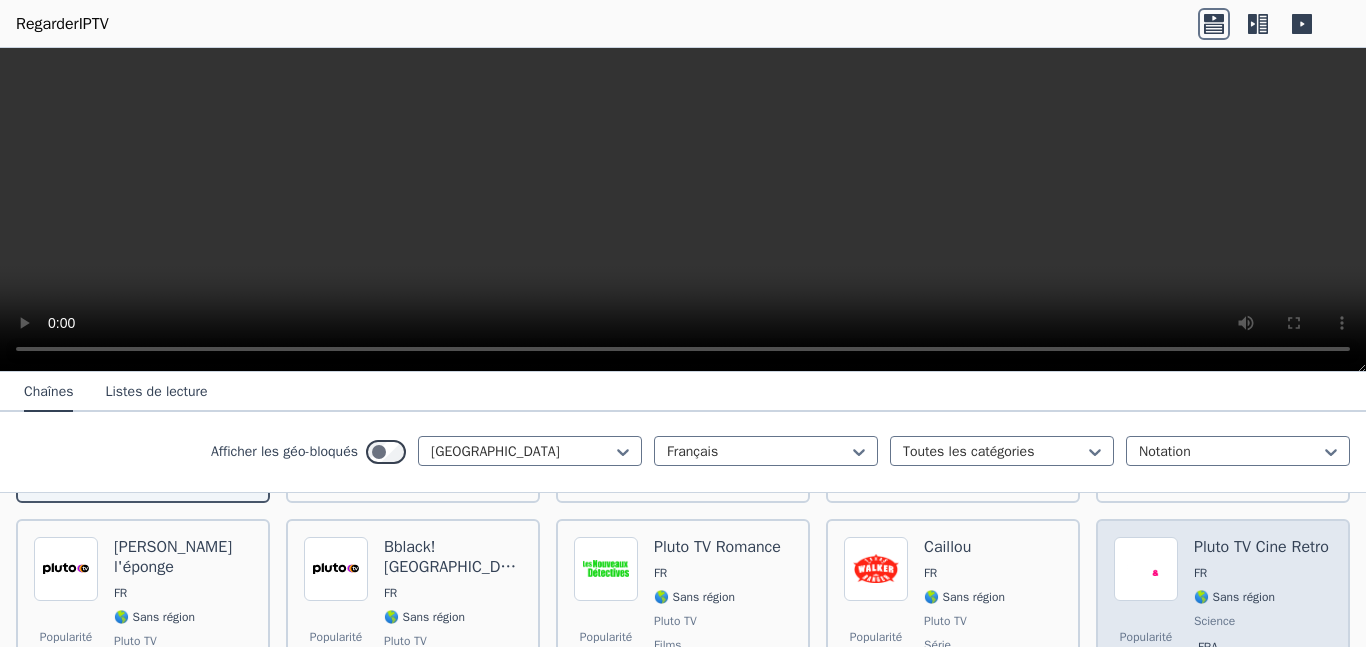 click on "Pluto TV Cine Retro" at bounding box center (1261, 547) 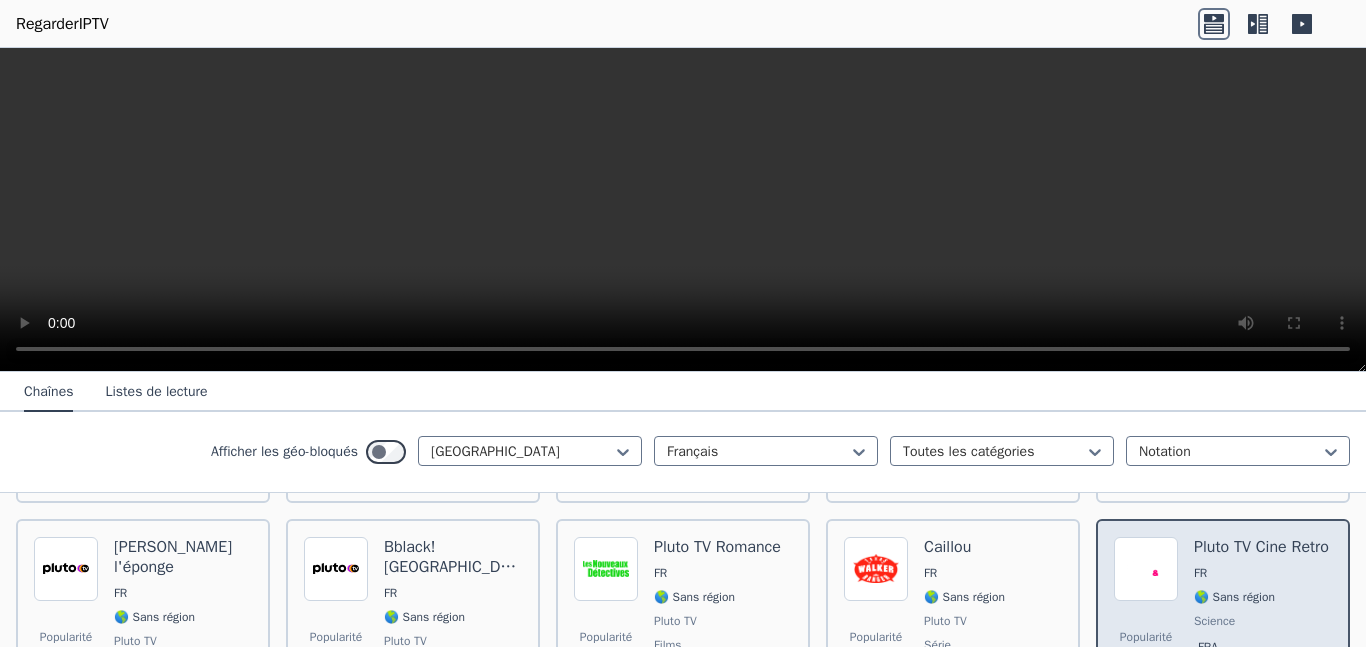 click on "Pluto TV Cine Retro" at bounding box center (1261, 547) 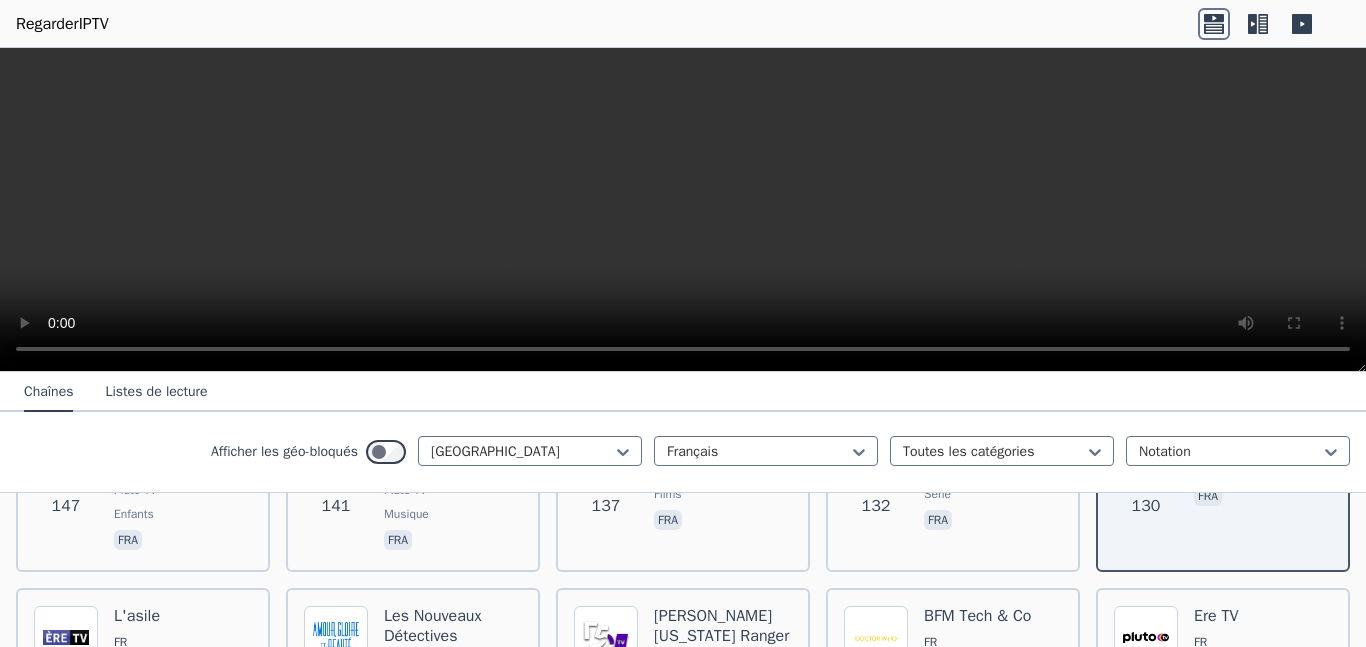 scroll, scrollTop: 2014, scrollLeft: 0, axis: vertical 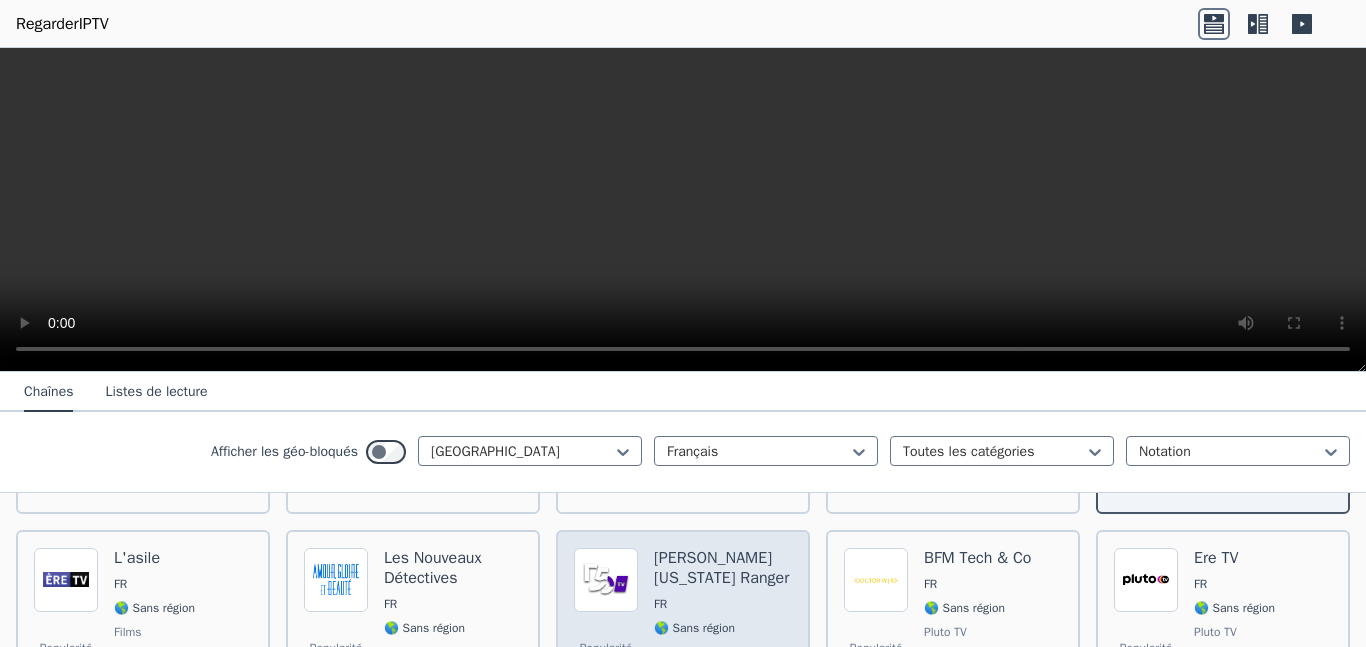 click on "[PERSON_NAME] [US_STATE] Ranger" at bounding box center [721, 568] 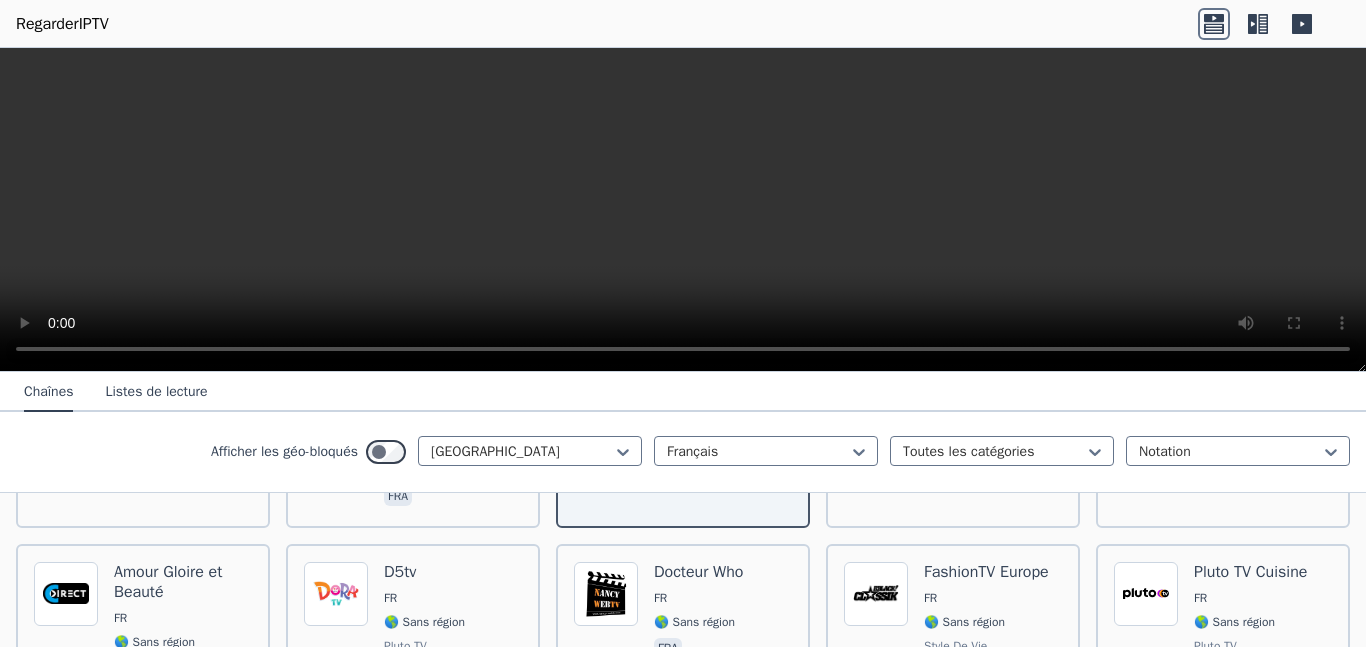 scroll, scrollTop: 2075, scrollLeft: 0, axis: vertical 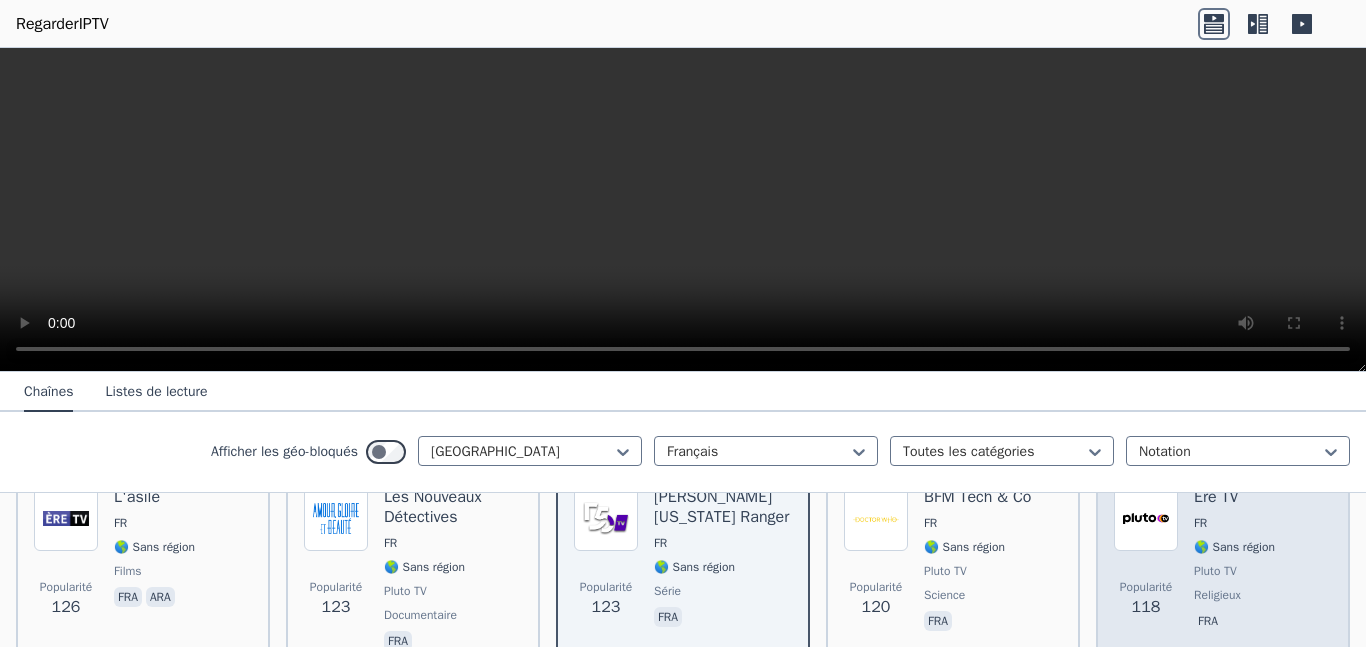 click on "Ere TV" at bounding box center (1216, 497) 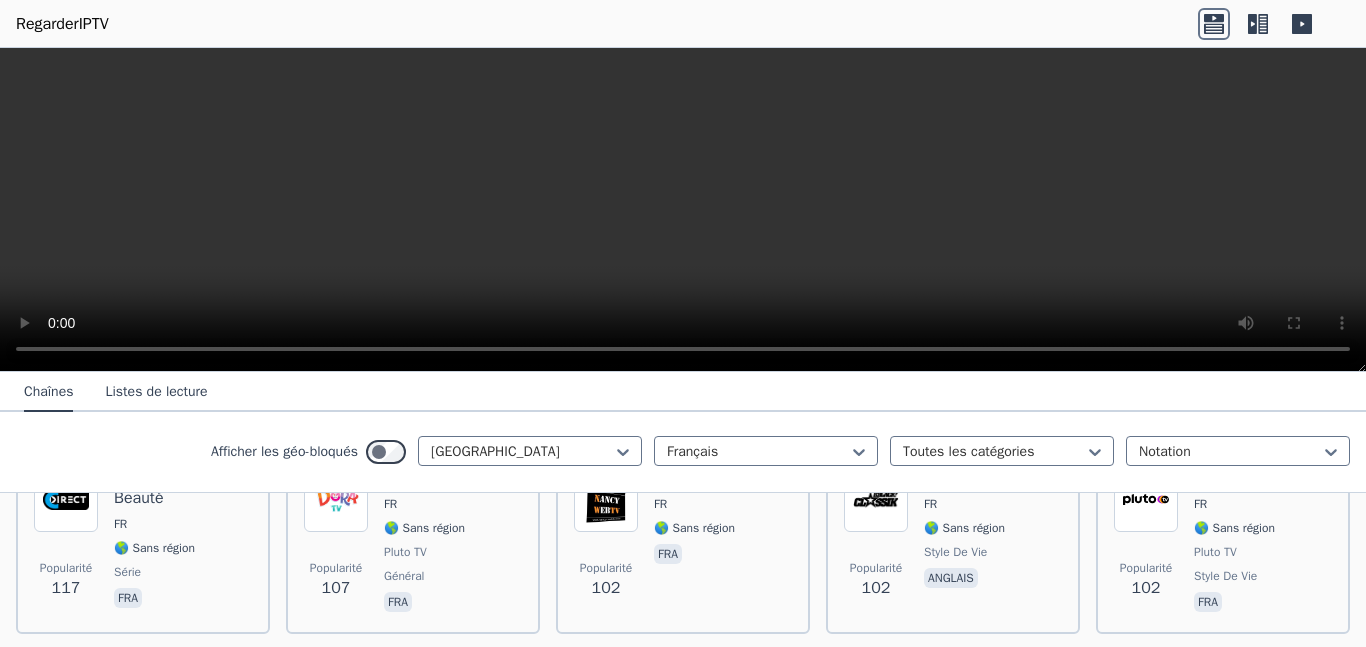 scroll, scrollTop: 2285, scrollLeft: 0, axis: vertical 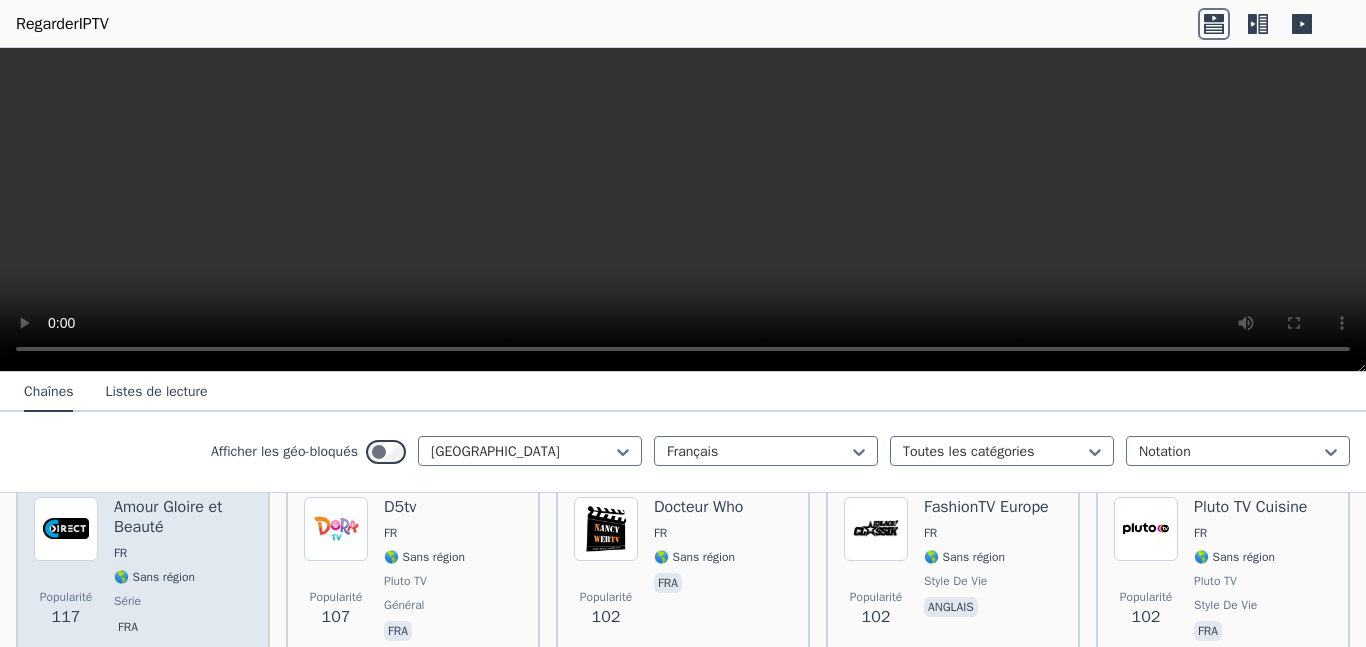 click on "Amour Gloire et Beauté" at bounding box center (183, 517) 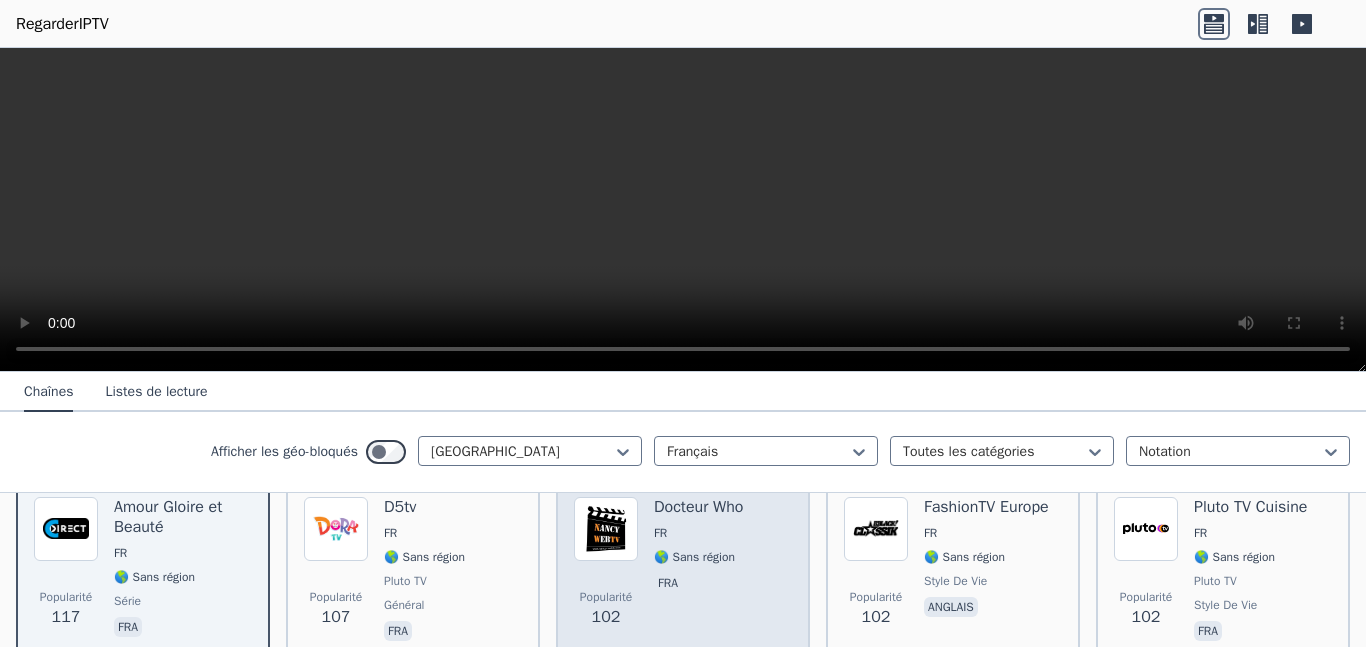 click on "FR" at bounding box center (698, 533) 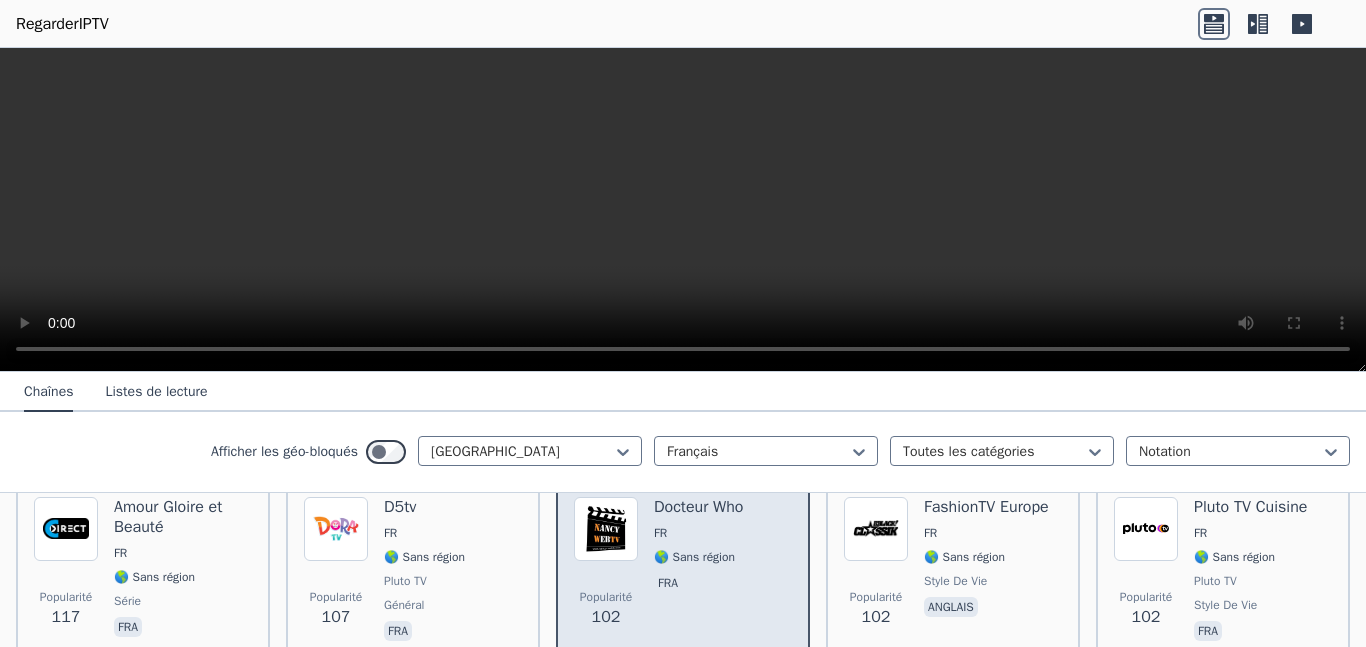 click on "Docteur Who" at bounding box center [698, 507] 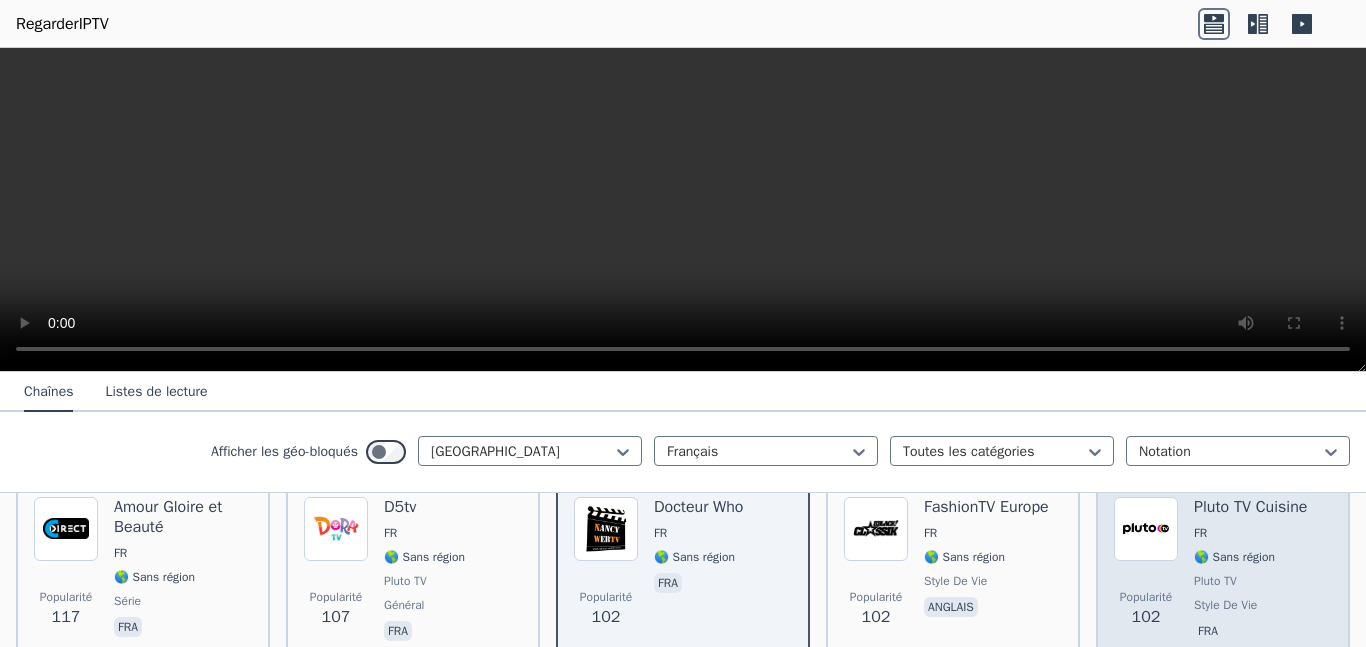 click on "FR" at bounding box center (1250, 533) 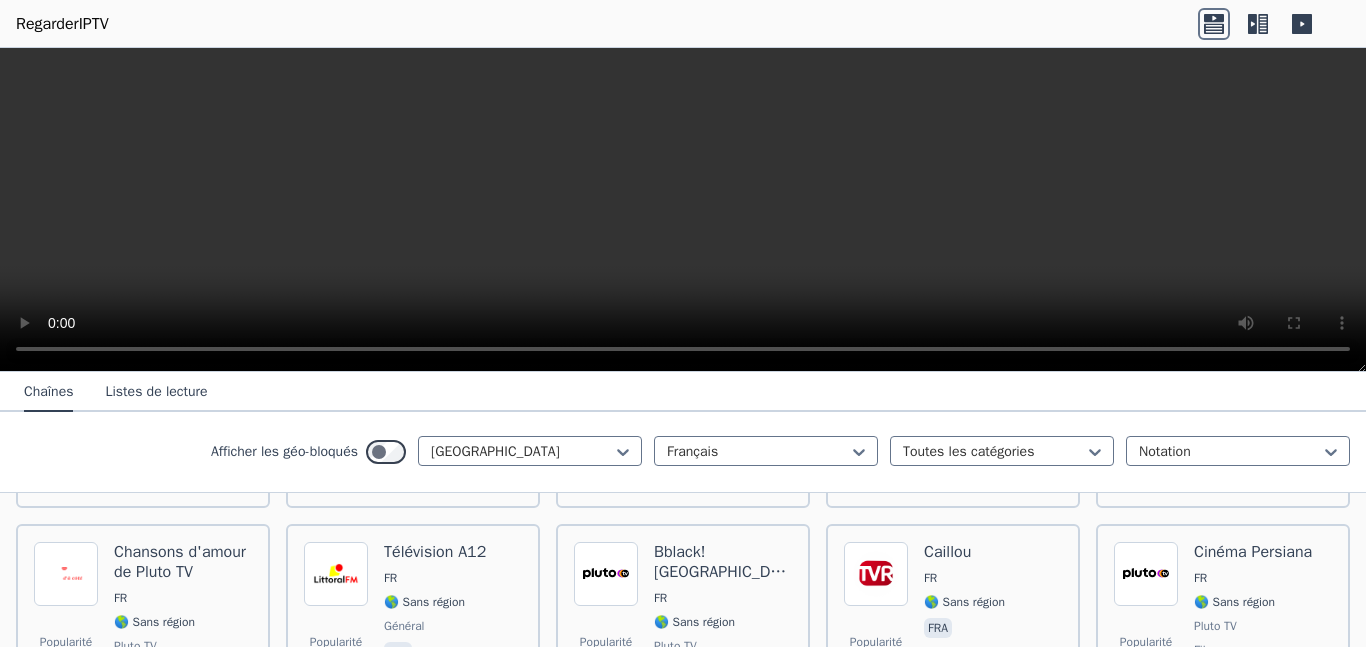 scroll, scrollTop: 2495, scrollLeft: 0, axis: vertical 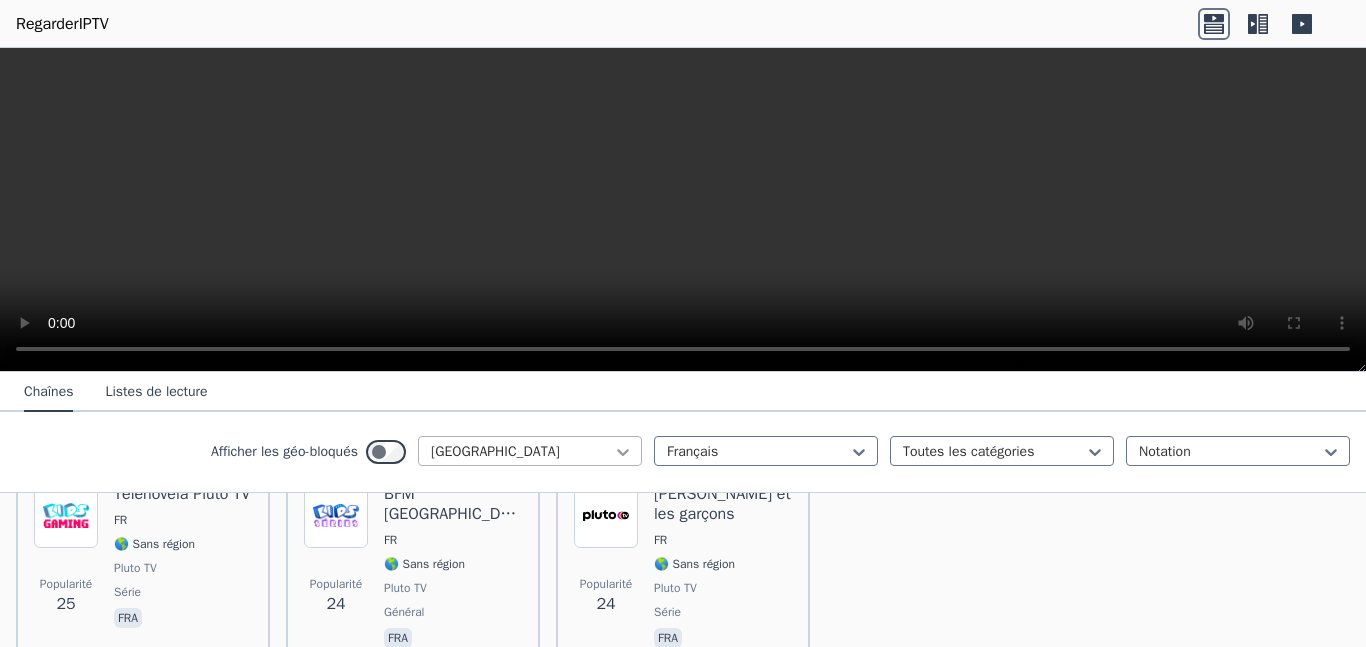 click 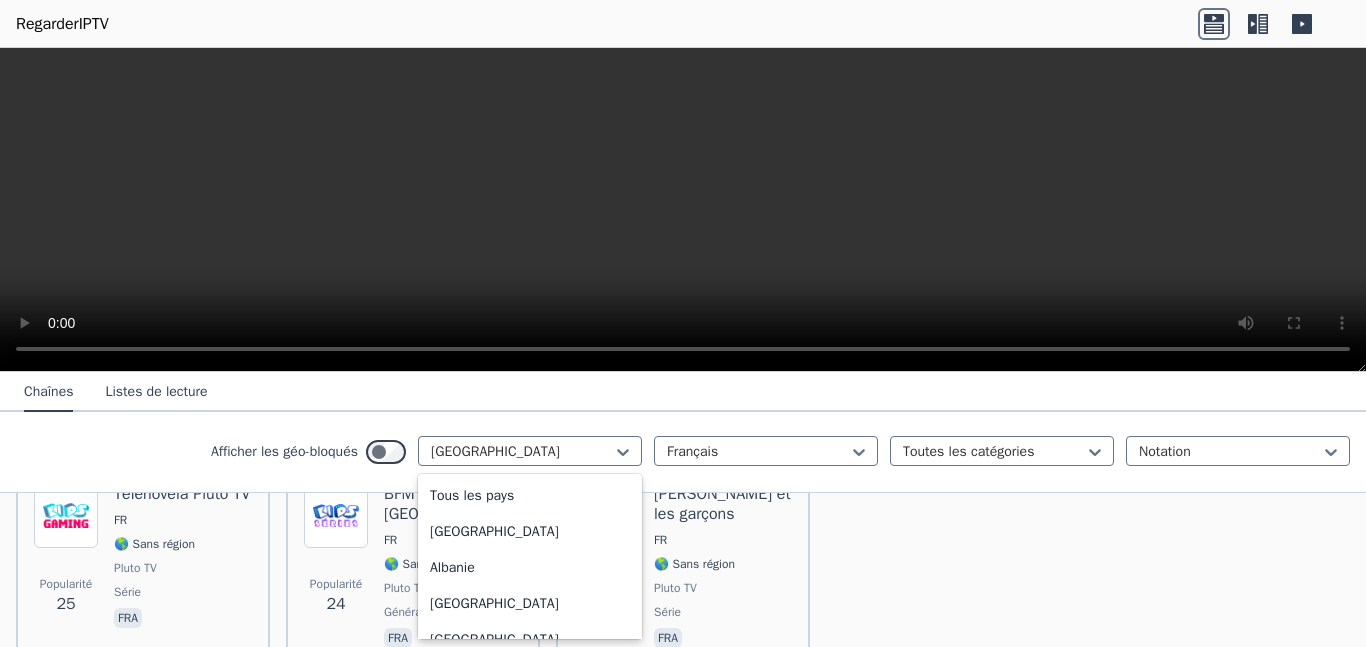 scroll, scrollTop: 2112, scrollLeft: 0, axis: vertical 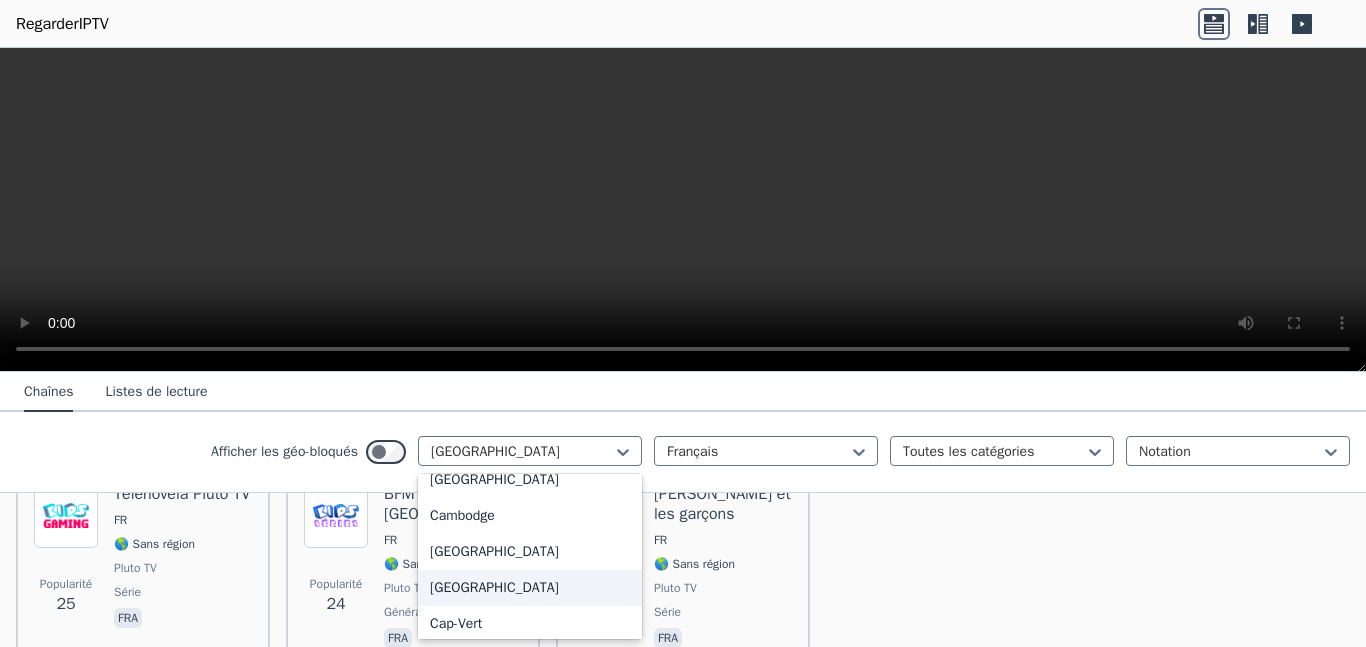 click on "[GEOGRAPHIC_DATA]" at bounding box center (494, 587) 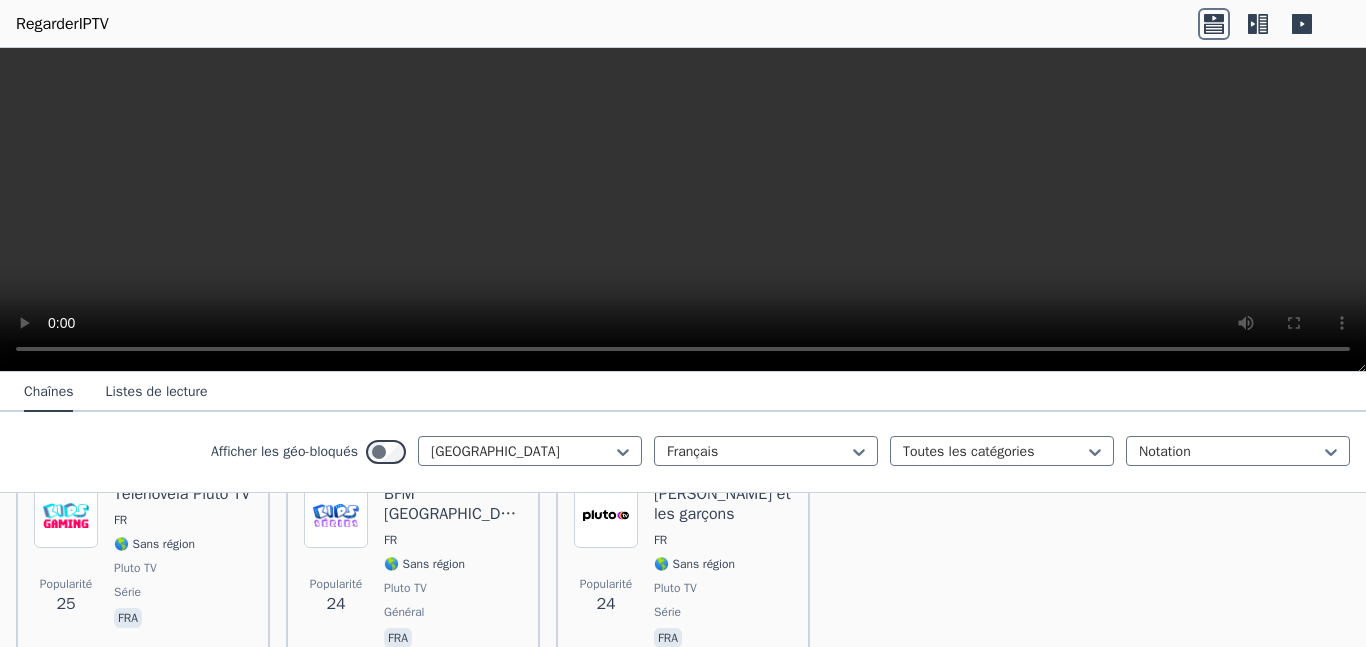 scroll, scrollTop: 0, scrollLeft: 0, axis: both 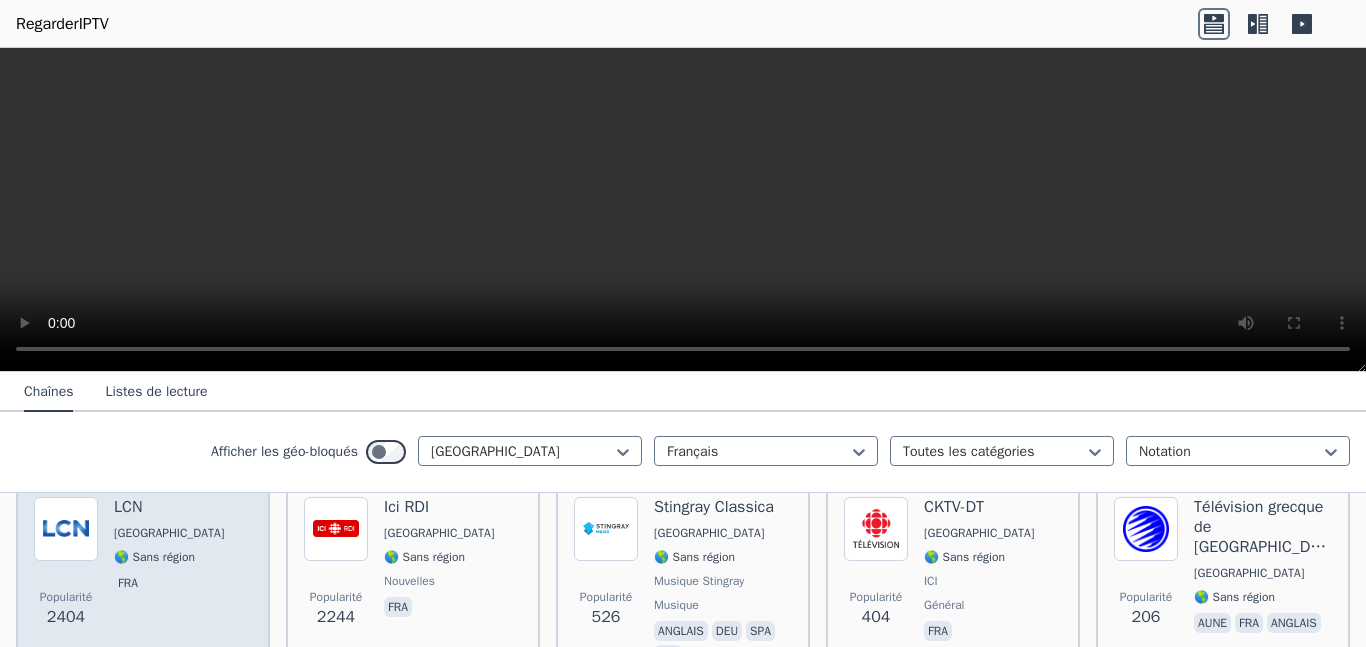 click on "Popularité 2404 LCN Californie 🌎 Sans région fra" at bounding box center [143, 583] 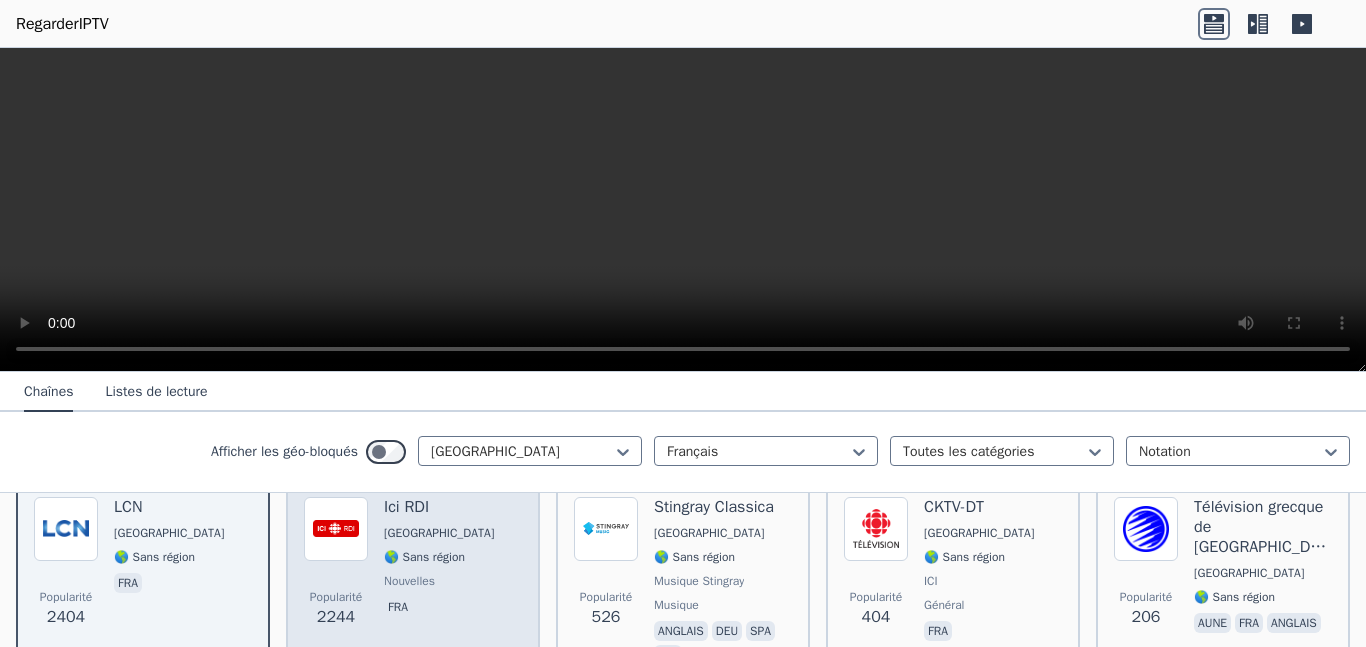 click on "[GEOGRAPHIC_DATA]" at bounding box center (439, 533) 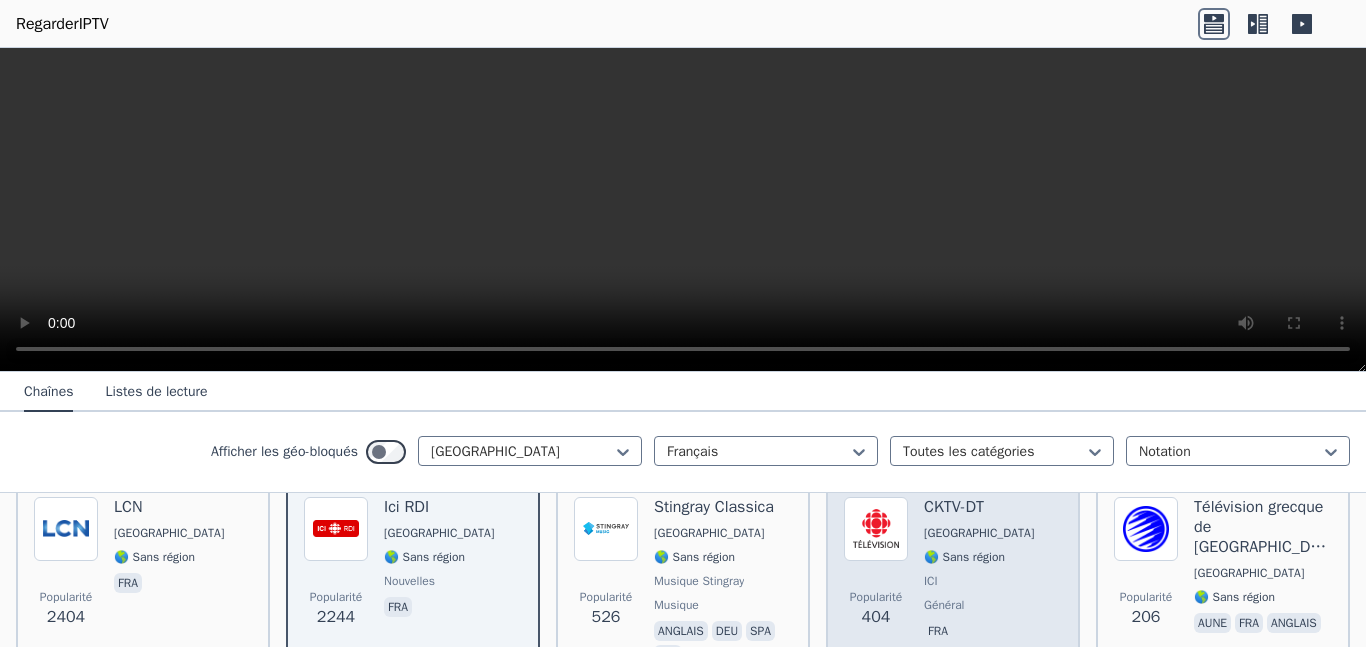 click on "[GEOGRAPHIC_DATA]" at bounding box center (979, 533) 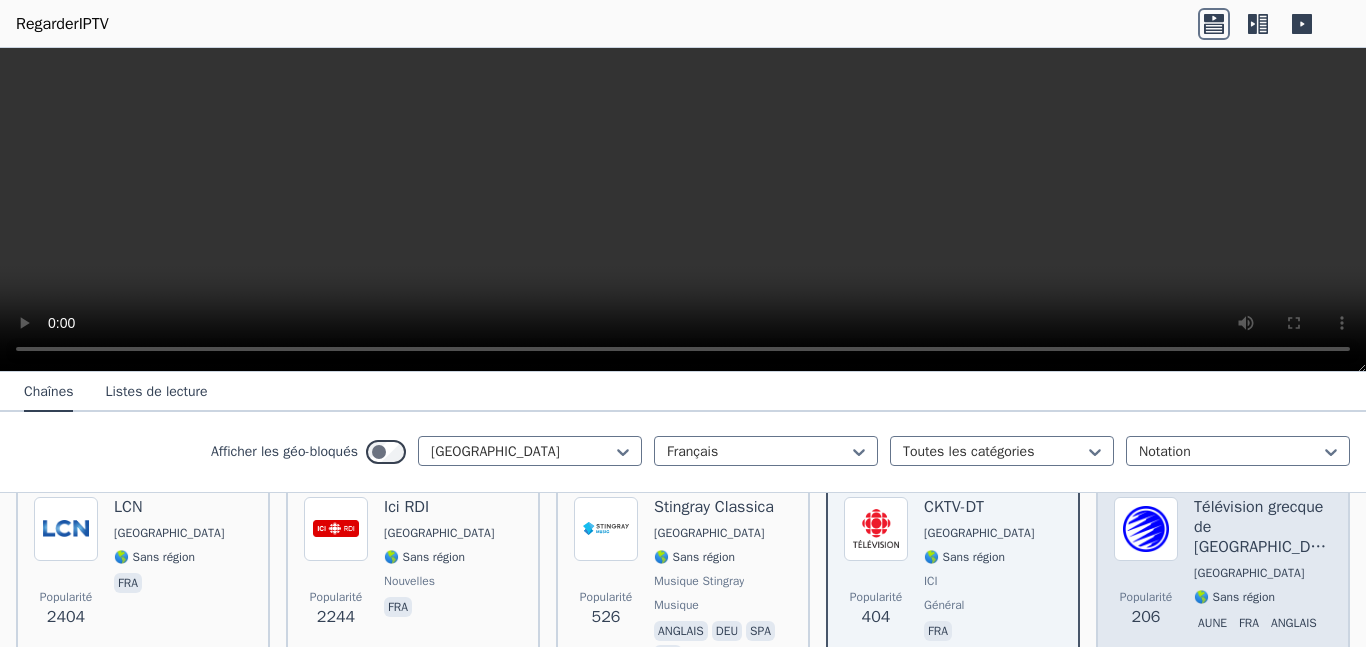 click on "Télévision grecque de [GEOGRAPHIC_DATA]" at bounding box center (1267, 527) 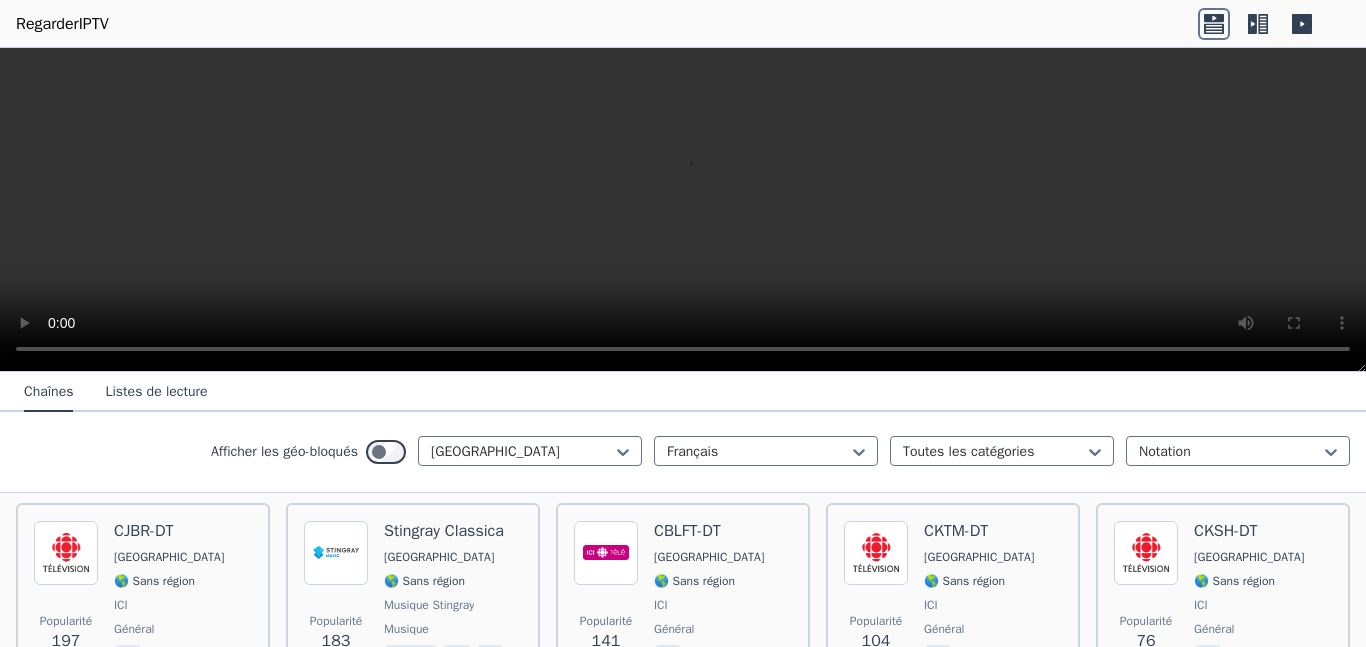 scroll, scrollTop: 453, scrollLeft: 0, axis: vertical 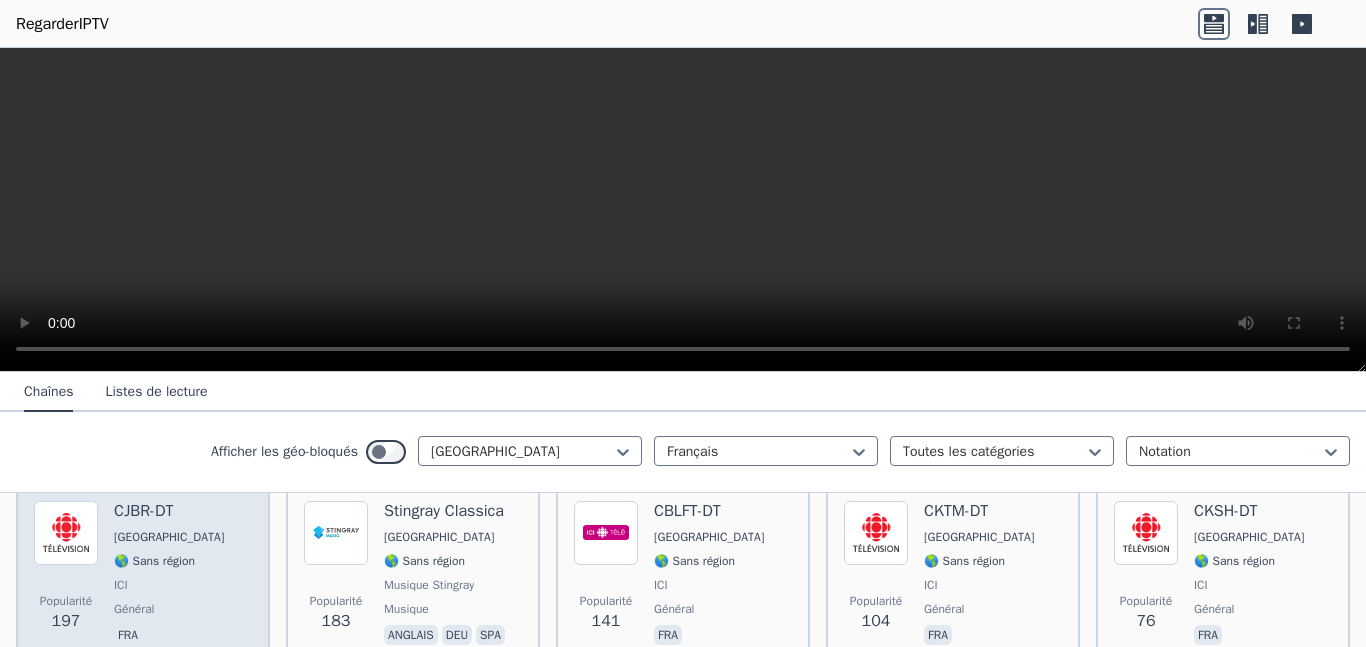 click on "[GEOGRAPHIC_DATA]" at bounding box center [169, 537] 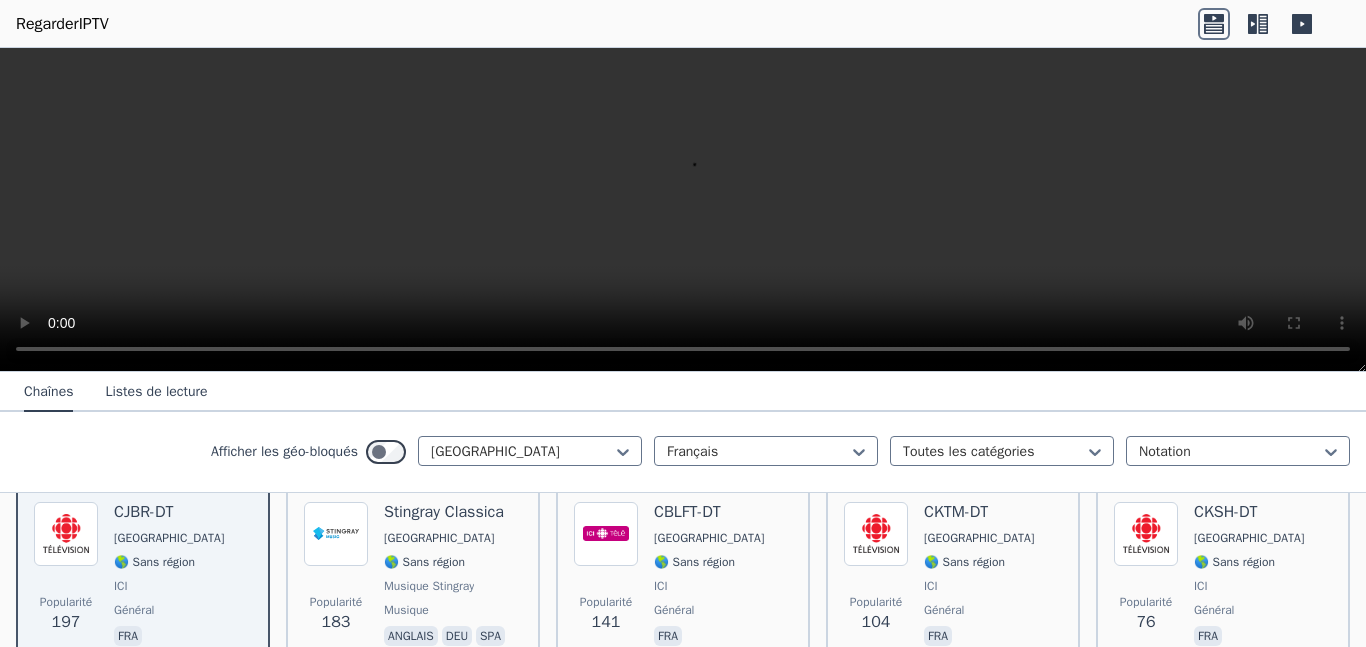 scroll, scrollTop: 433, scrollLeft: 0, axis: vertical 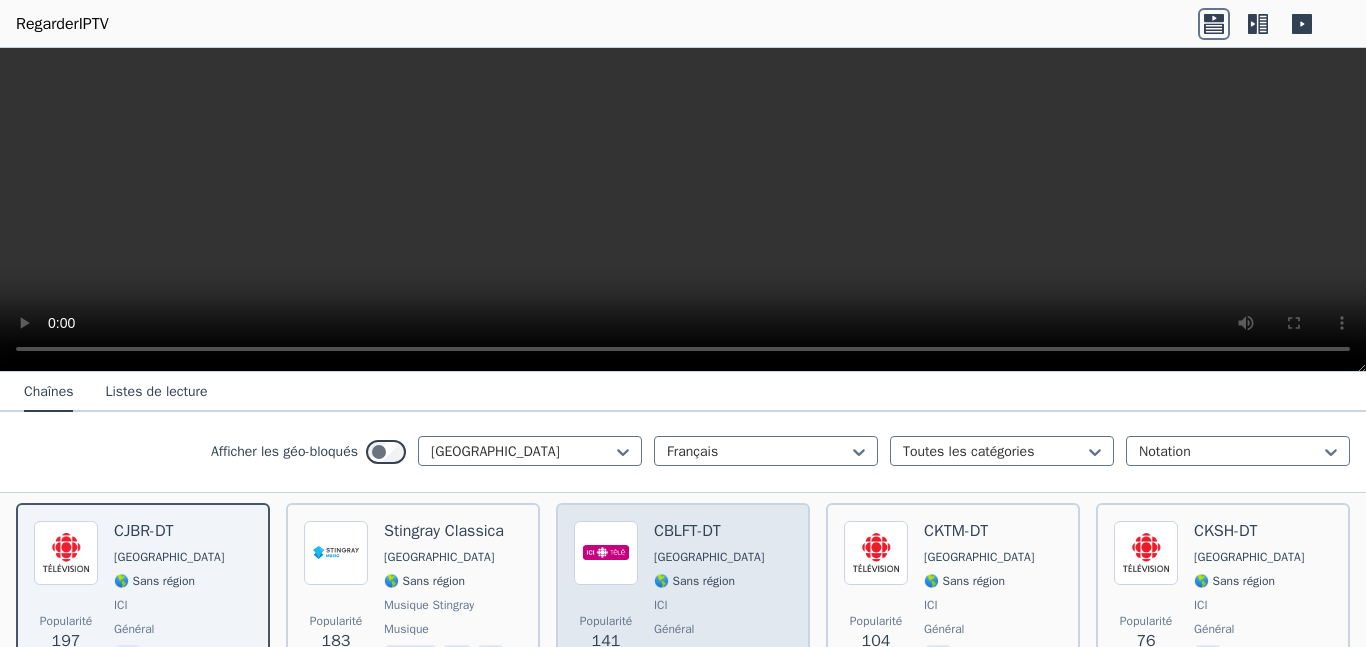 click on "[GEOGRAPHIC_DATA]" at bounding box center (709, 557) 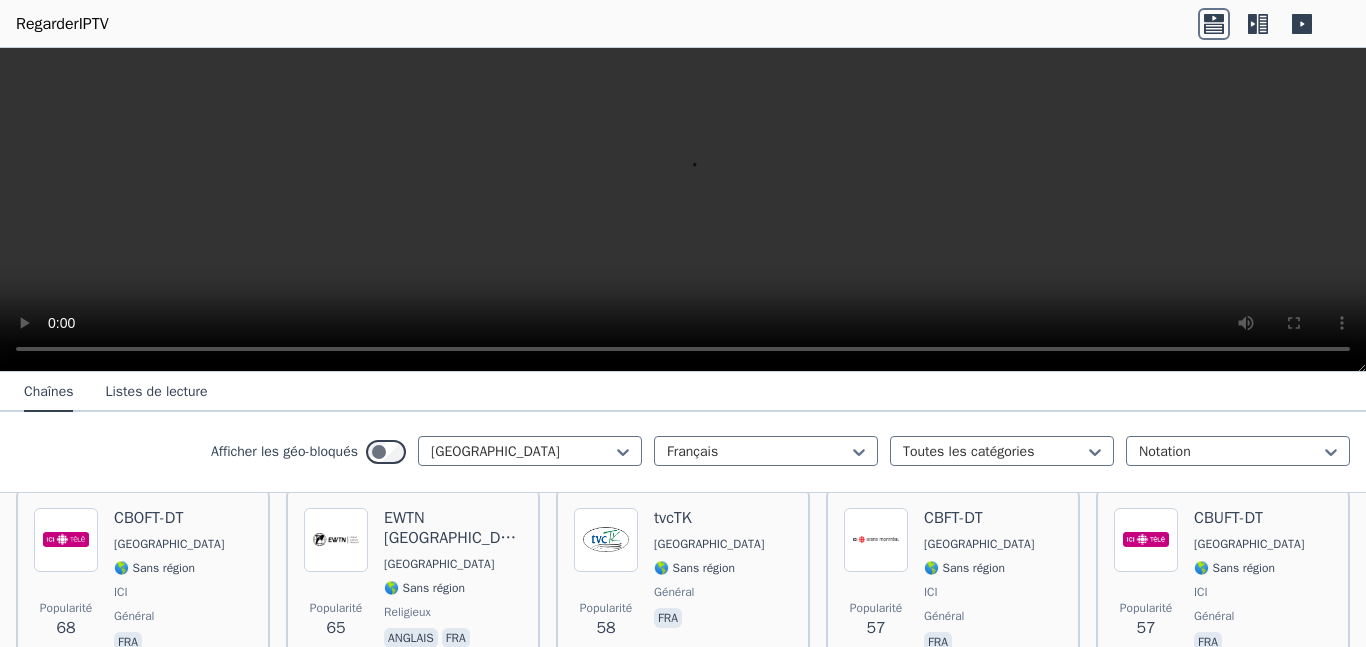 scroll, scrollTop: 673, scrollLeft: 0, axis: vertical 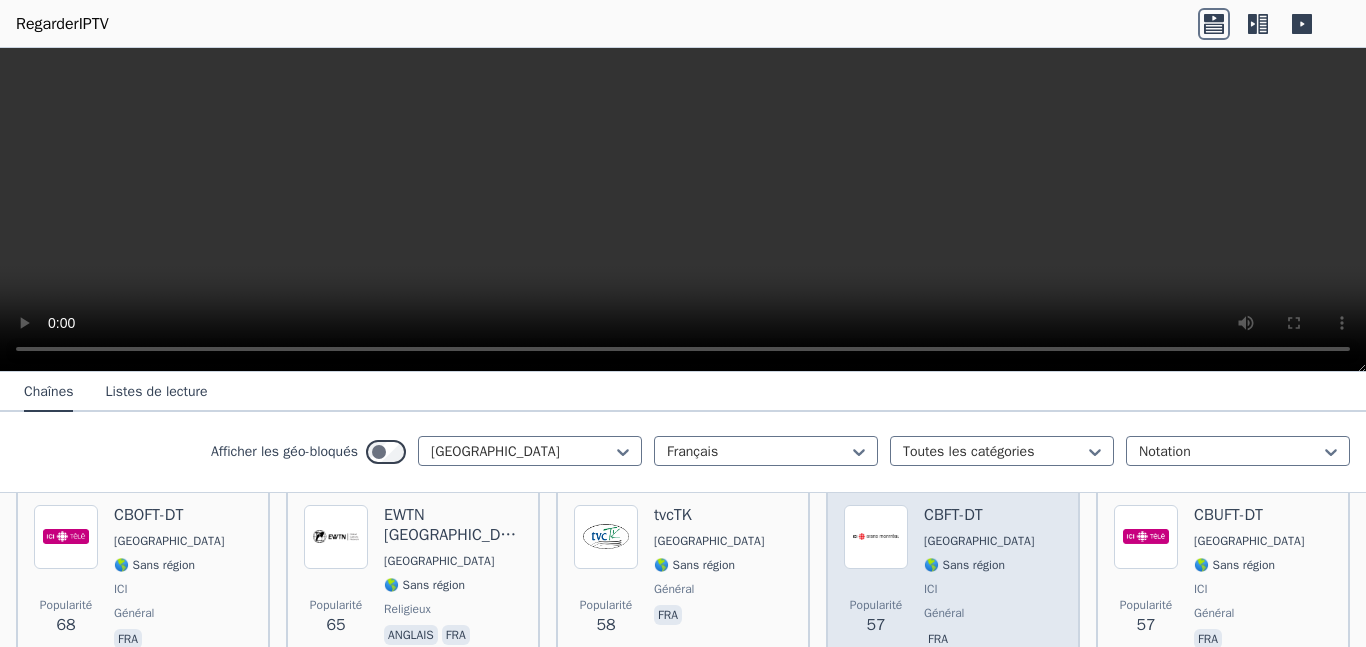 click on "🌎 Sans région" at bounding box center (964, 565) 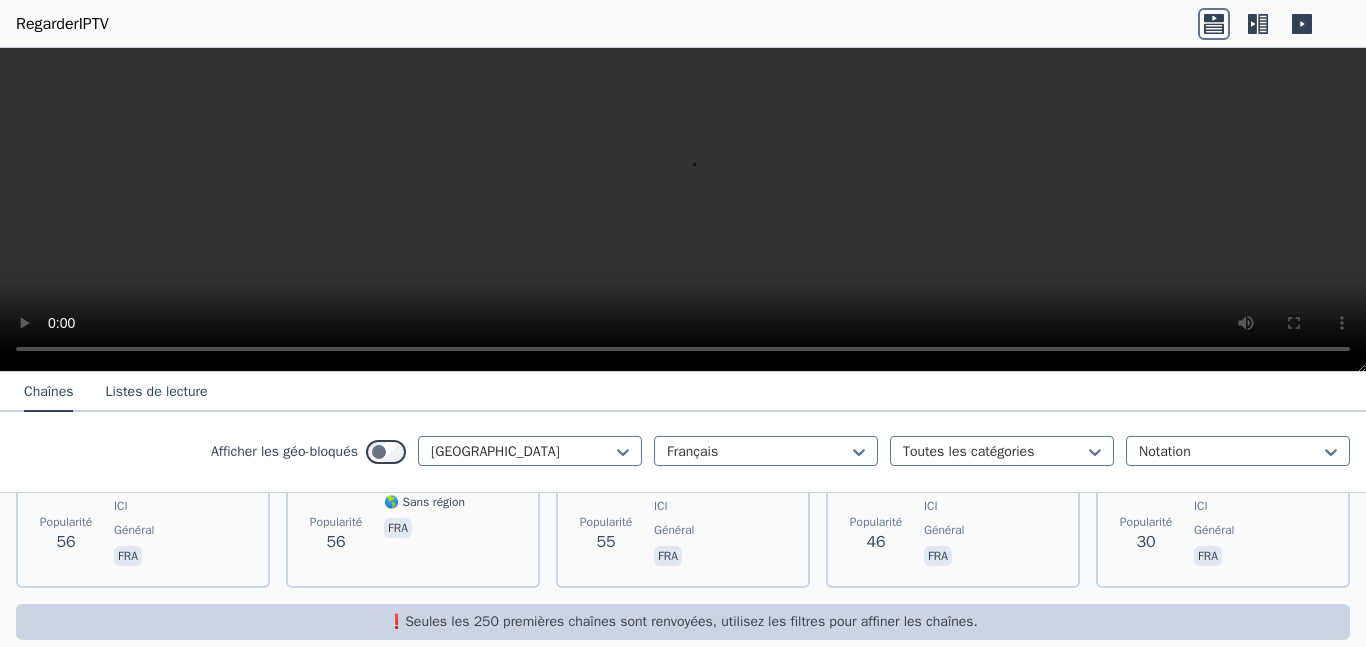 scroll, scrollTop: 980, scrollLeft: 0, axis: vertical 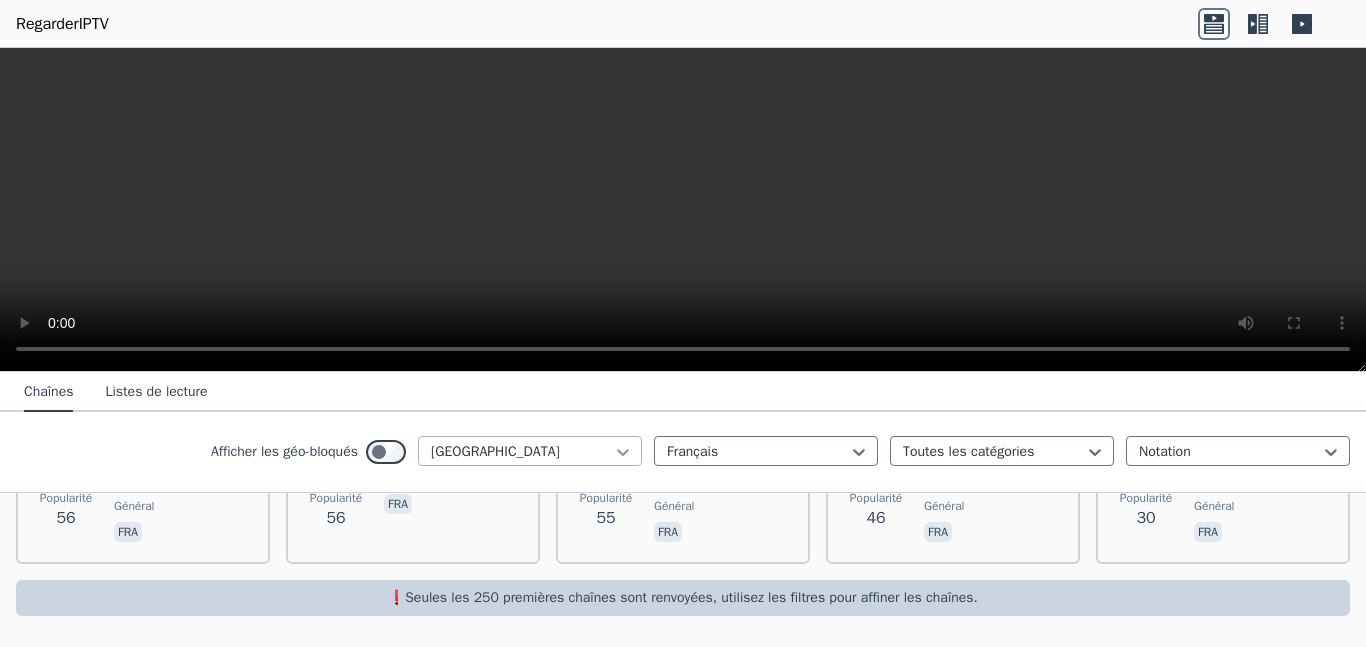 click 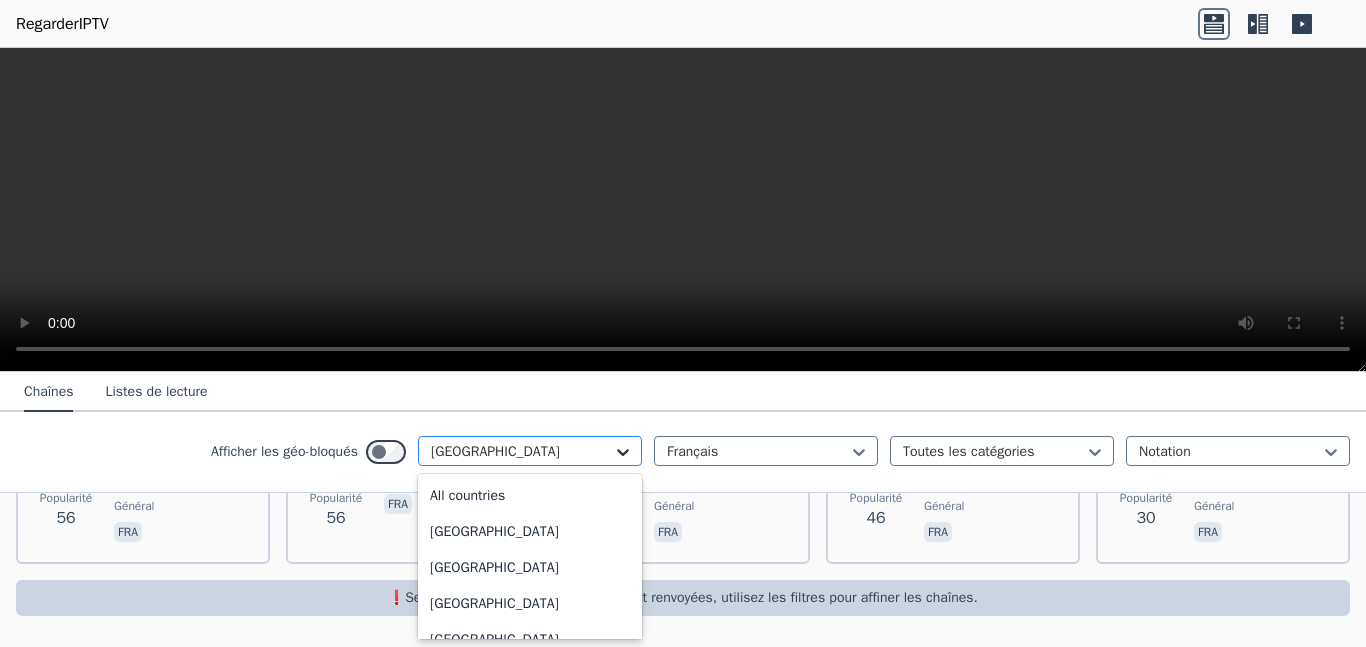 scroll, scrollTop: 940, scrollLeft: 0, axis: vertical 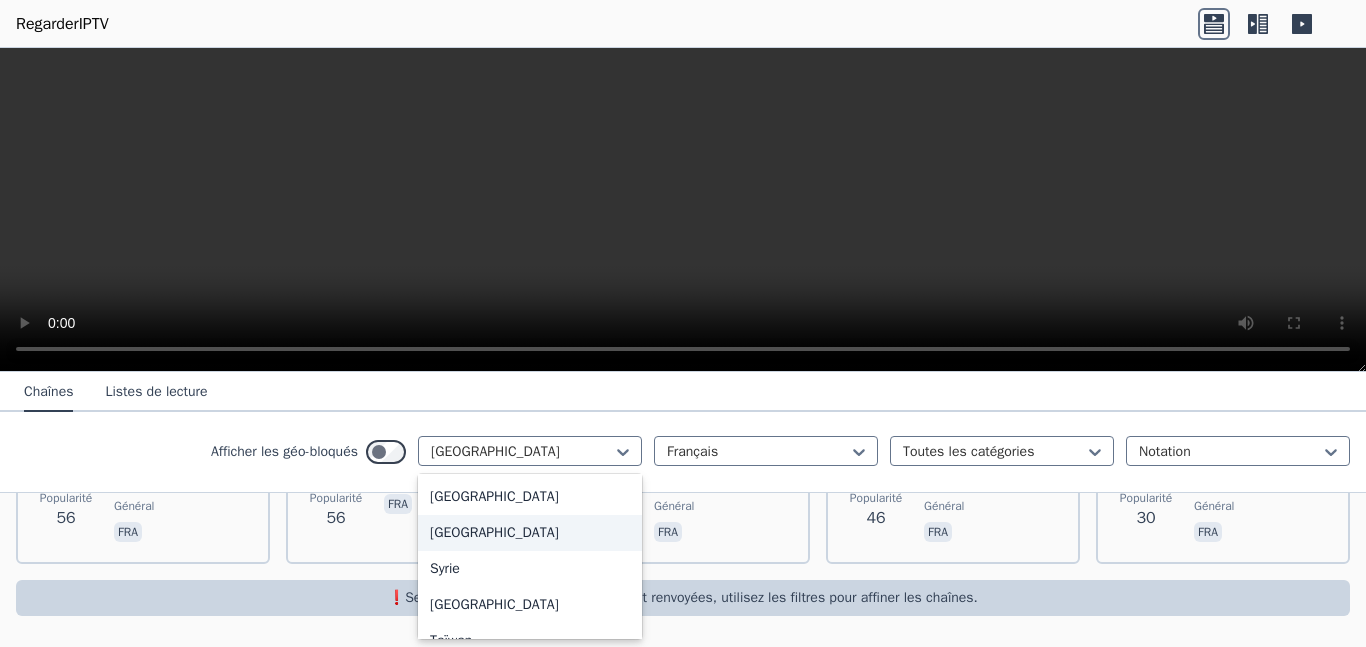 click on "[GEOGRAPHIC_DATA]" at bounding box center [494, 532] 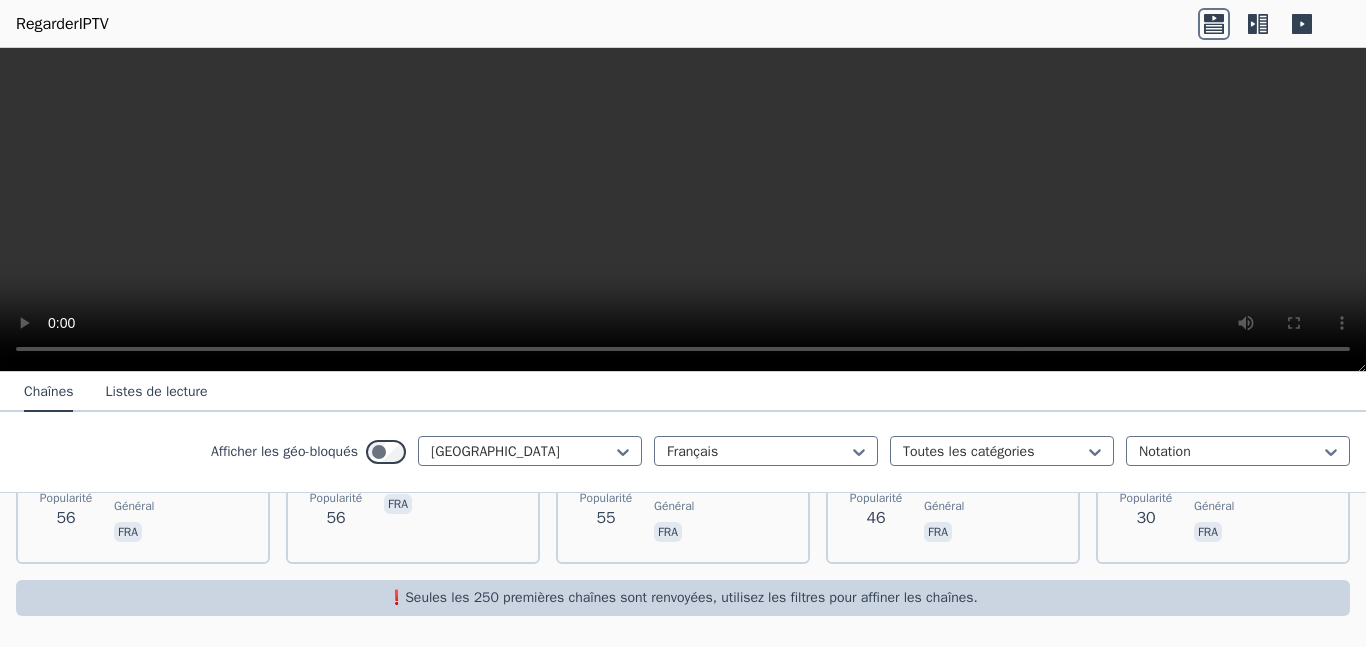 scroll, scrollTop: 0, scrollLeft: 0, axis: both 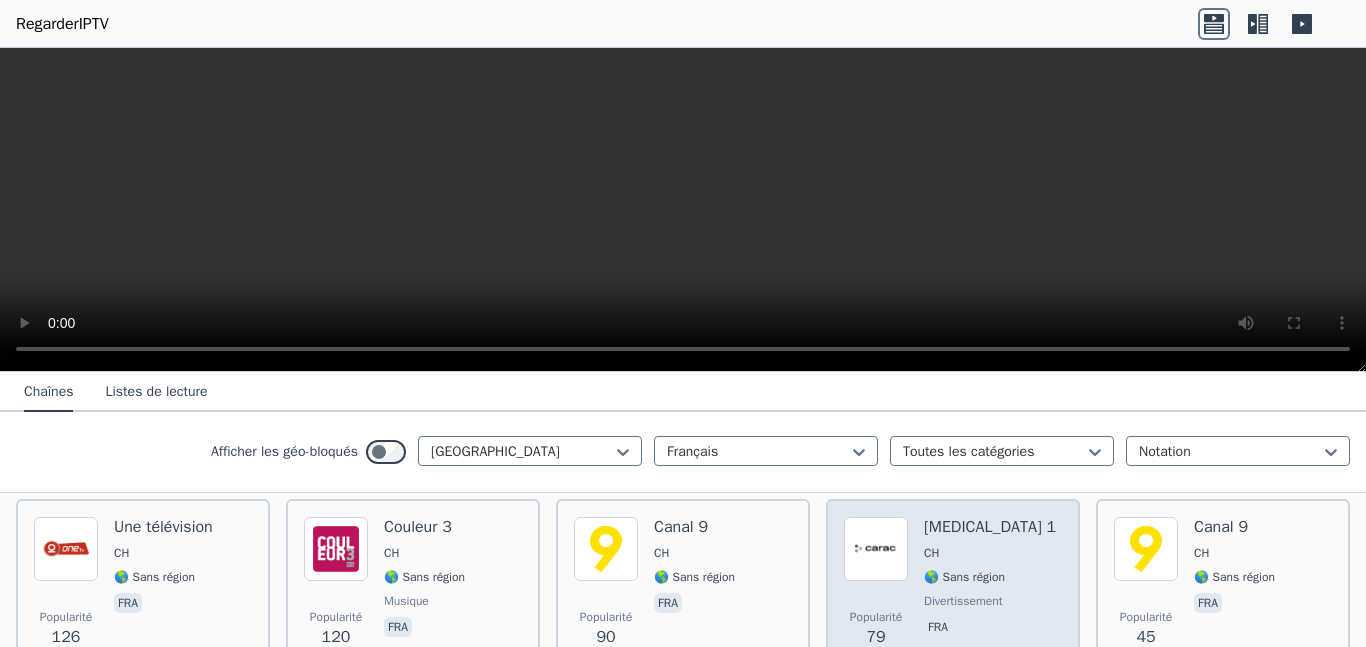click on "Popularité 79 [MEDICAL_DATA] 1 CH 🌎 Sans région divertissement fra" at bounding box center (953, 589) 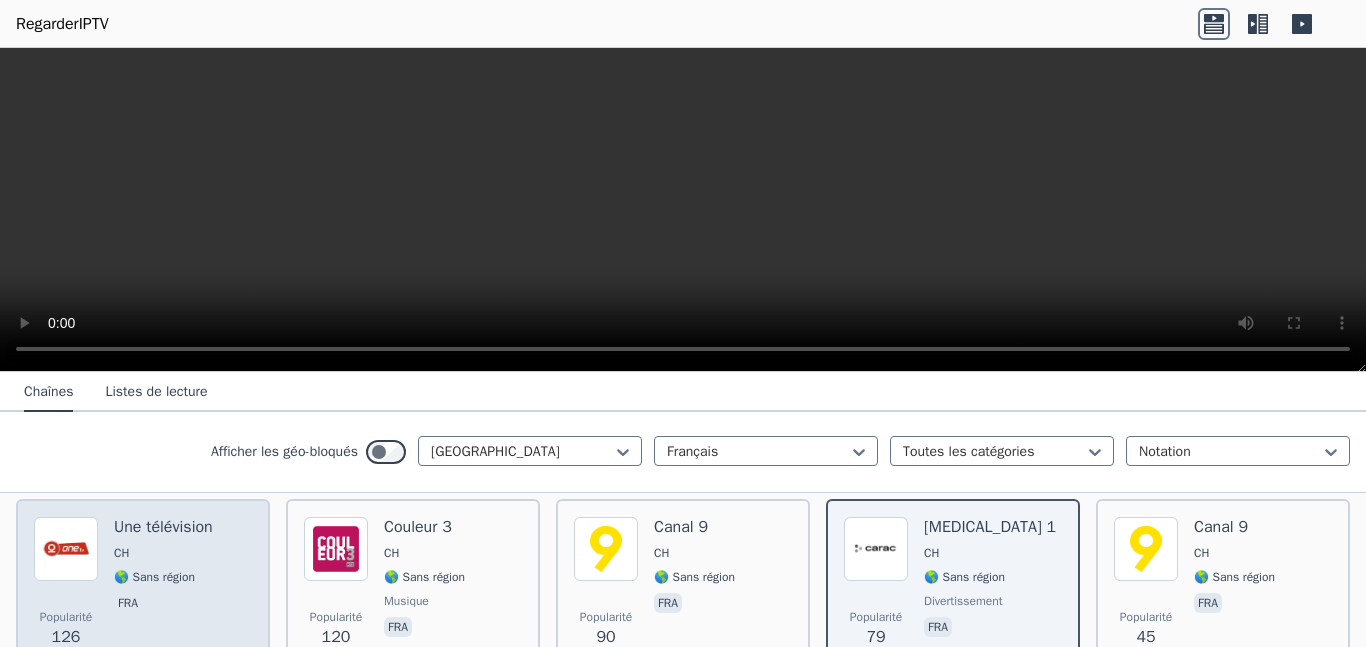 click on "Une télévision" at bounding box center (163, 527) 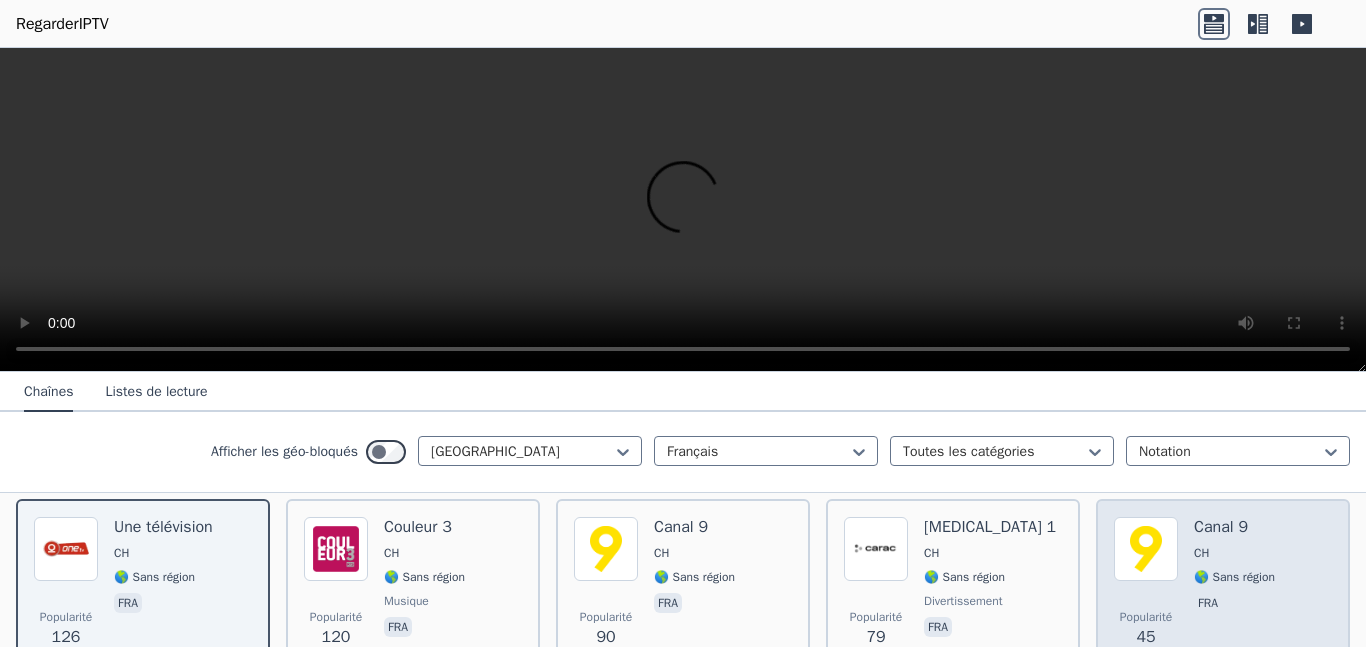 drag, startPoint x: 1218, startPoint y: 553, endPoint x: 1218, endPoint y: 530, distance: 23 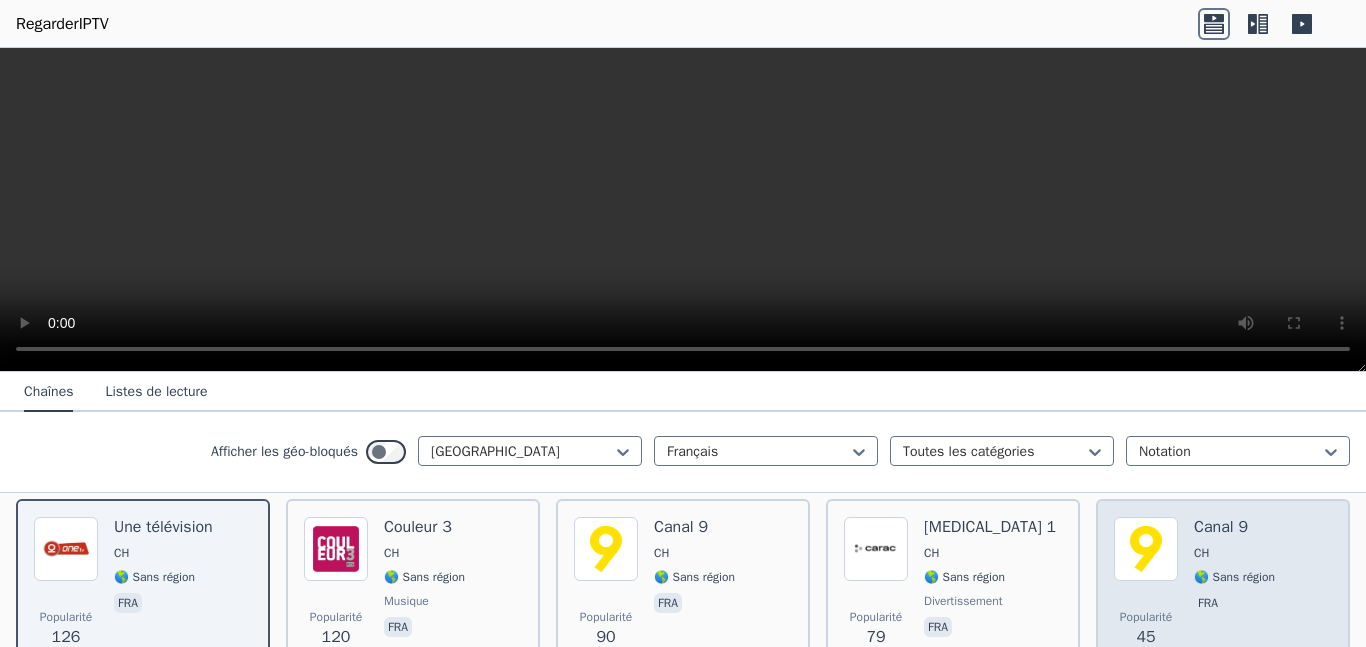 click on "CH" at bounding box center (1234, 553) 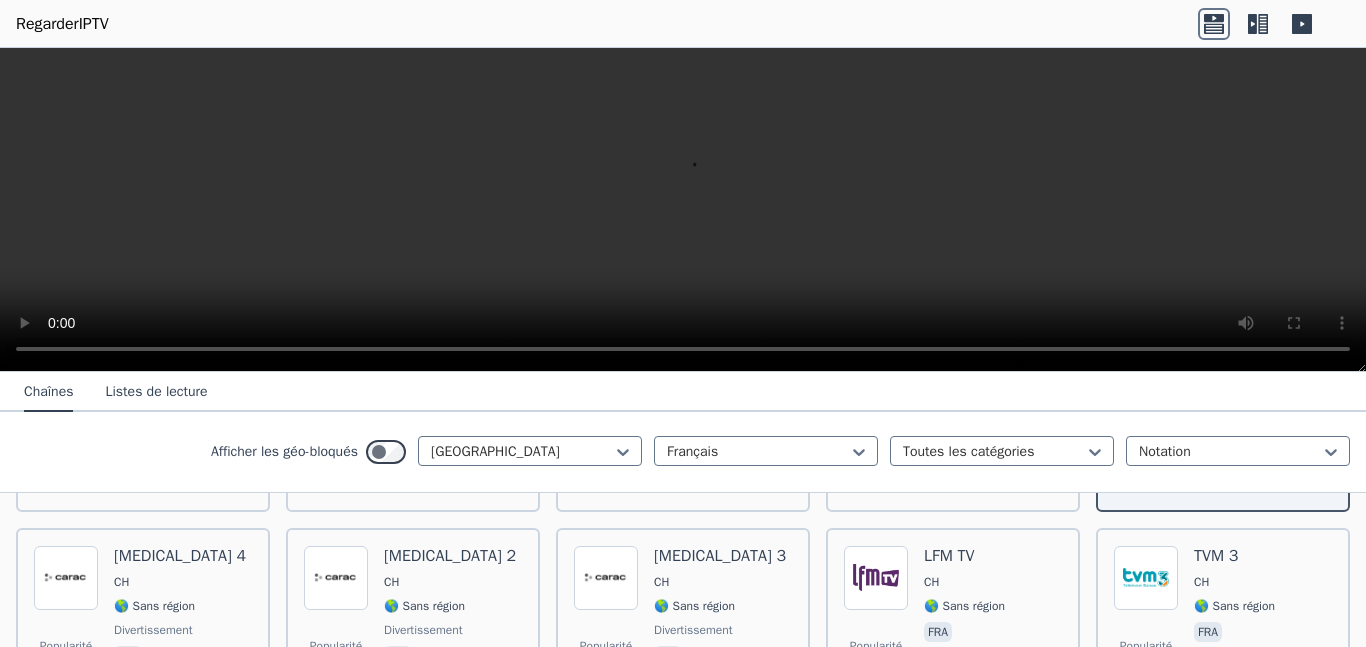 scroll, scrollTop: 393, scrollLeft: 0, axis: vertical 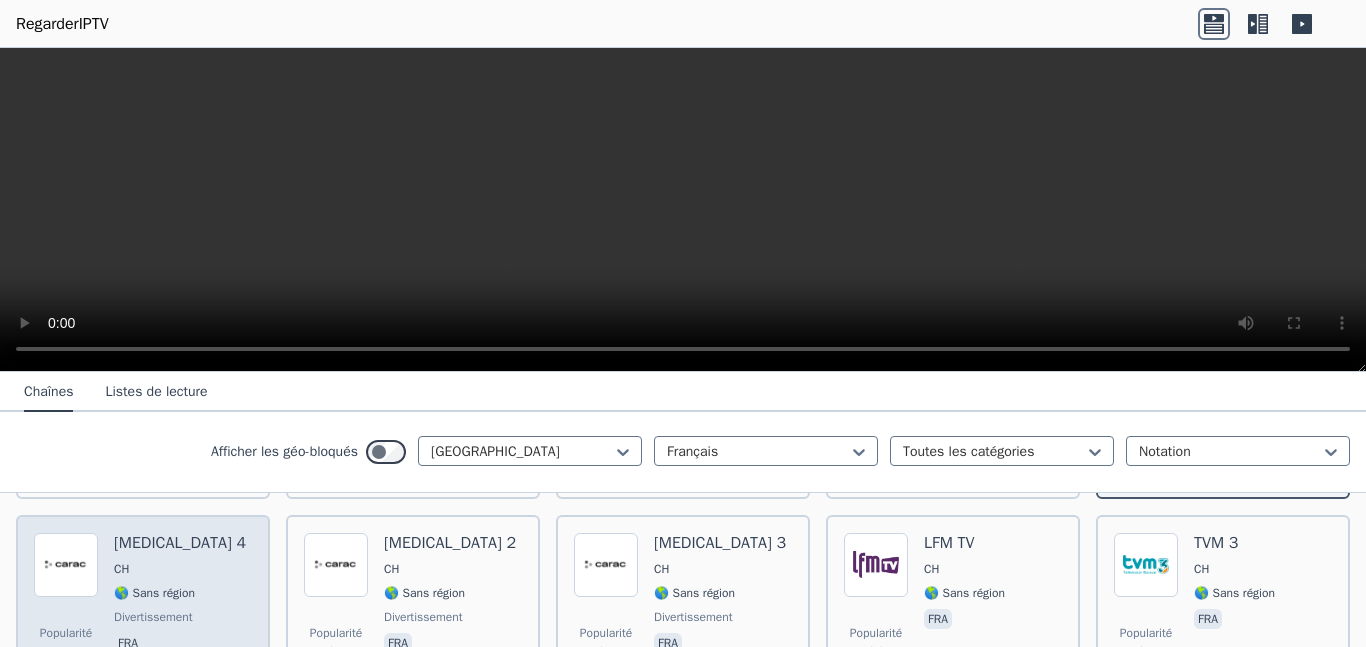 click on "[MEDICAL_DATA] 4" at bounding box center [180, 543] 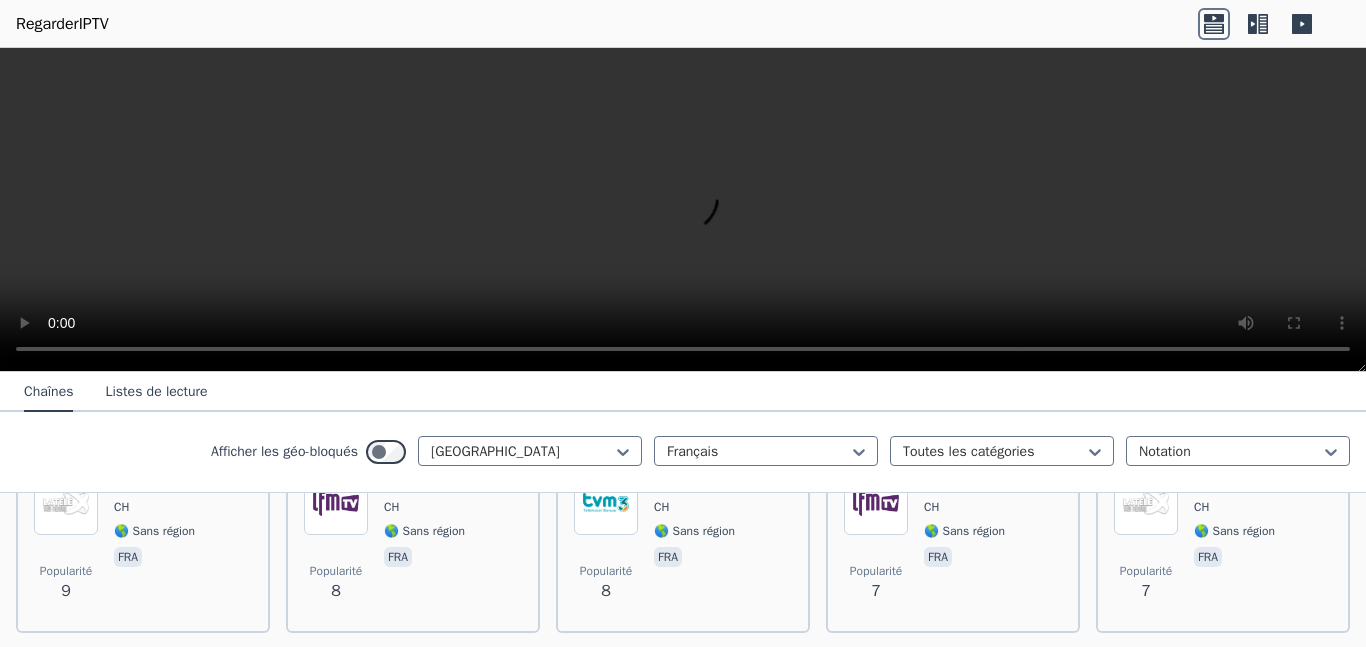 scroll, scrollTop: 590, scrollLeft: 0, axis: vertical 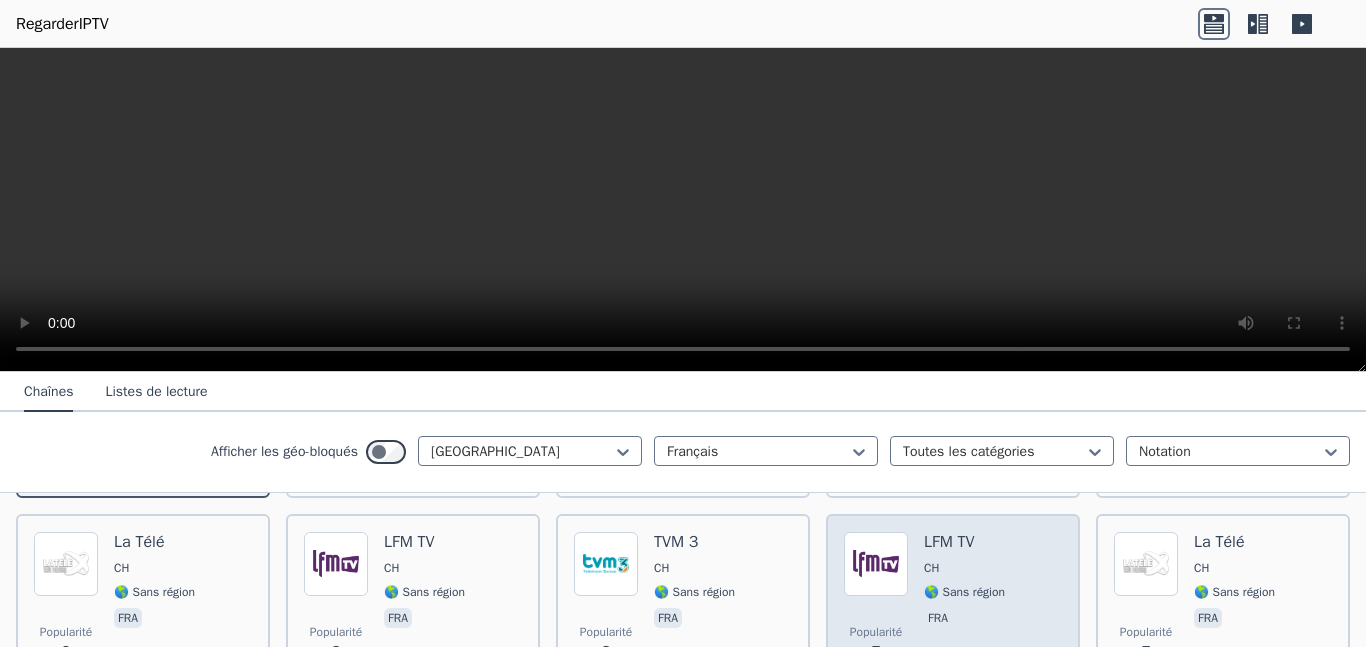 click on "LFM TV" at bounding box center [949, 542] 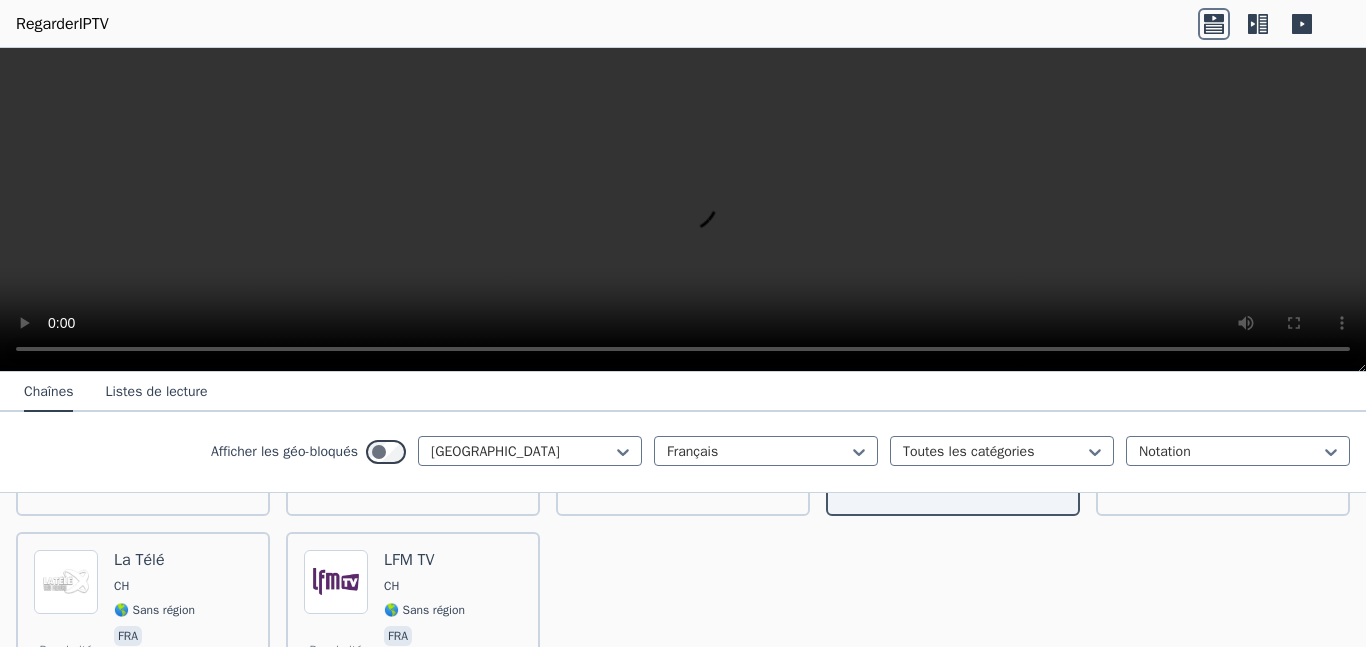 scroll, scrollTop: 770, scrollLeft: 0, axis: vertical 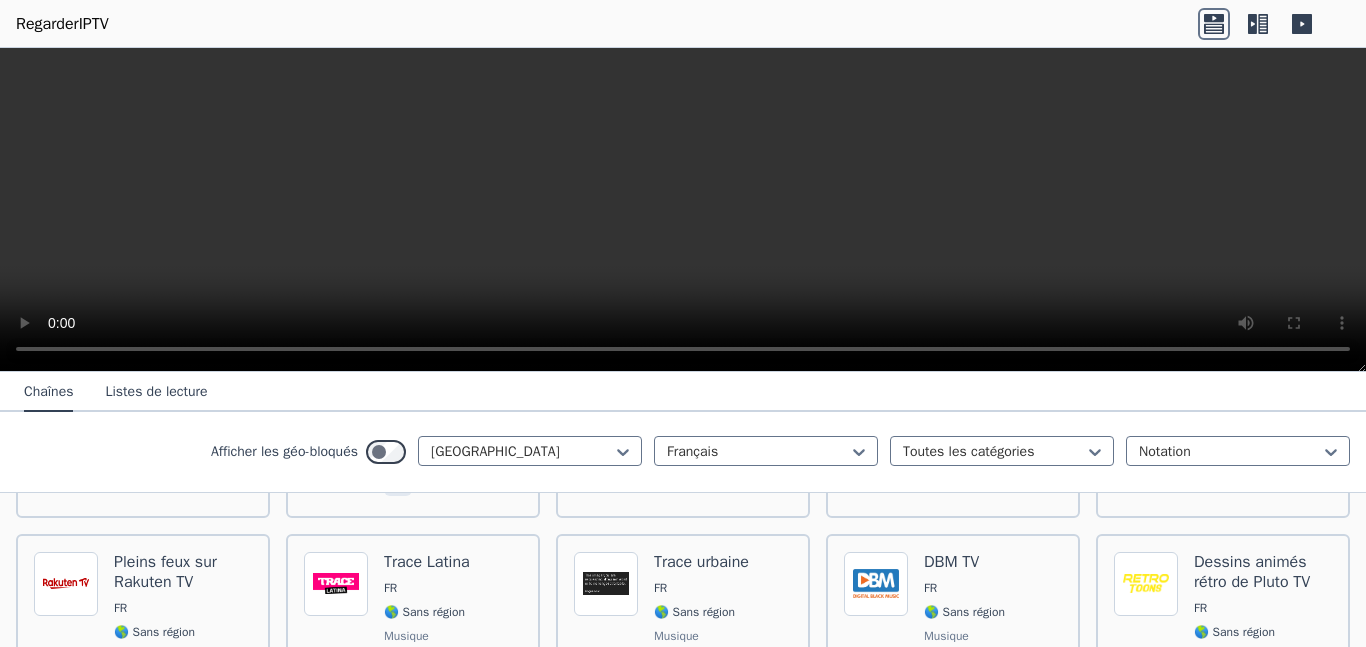 click 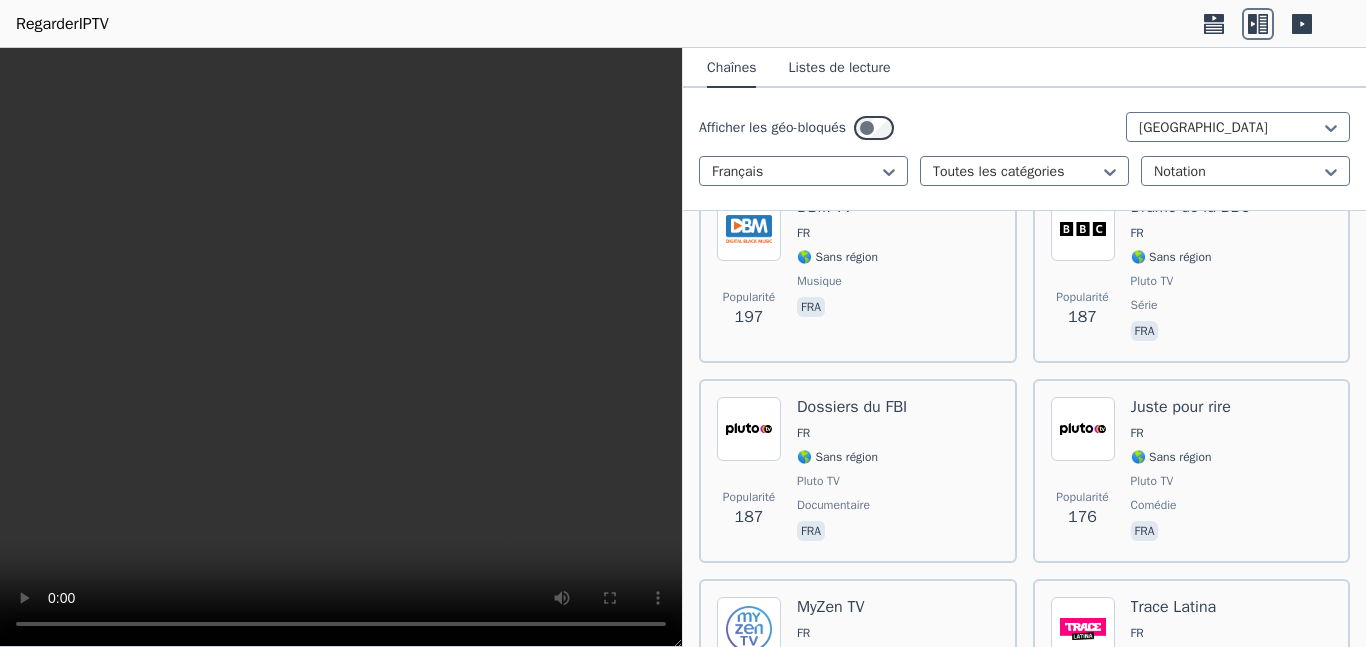 scroll, scrollTop: 3176, scrollLeft: 0, axis: vertical 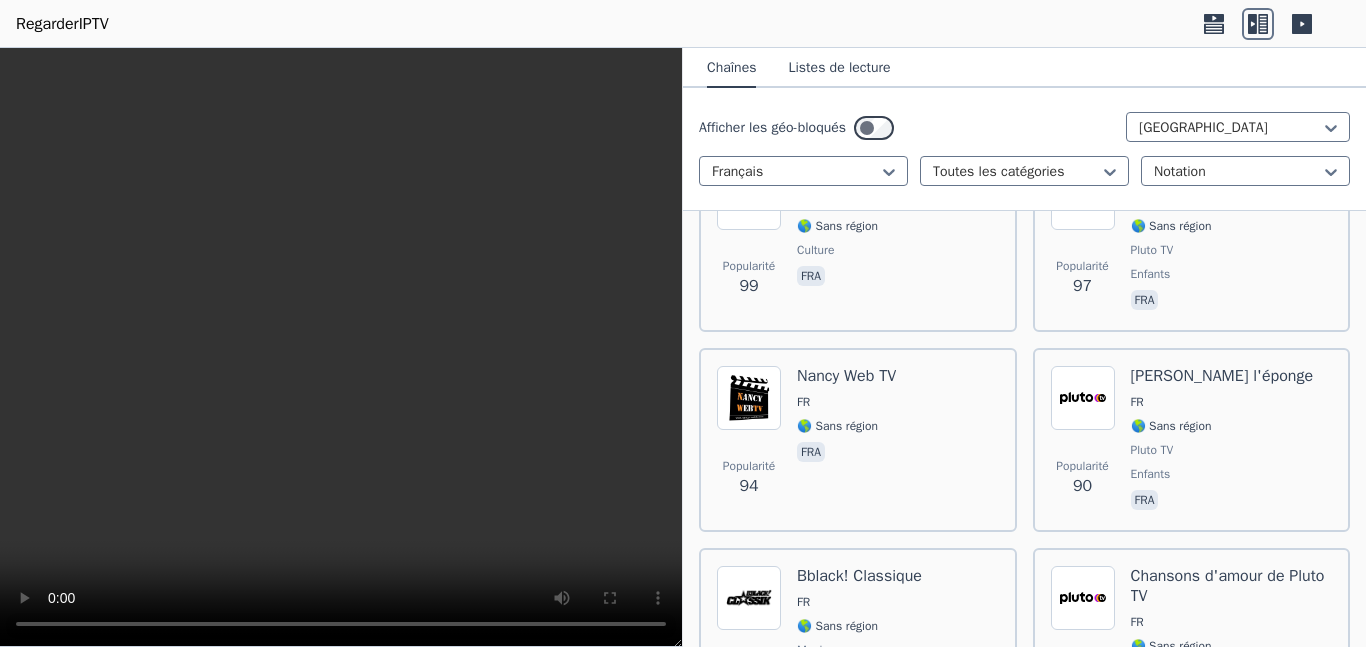 click 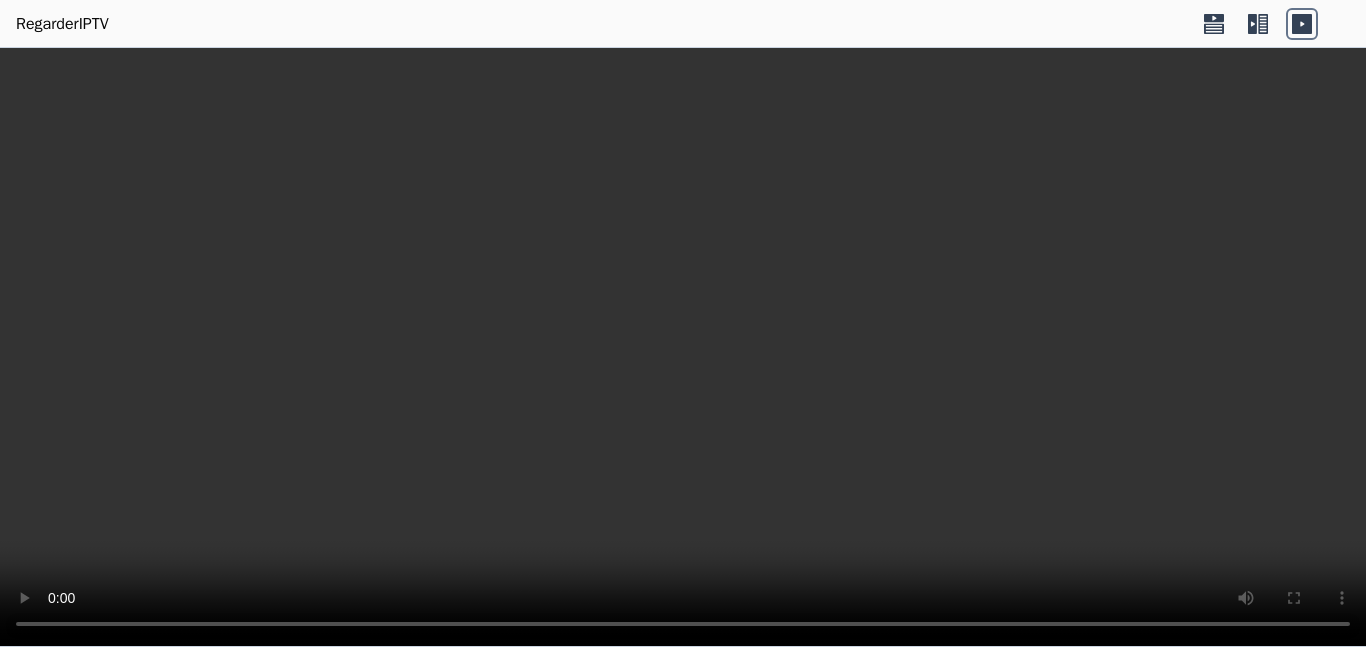 click 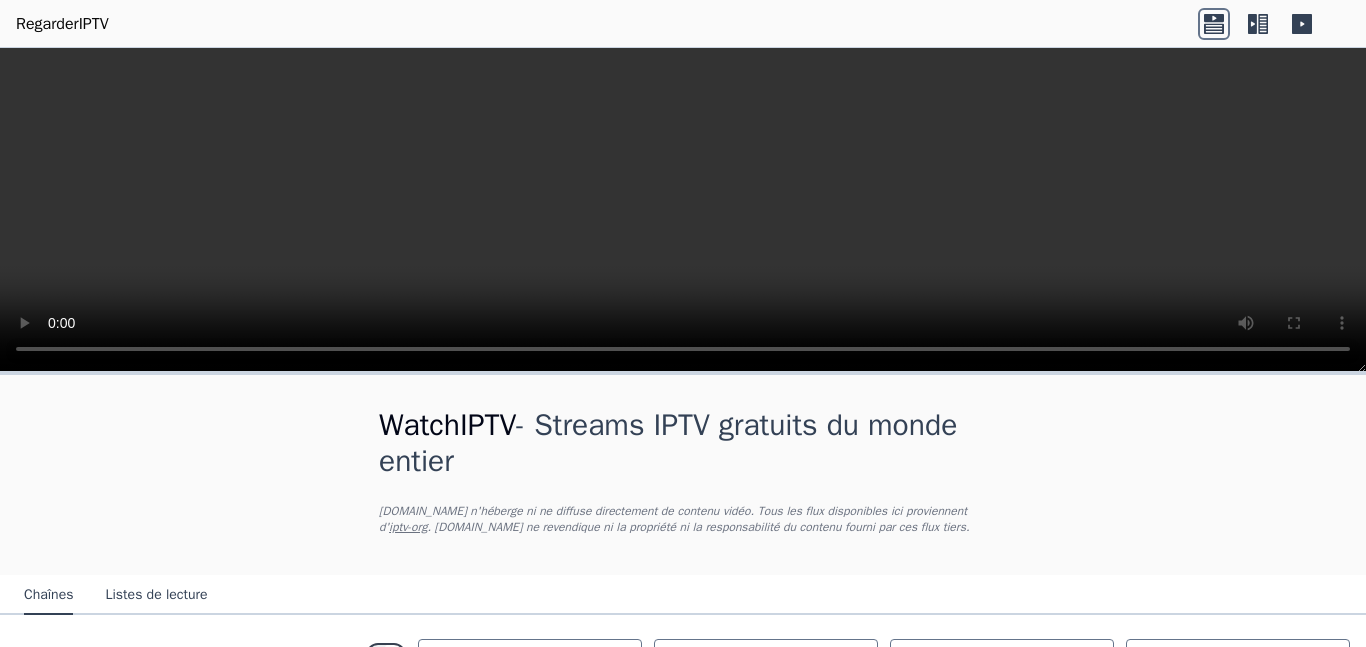 scroll, scrollTop: 0, scrollLeft: 0, axis: both 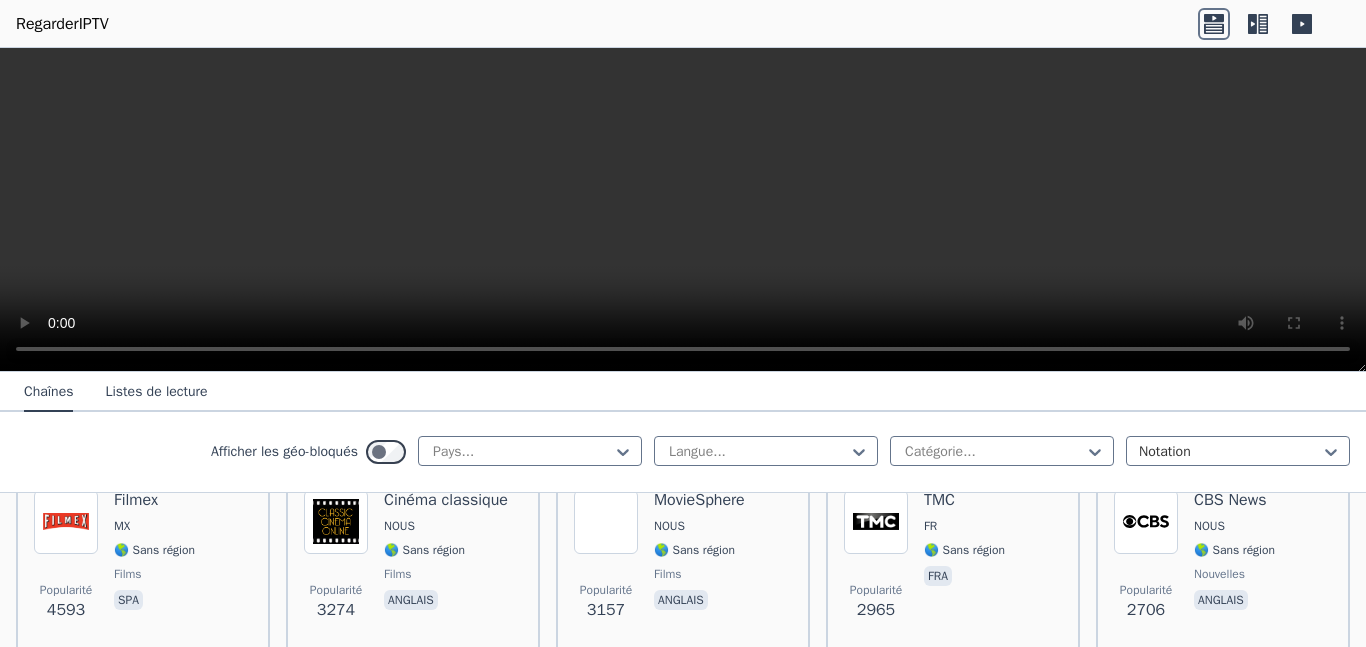 click on "Afficher les géo-bloqués Pays... Langue... Catégorie... Notation" at bounding box center [683, 452] 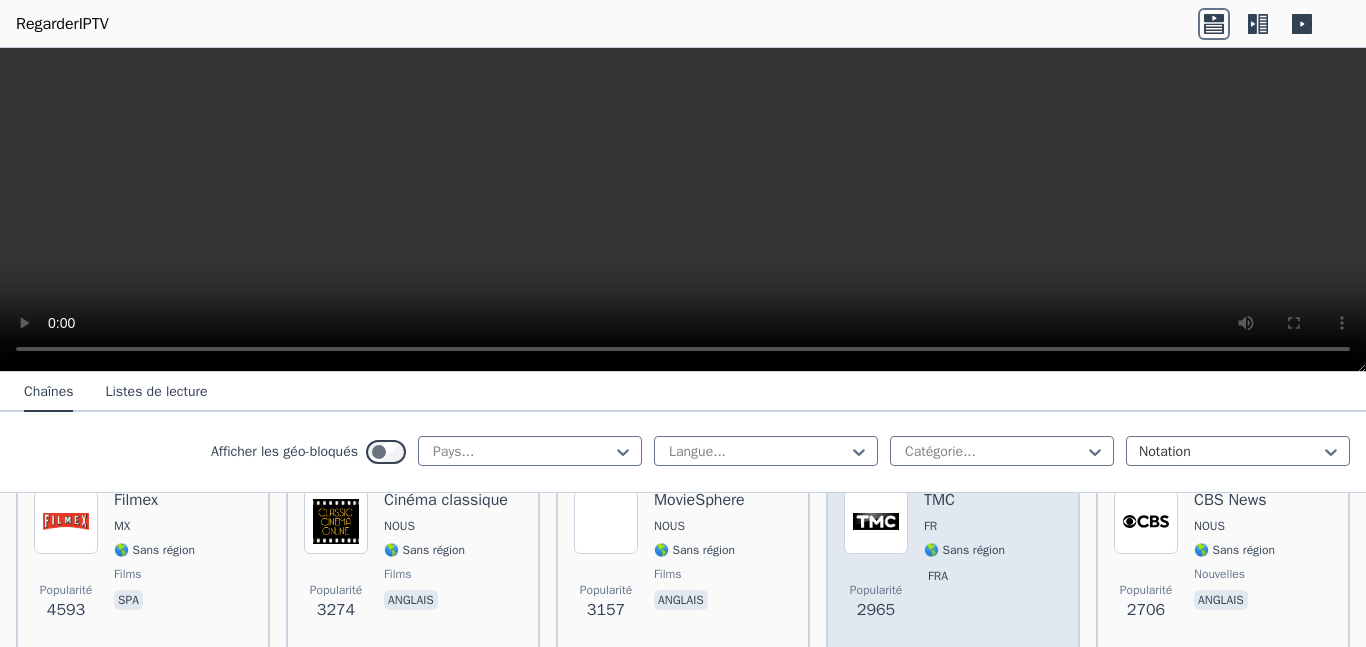 click on "FR" at bounding box center [930, 526] 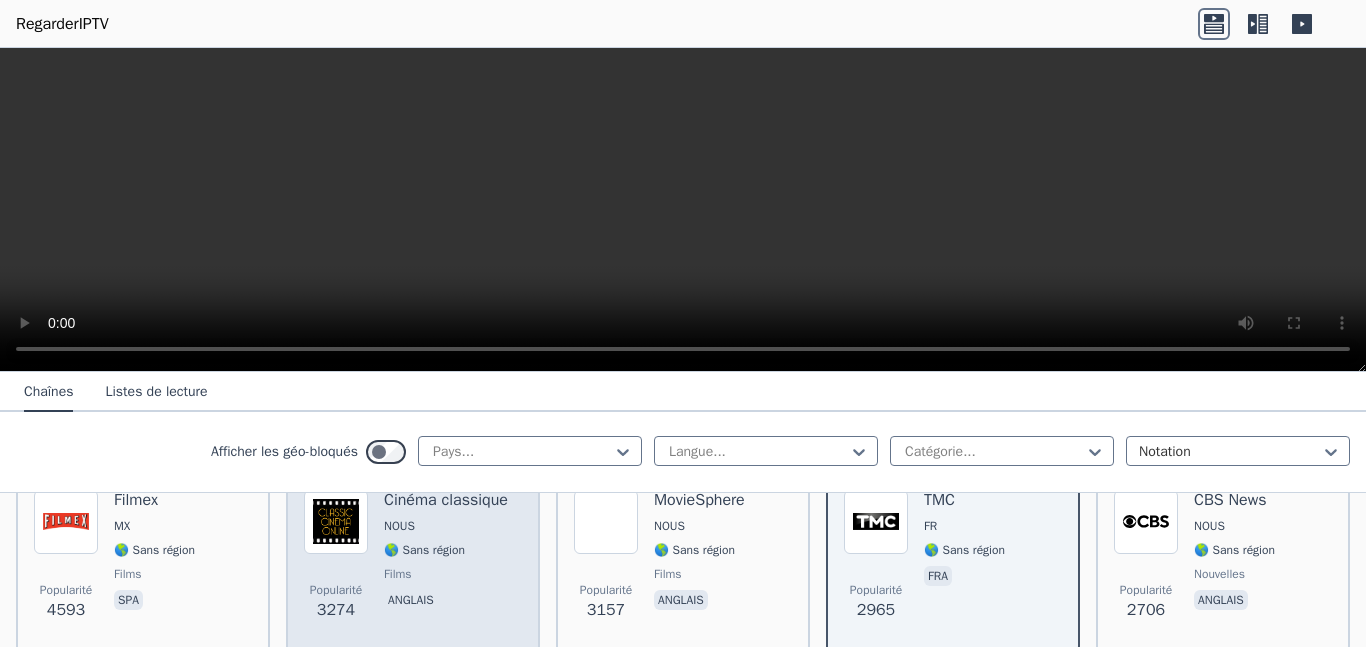 click on "NOUS" at bounding box center [399, 526] 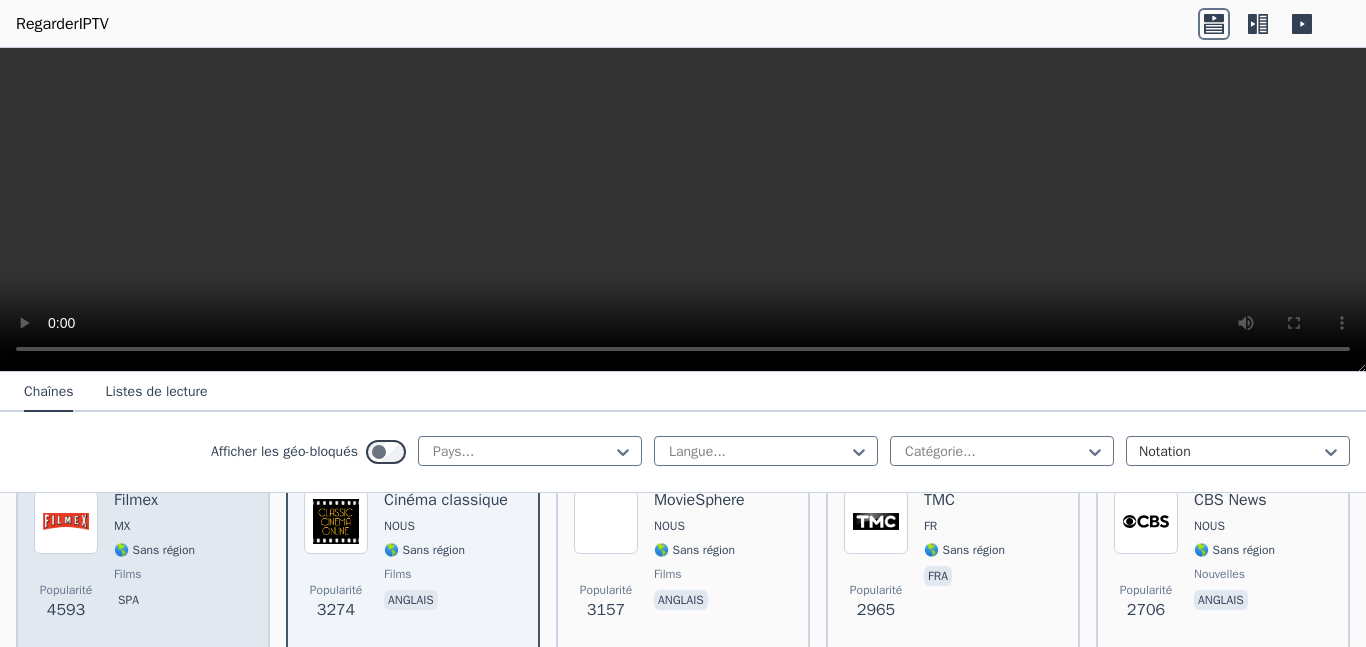 click on "Filmex" at bounding box center (136, 500) 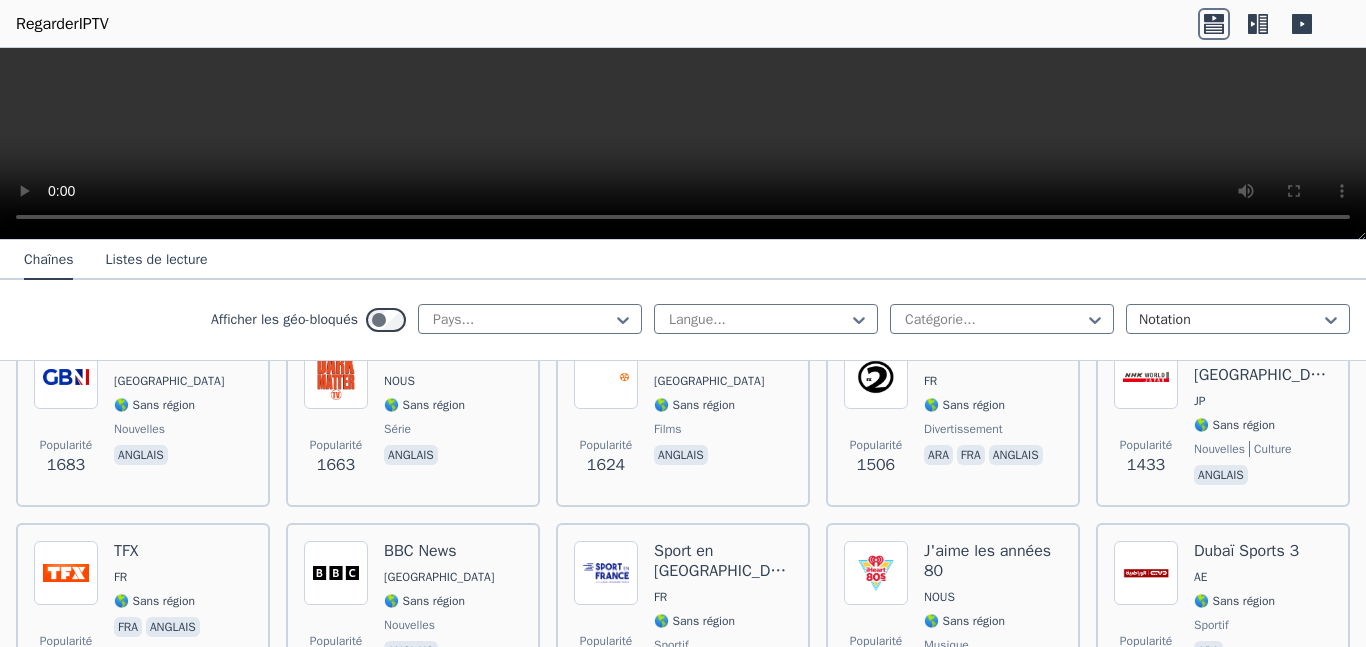 scroll, scrollTop: 1352, scrollLeft: 0, axis: vertical 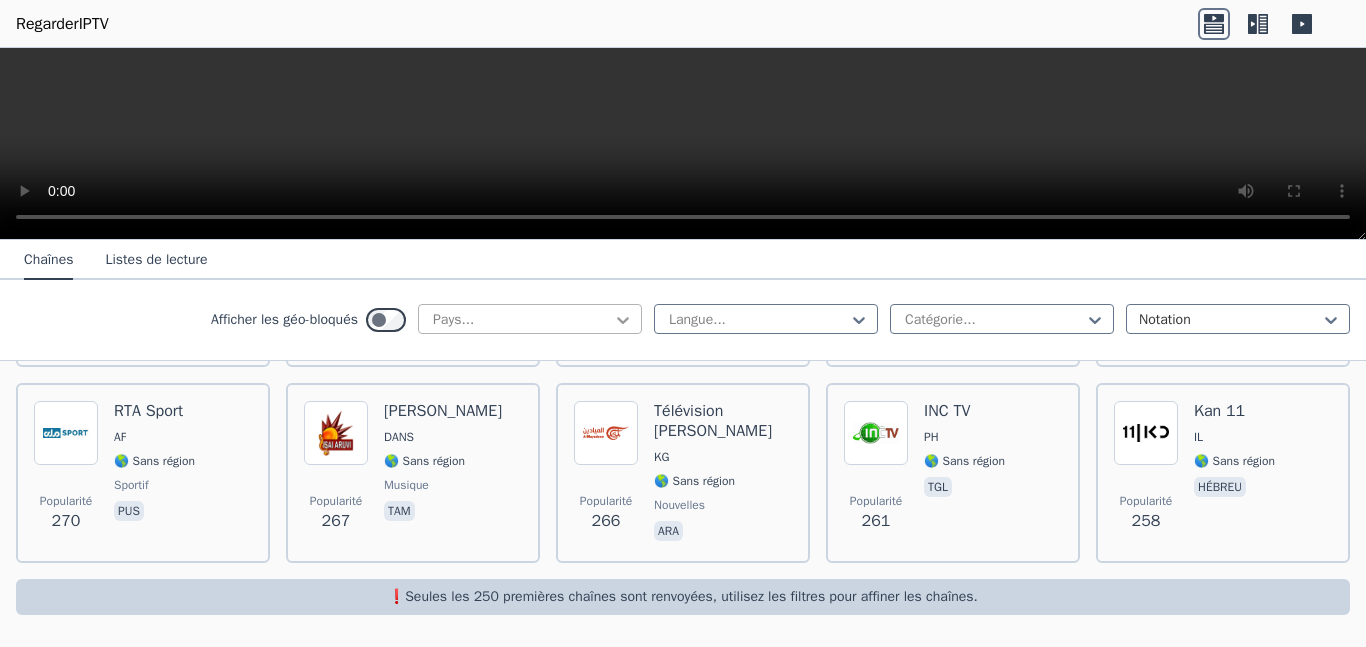 click 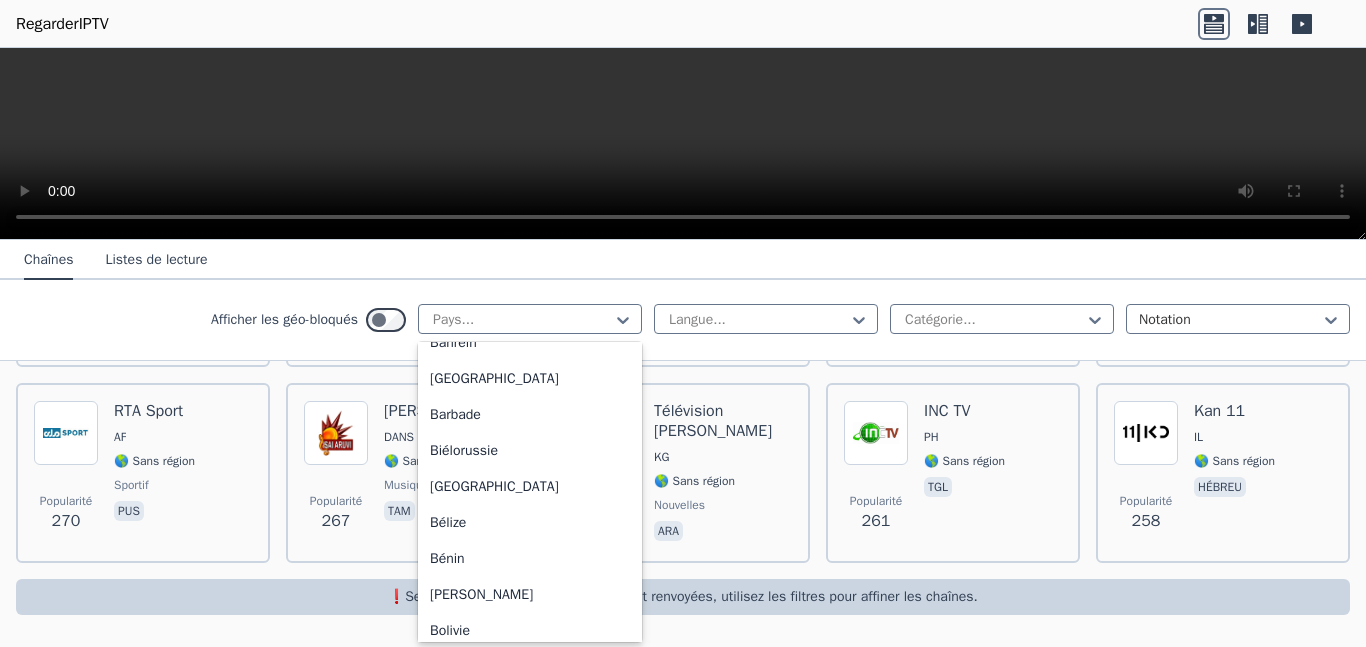scroll, scrollTop: 624, scrollLeft: 0, axis: vertical 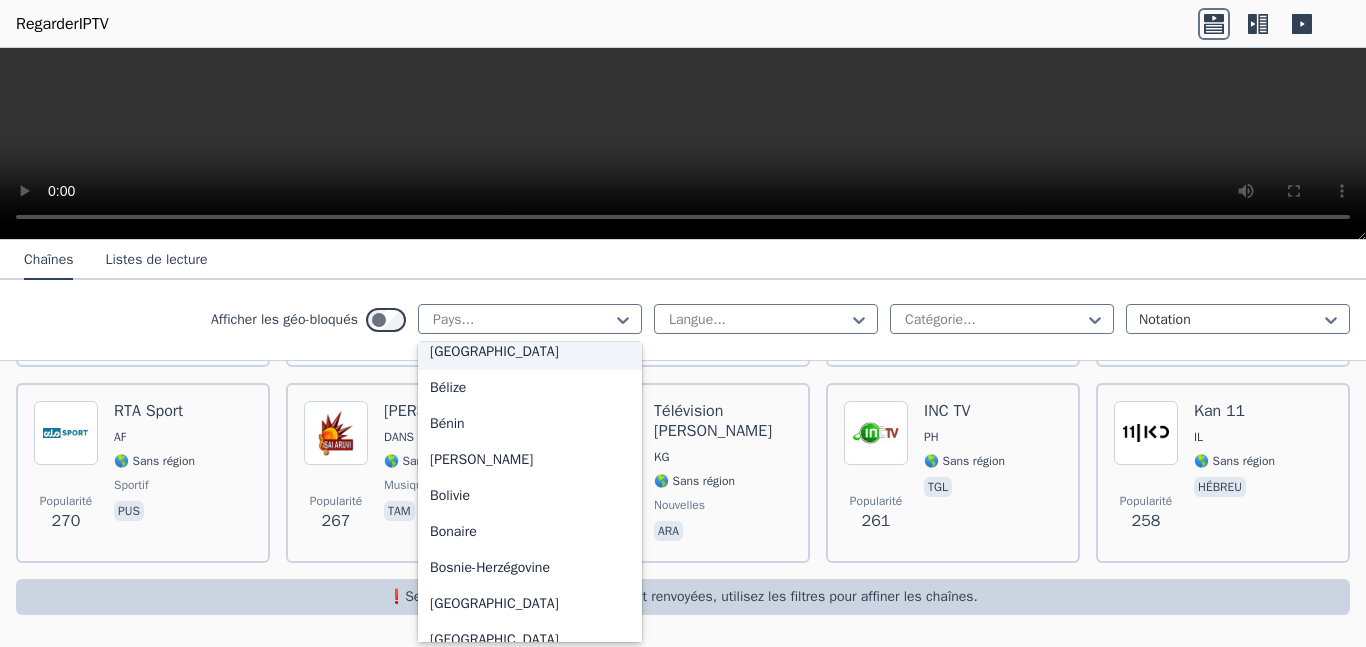 click on "[GEOGRAPHIC_DATA]" at bounding box center [530, 352] 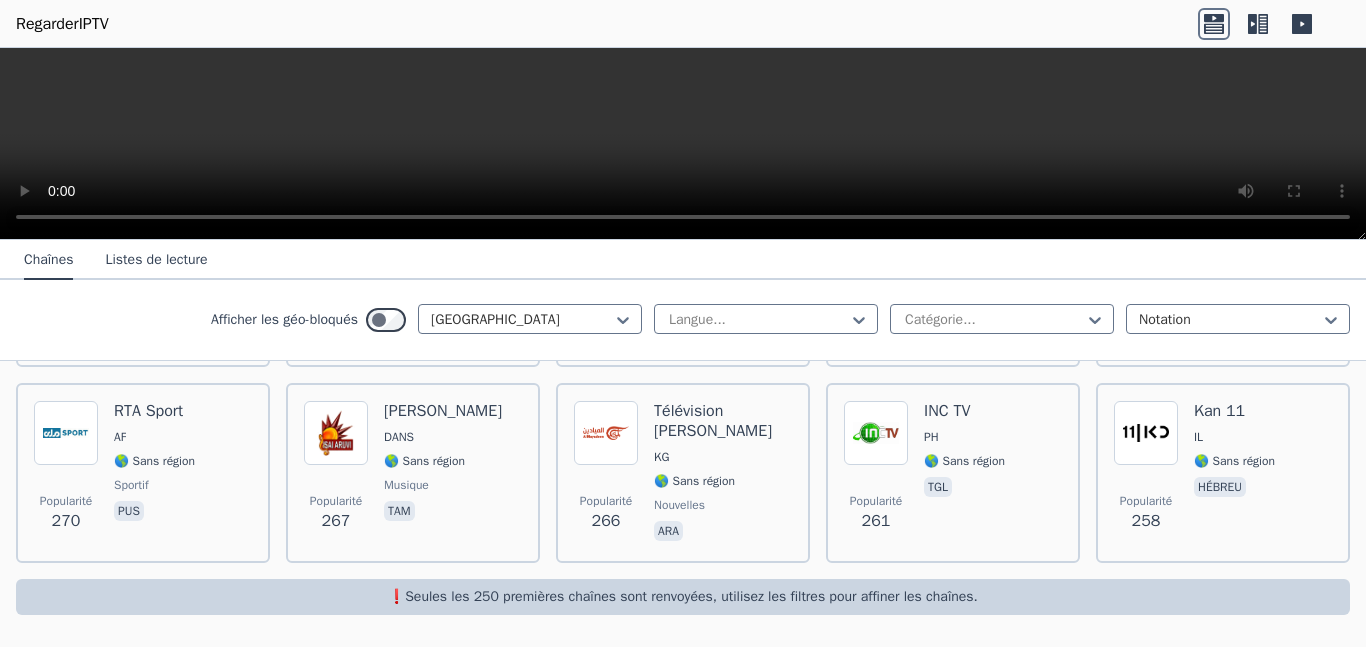 scroll, scrollTop: 0, scrollLeft: 0, axis: both 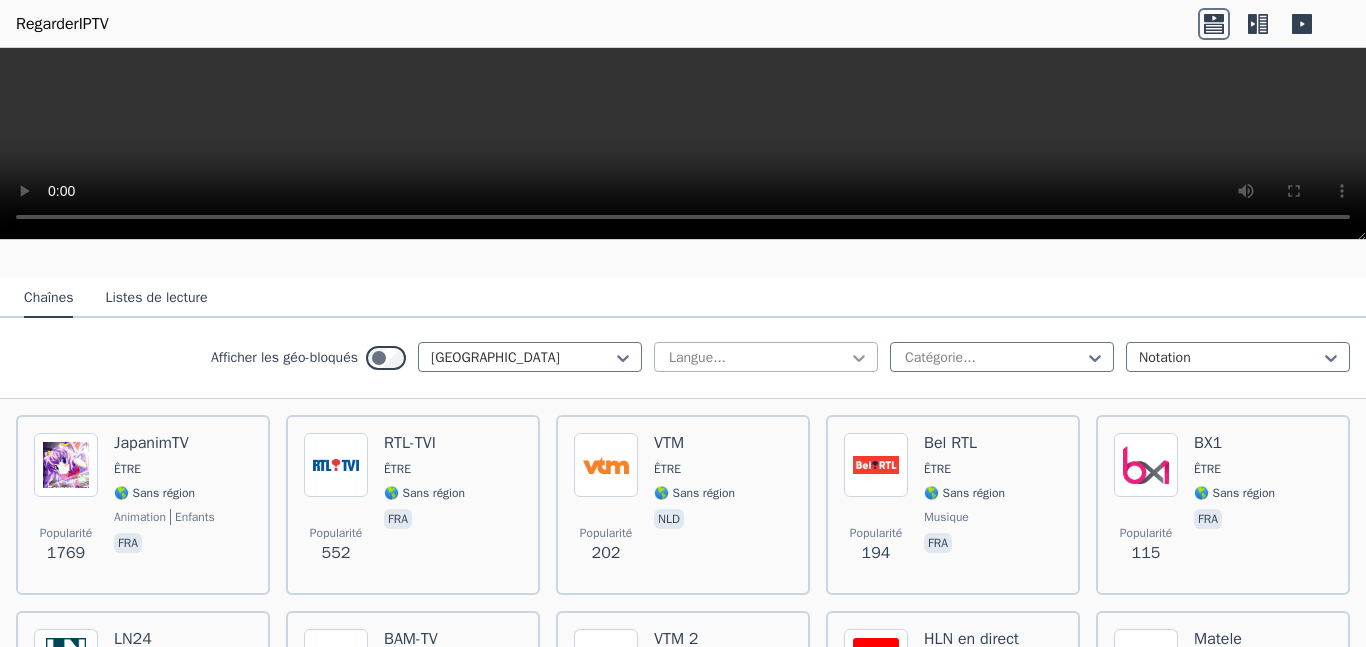 click 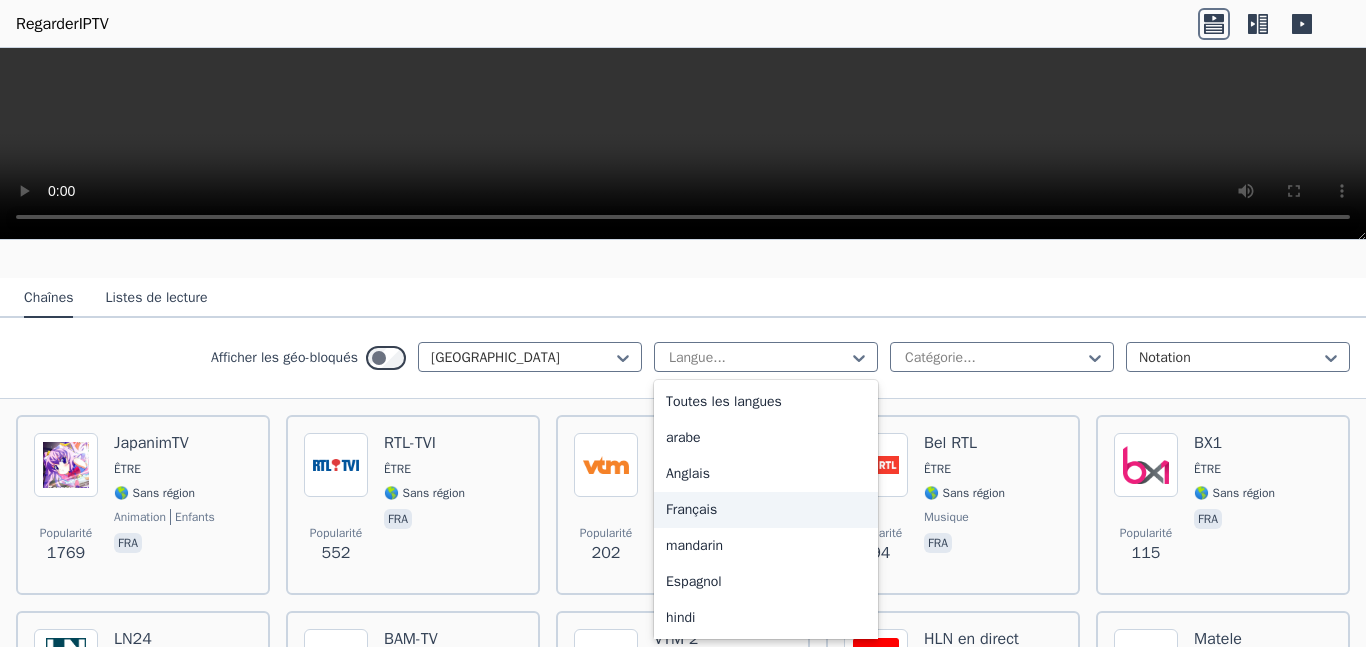 click on "Français" at bounding box center (691, 509) 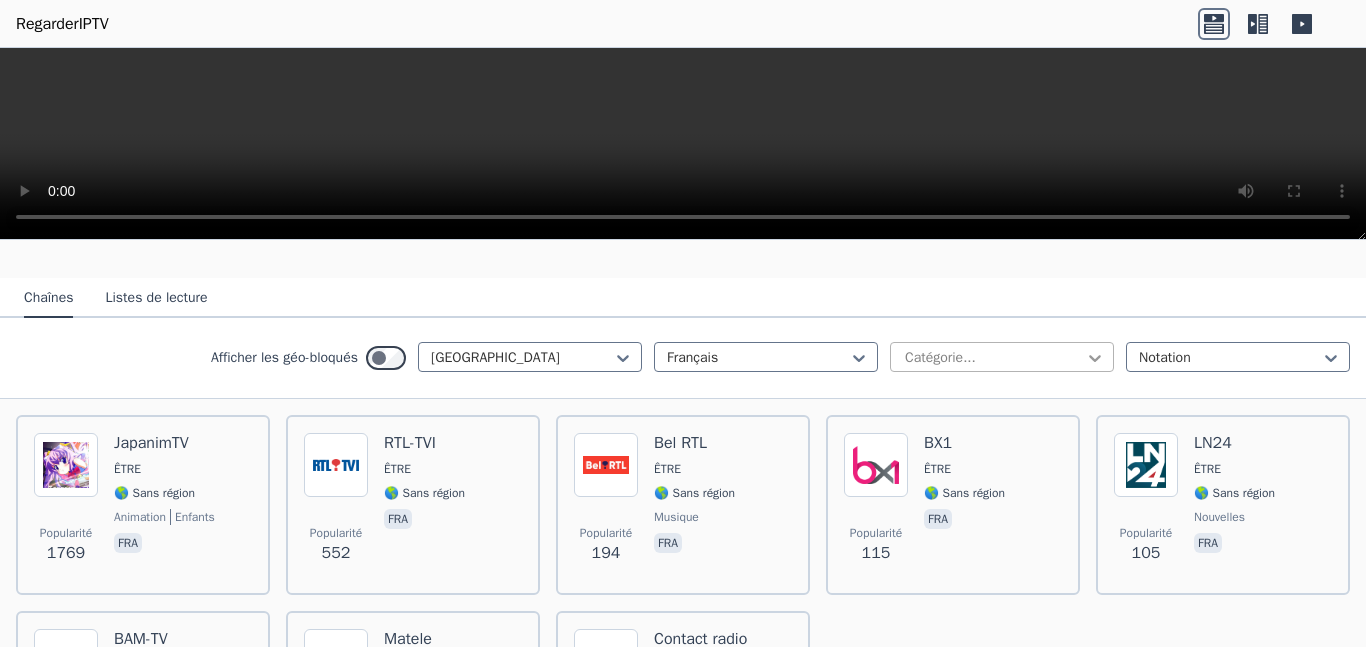 click 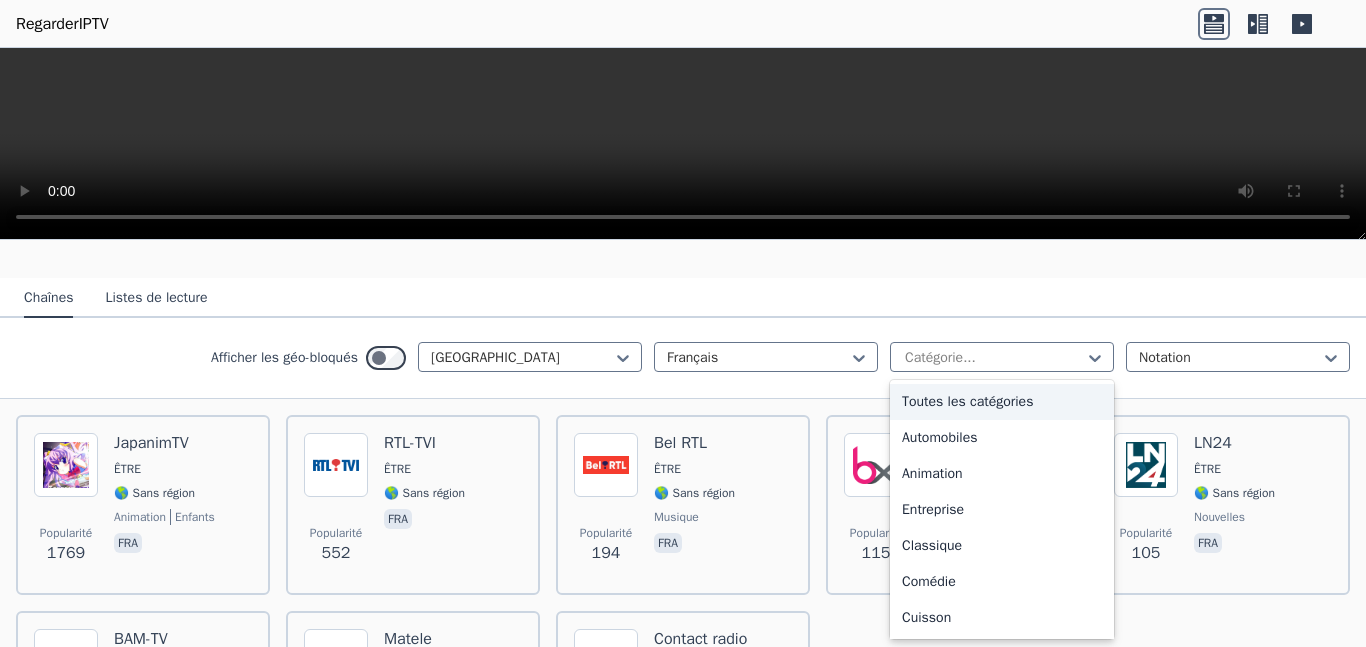 click on "Toutes les catégories" at bounding box center [967, 401] 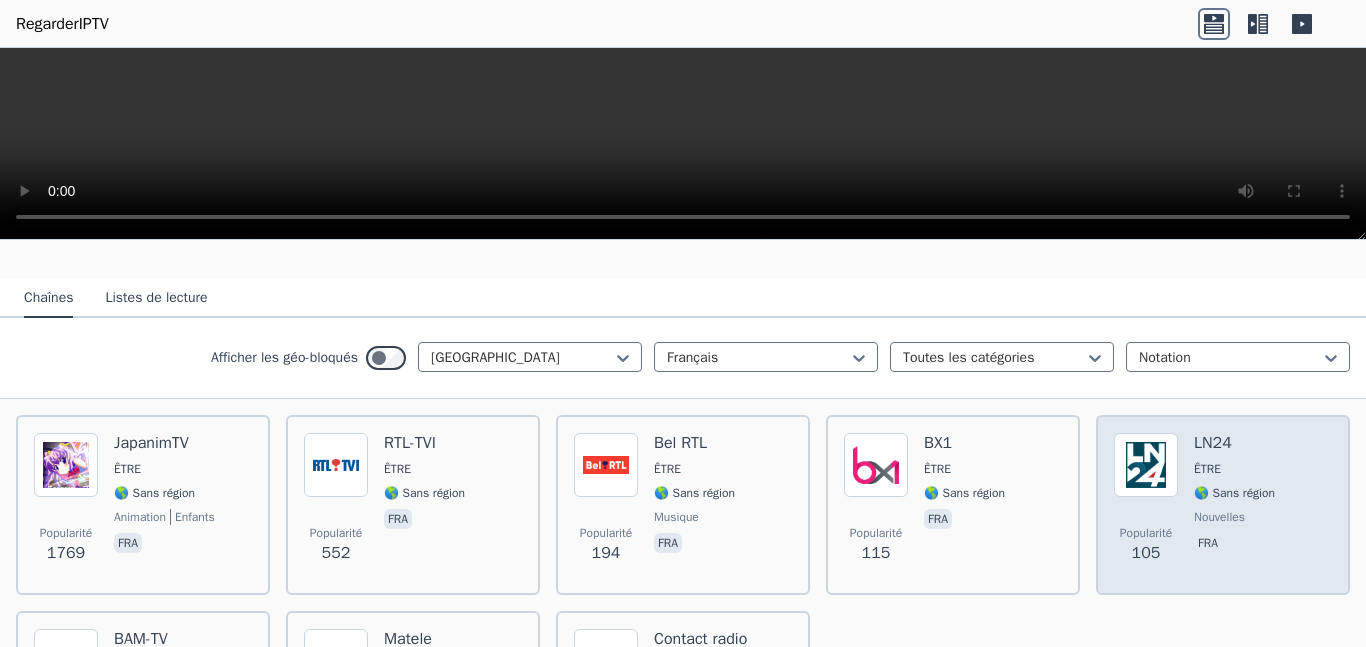 click at bounding box center (1146, 465) 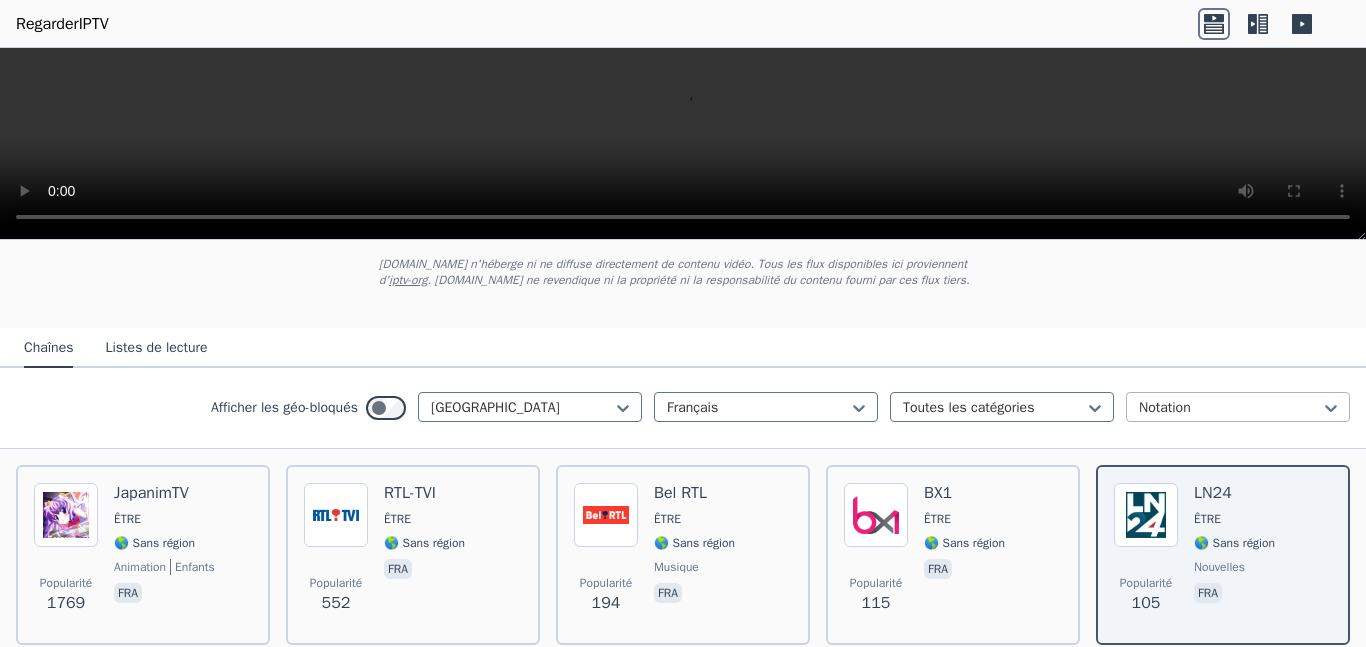 scroll, scrollTop: 121, scrollLeft: 0, axis: vertical 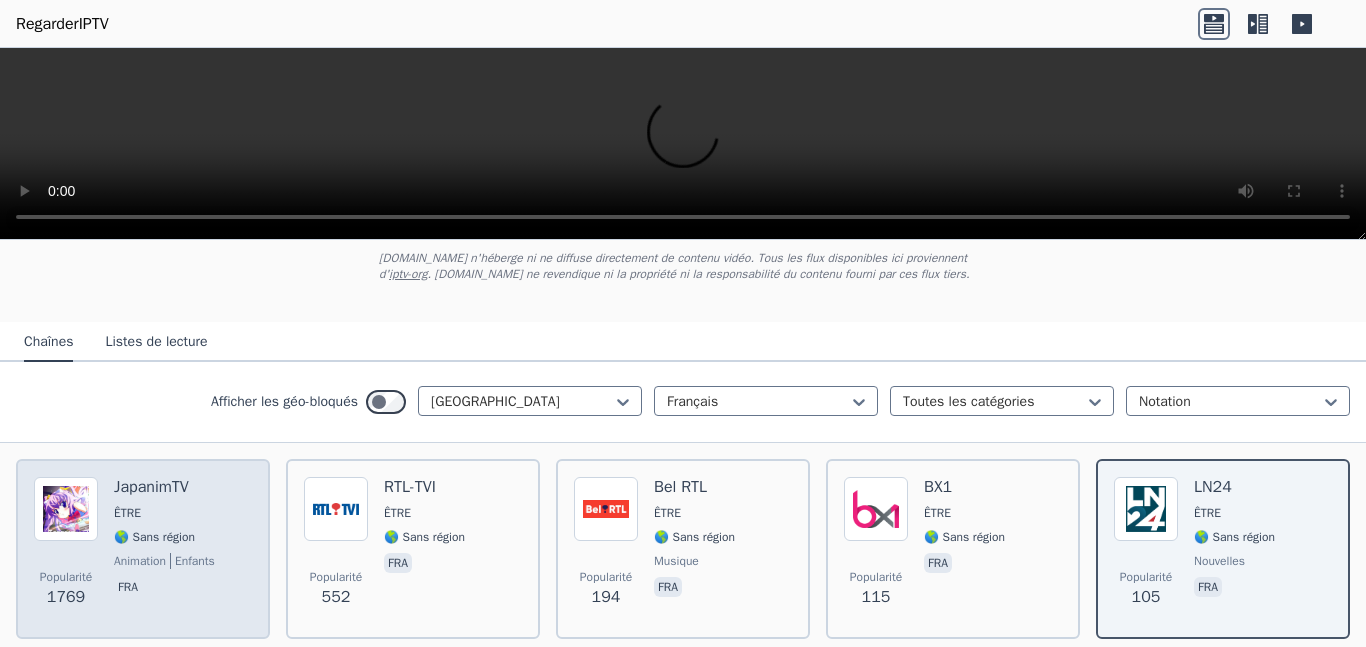 click on "Popularité 1769 JapanimTV ÊTRE 🌎 Sans région animation enfants fra" at bounding box center [143, 549] 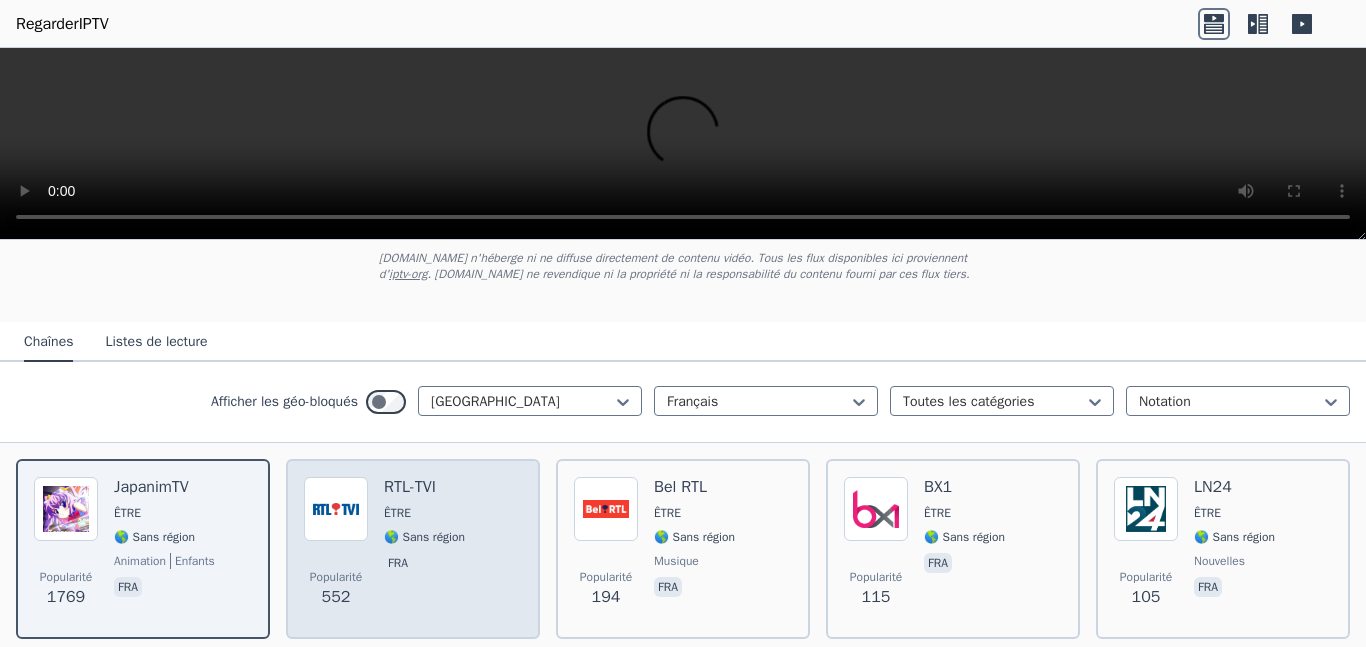 click on "ÊTRE" at bounding box center (424, 513) 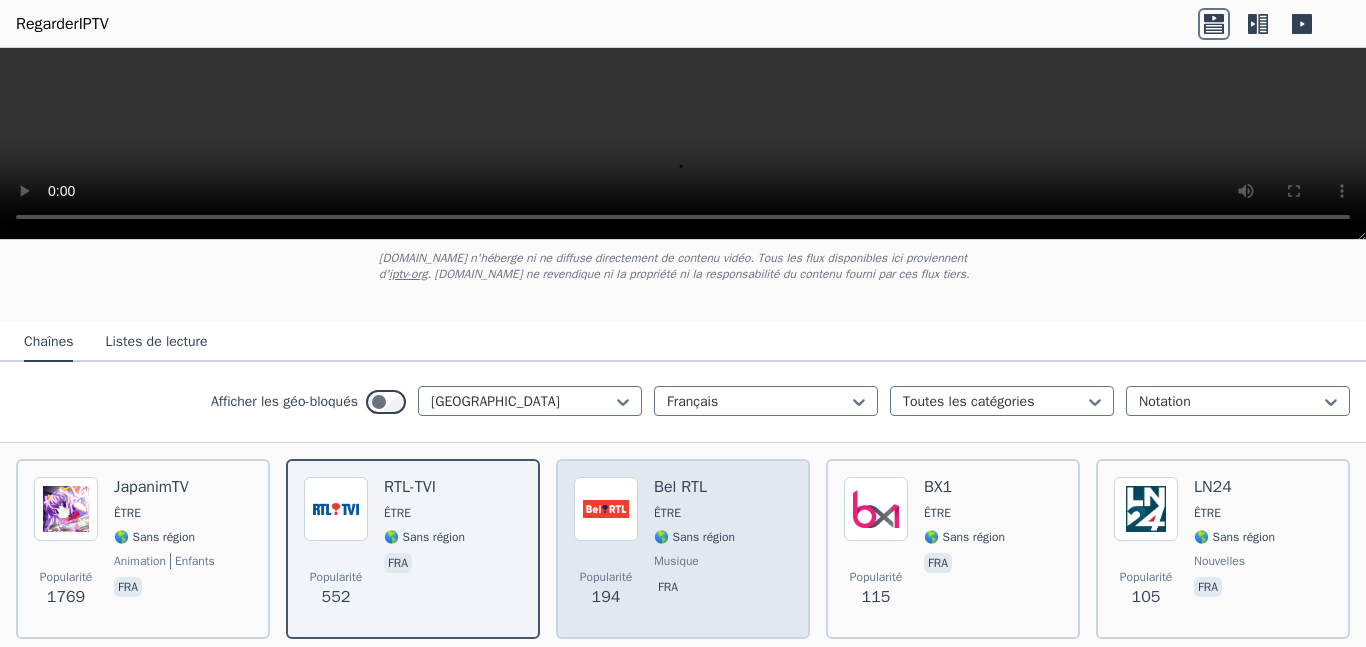 click at bounding box center (606, 509) 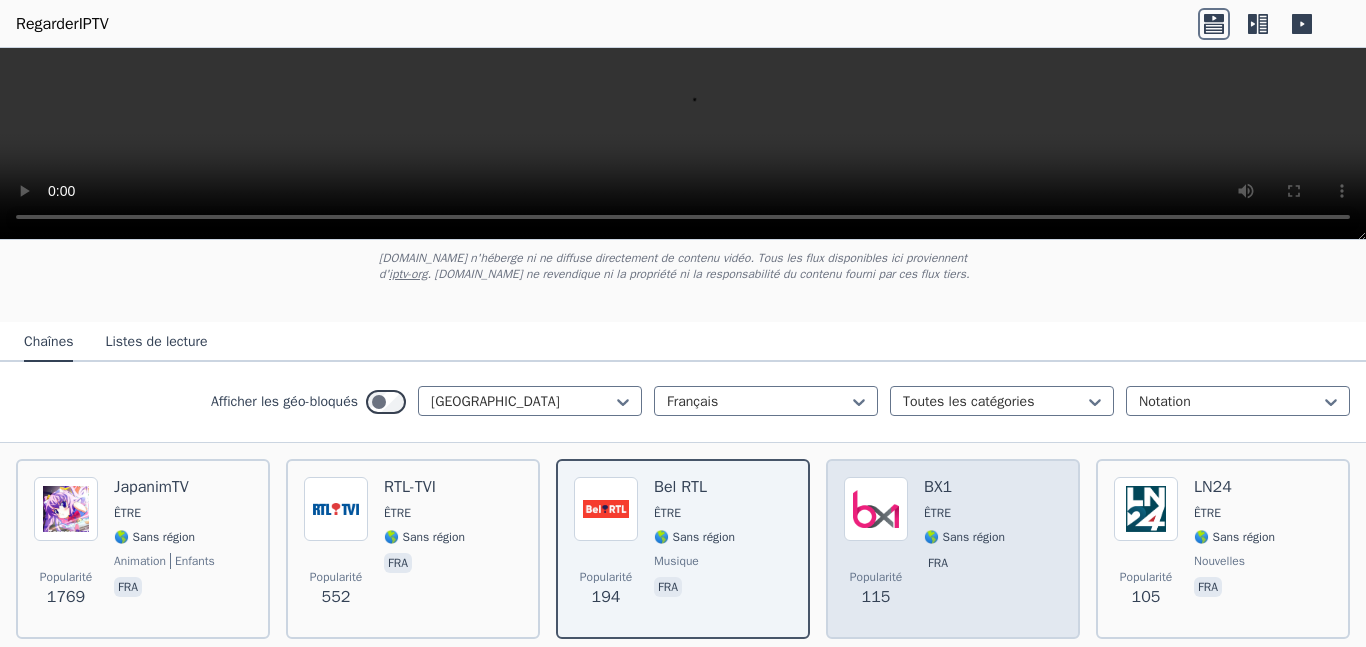 click on "Popularité 115 BX1 ÊTRE 🌎 Sans région fra" at bounding box center [953, 549] 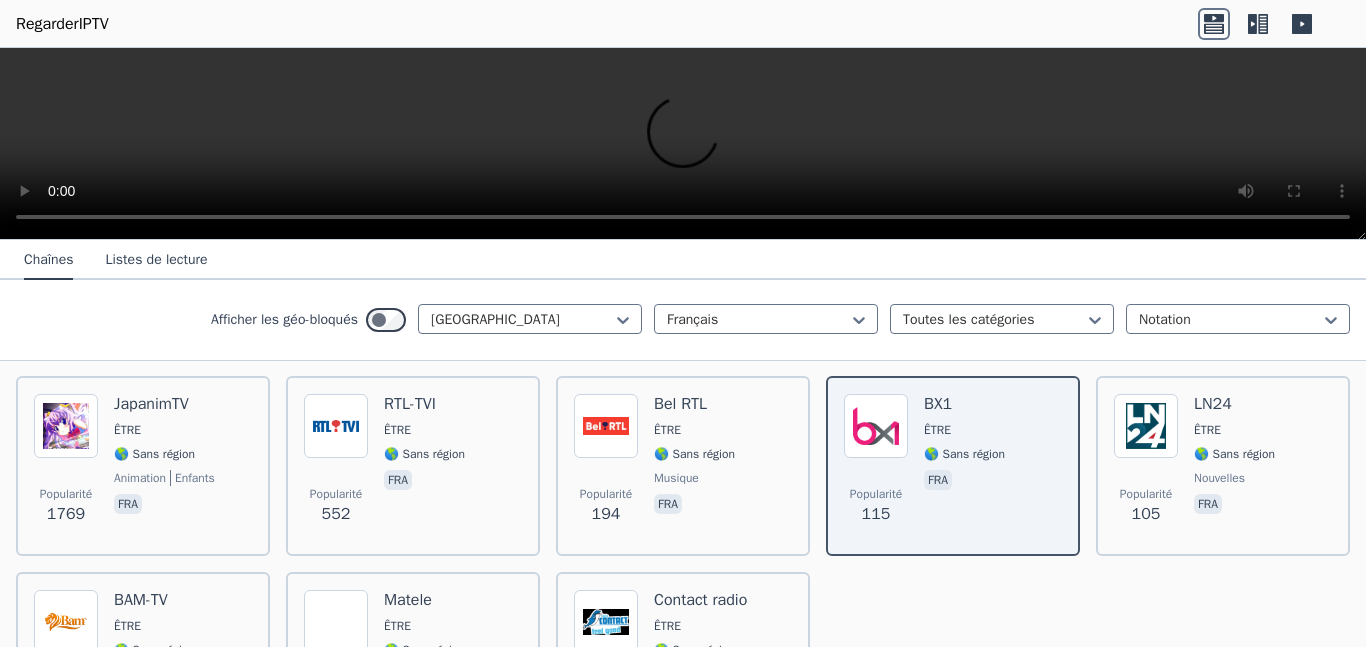 scroll, scrollTop: 208, scrollLeft: 0, axis: vertical 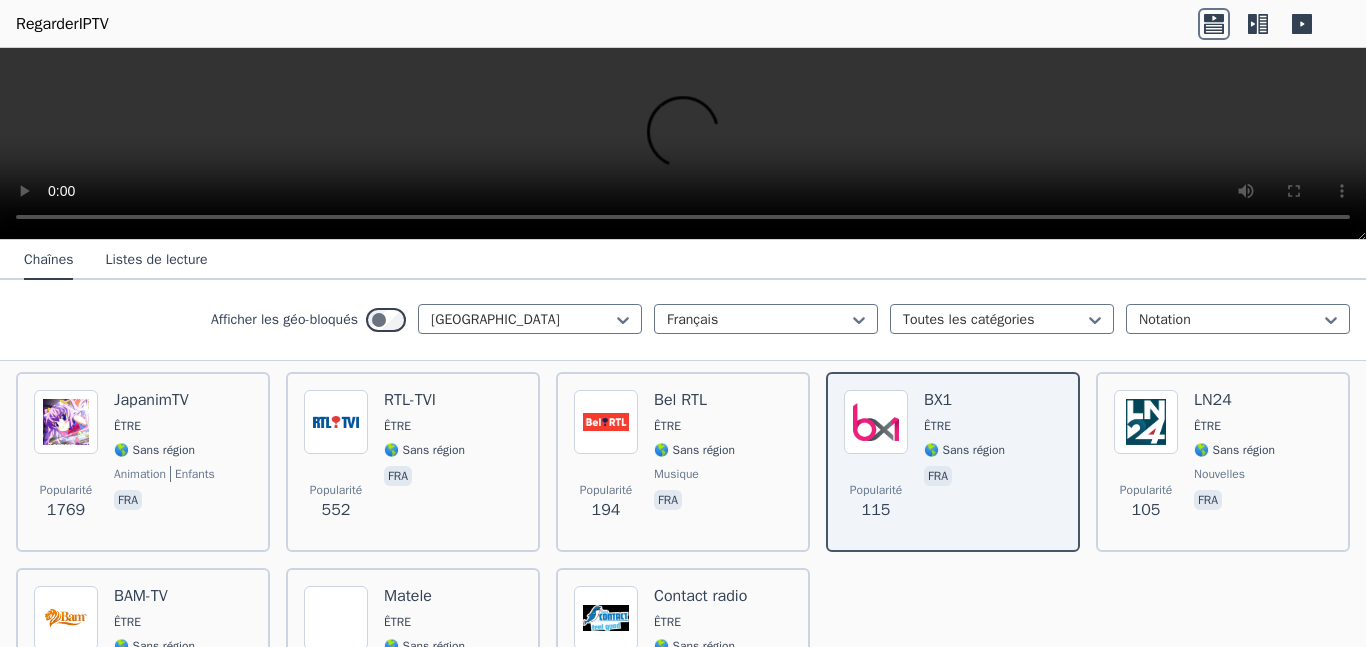 click 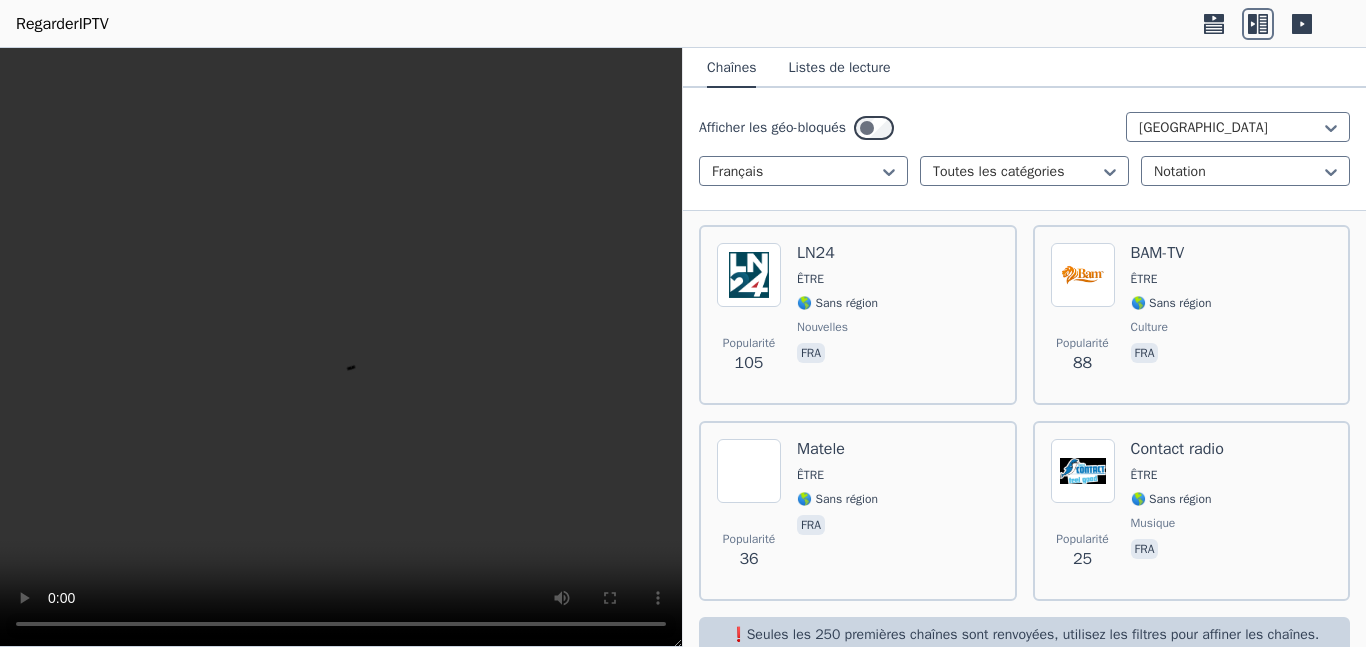 scroll, scrollTop: 635, scrollLeft: 0, axis: vertical 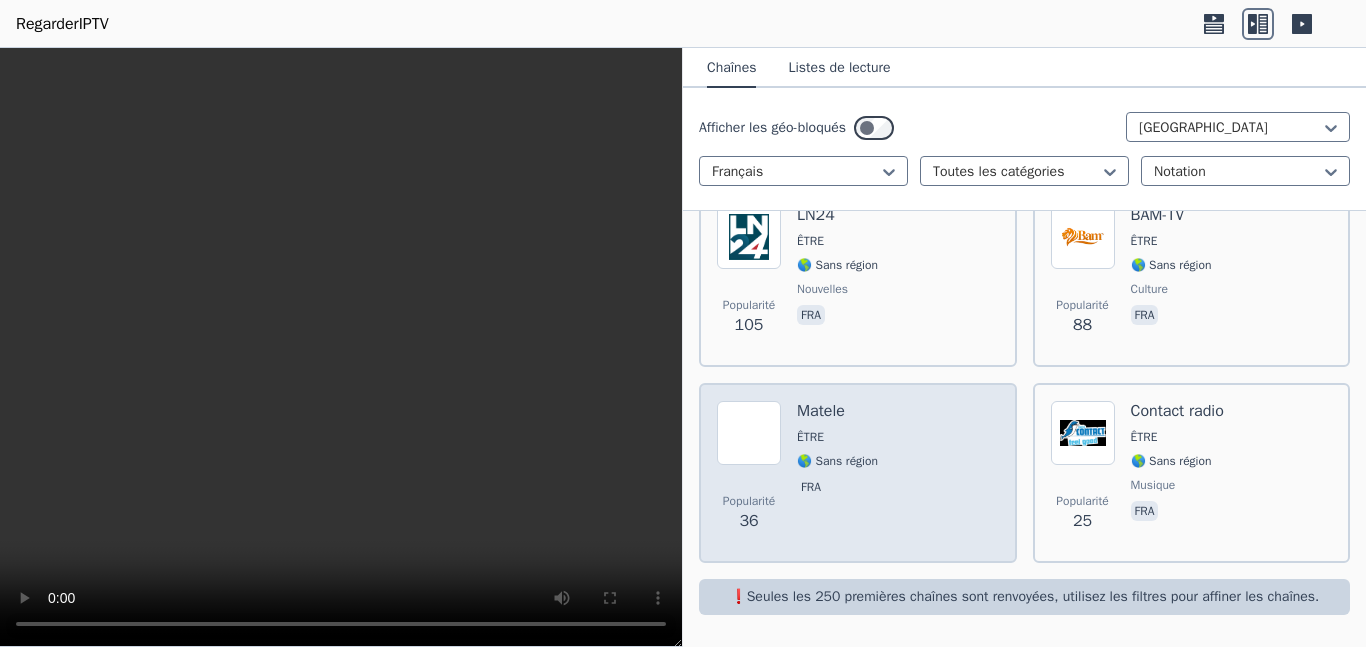 click on "ÊTRE" at bounding box center (837, 437) 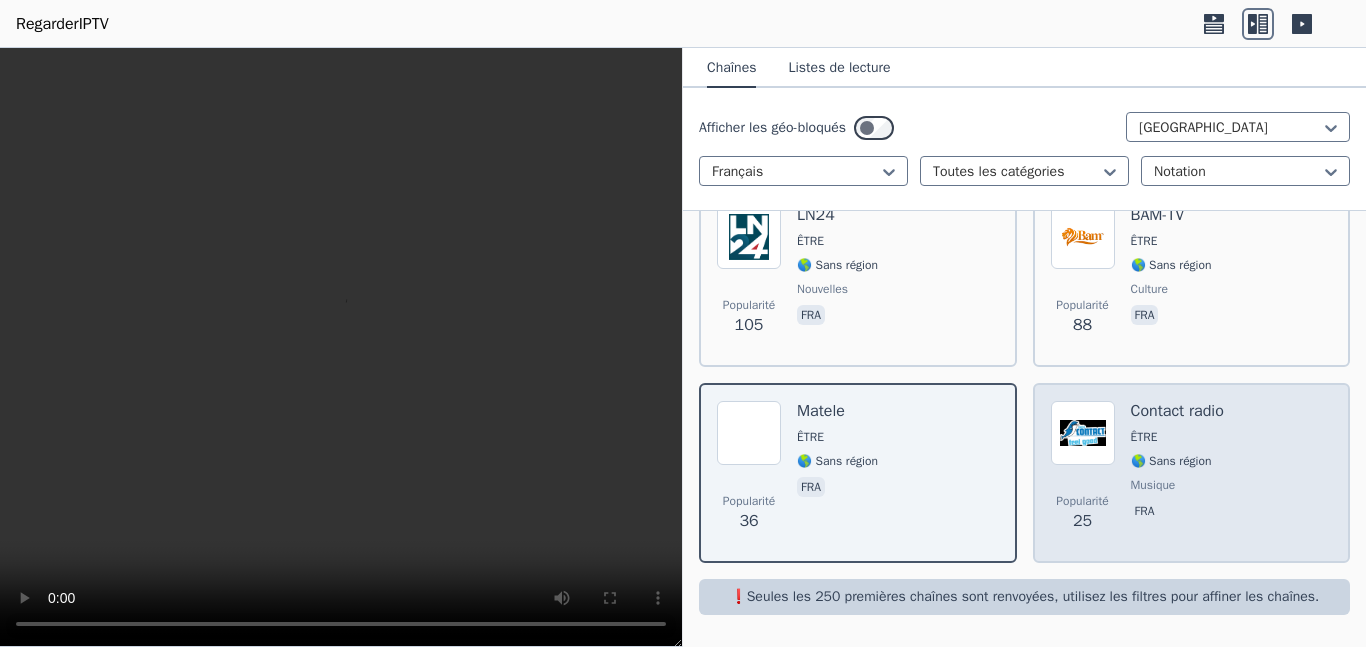 click on "ÊTRE" at bounding box center (1144, 437) 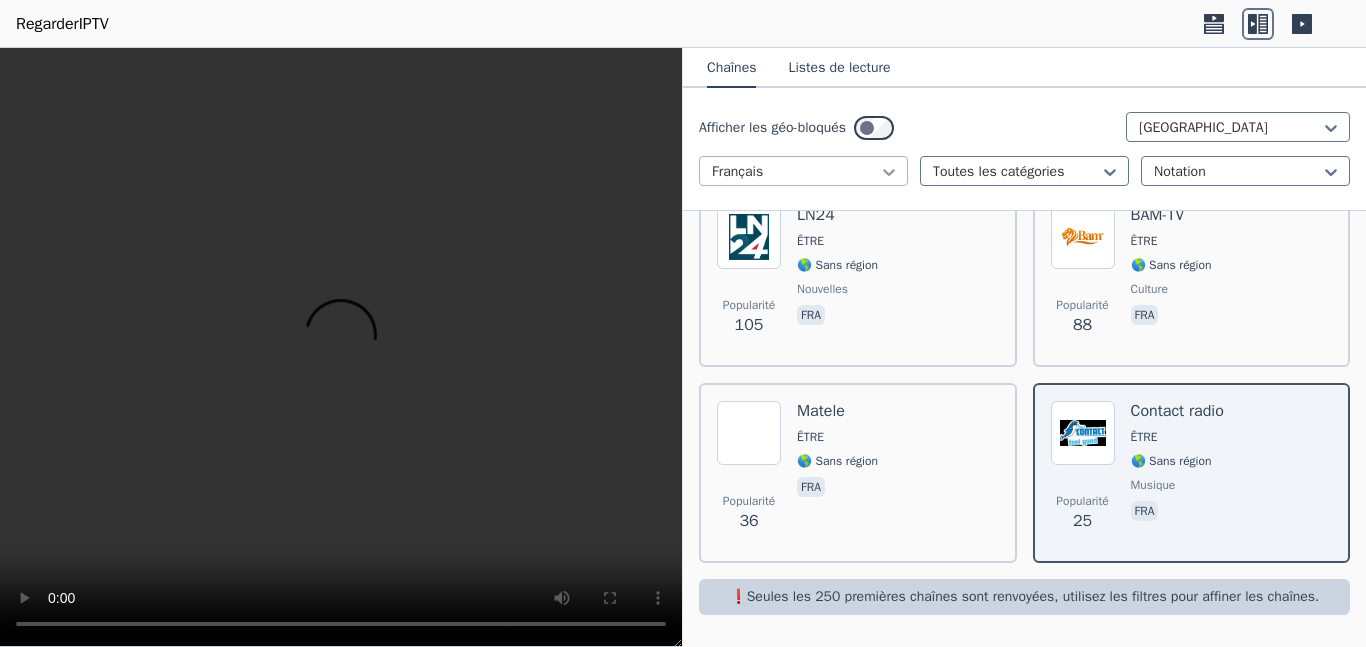 click 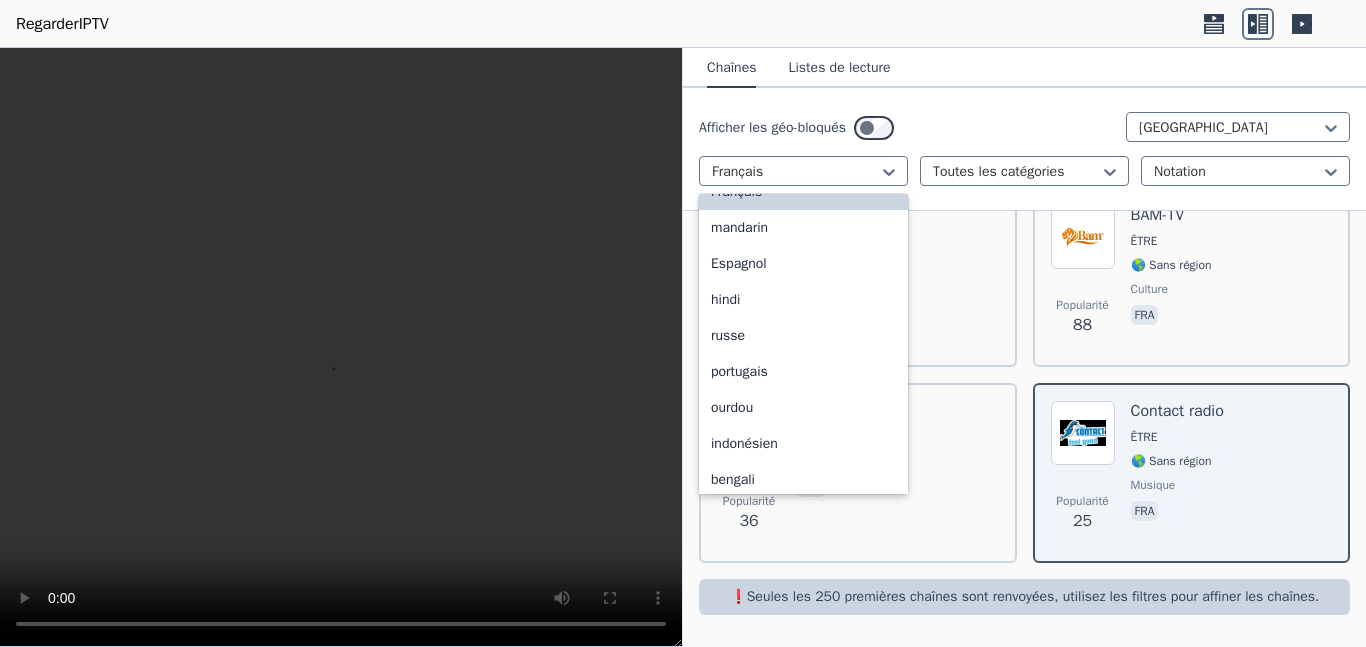 scroll, scrollTop: 0, scrollLeft: 0, axis: both 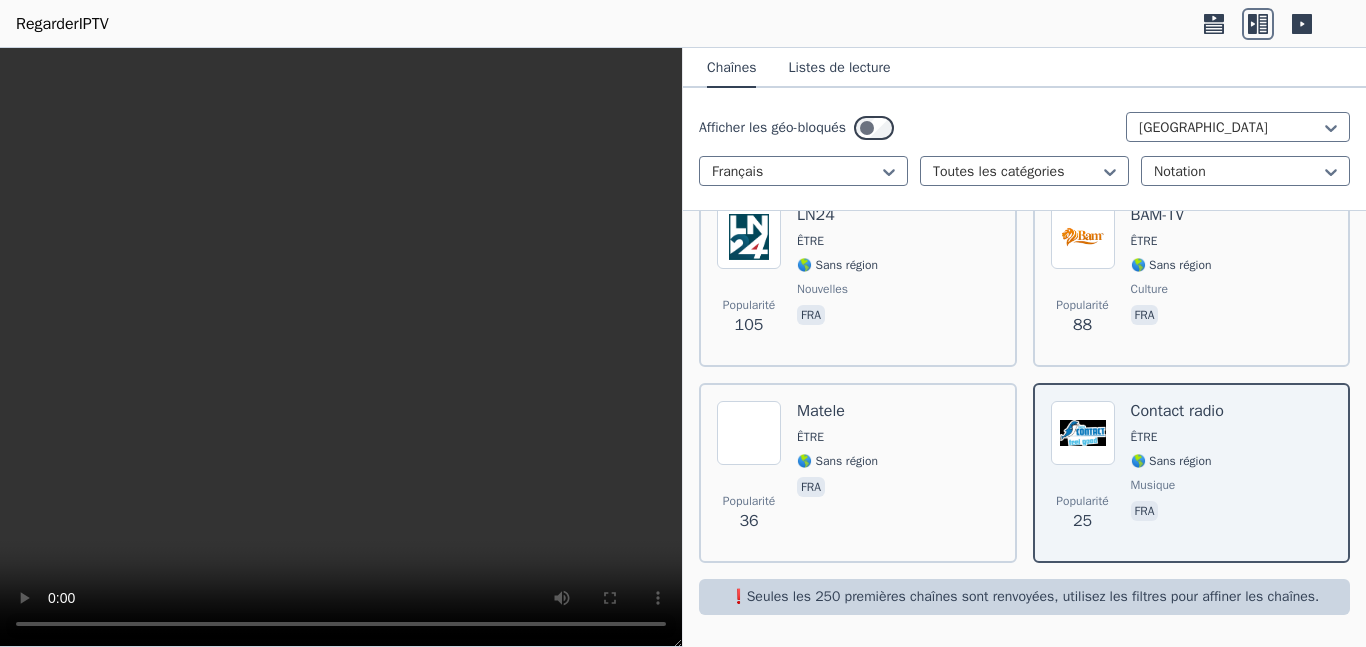 click at bounding box center (341, 347) 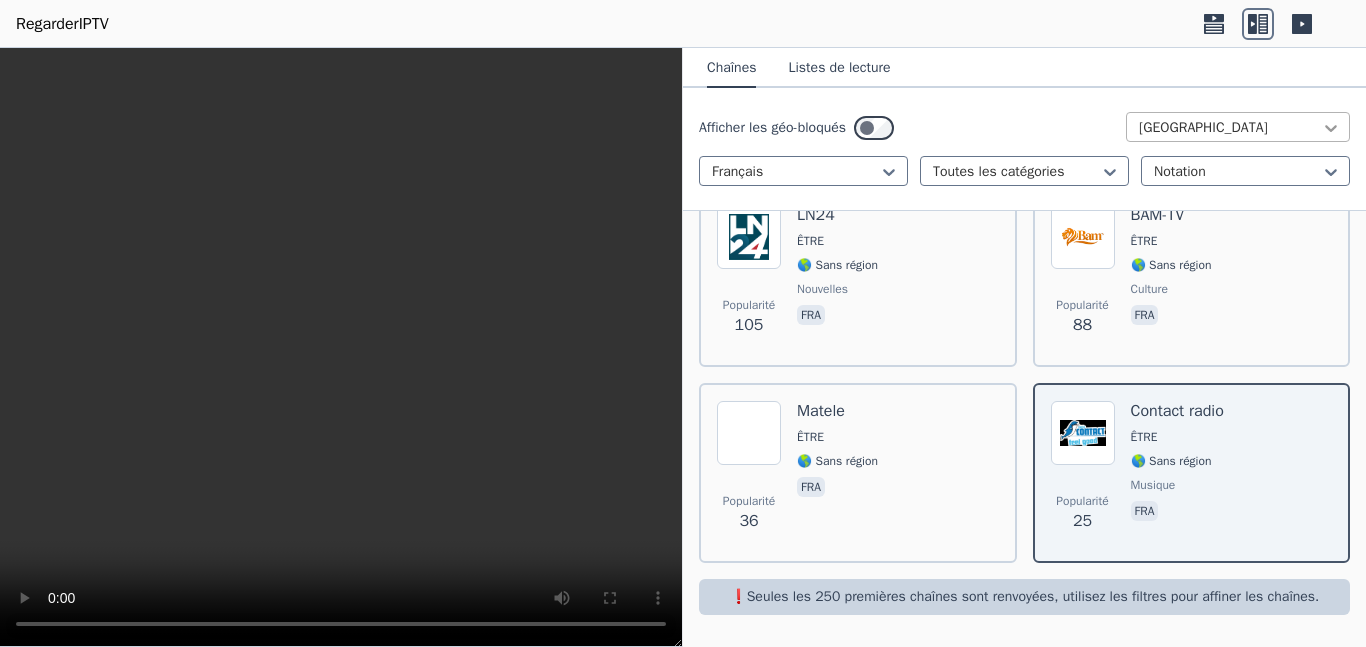click 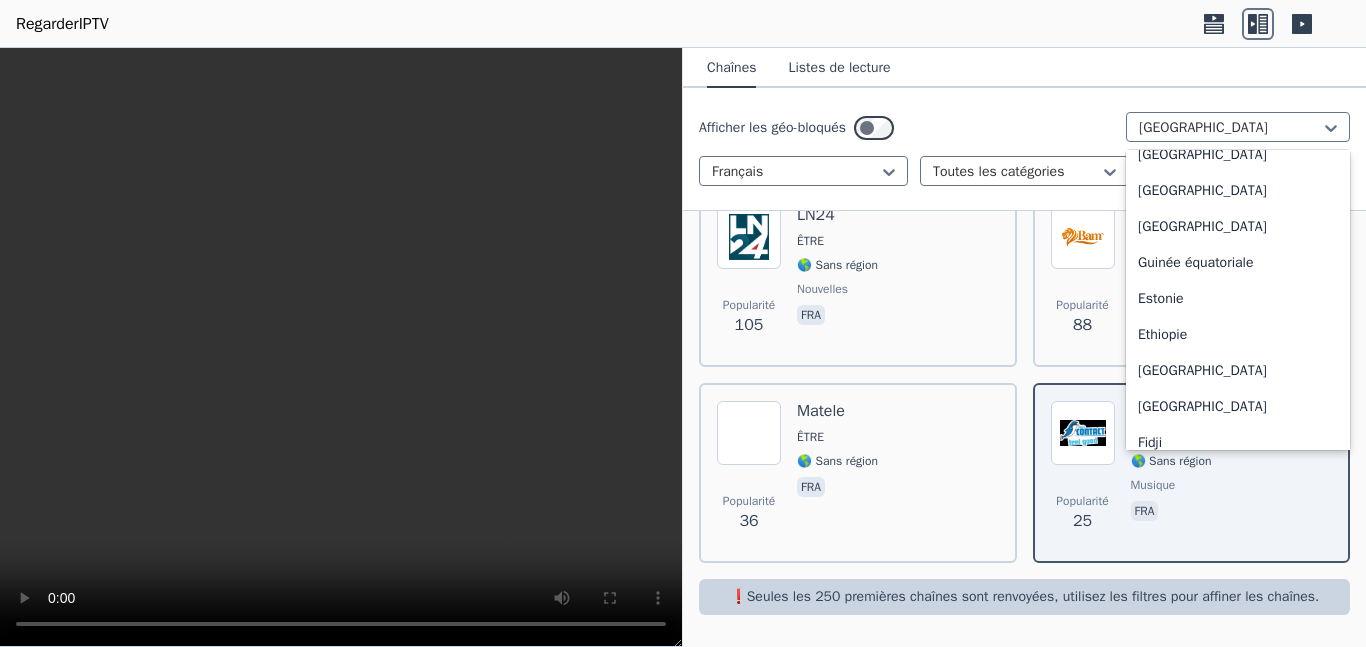 scroll, scrollTop: 2131, scrollLeft: 0, axis: vertical 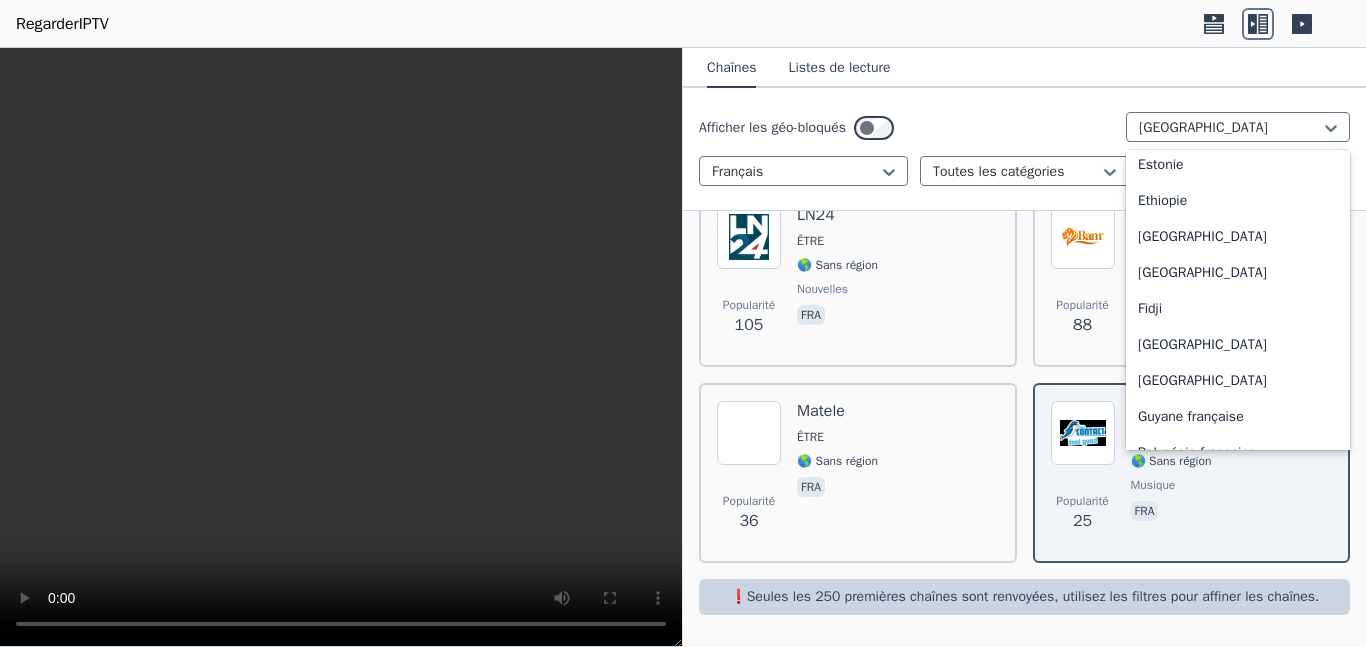 drag, startPoint x: 1347, startPoint y: 183, endPoint x: 1342, endPoint y: 240, distance: 57.21888 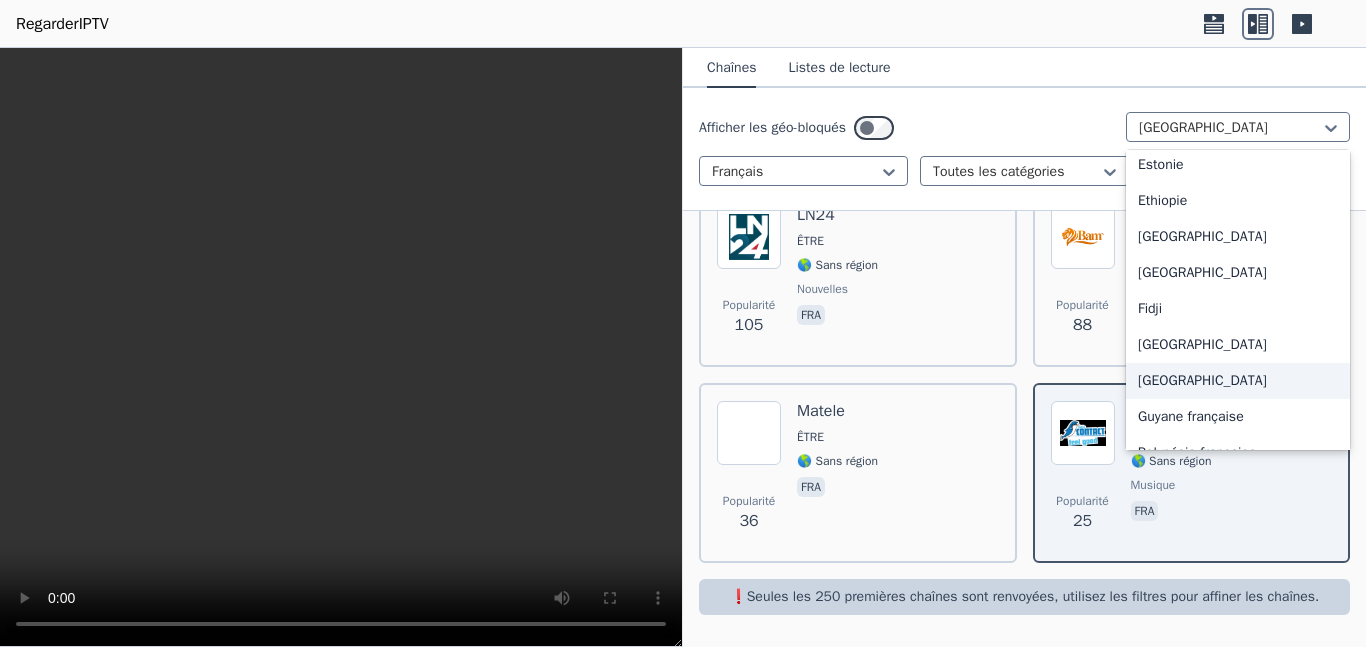 click on "[GEOGRAPHIC_DATA]" at bounding box center (1202, 380) 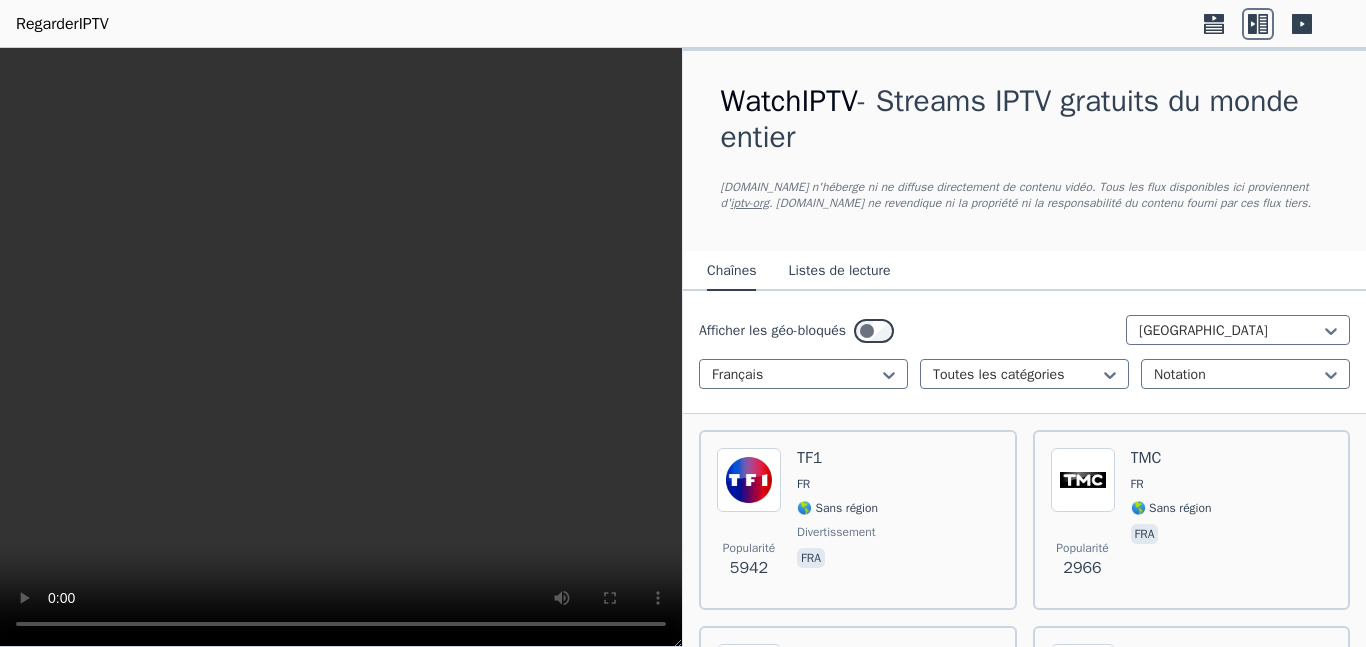 scroll, scrollTop: 197, scrollLeft: 0, axis: vertical 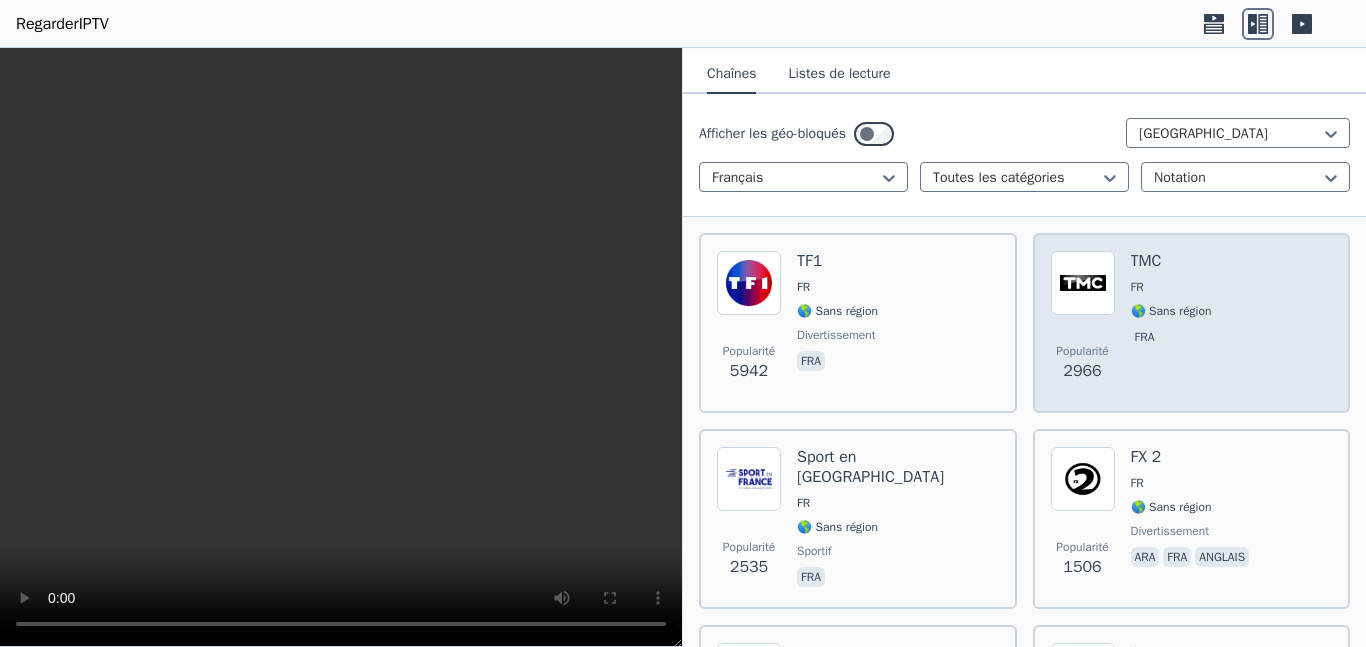 click on "🌎 Sans région" at bounding box center (1171, 311) 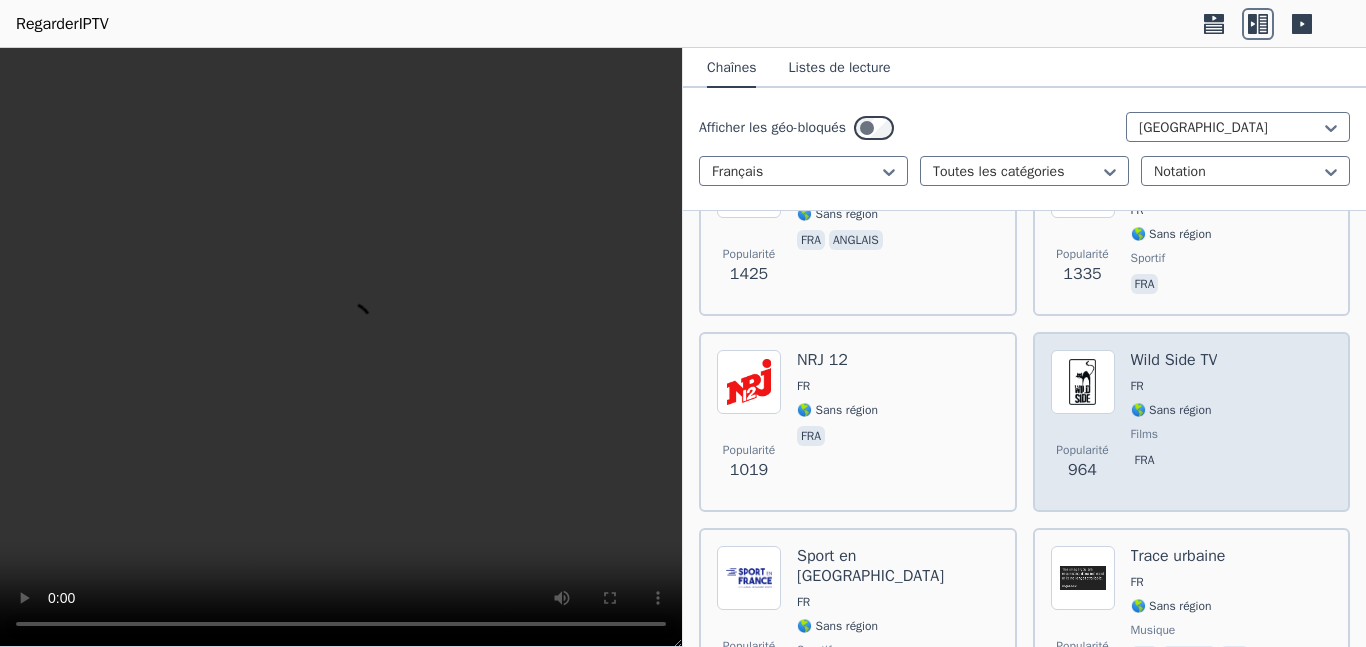 scroll, scrollTop: 697, scrollLeft: 0, axis: vertical 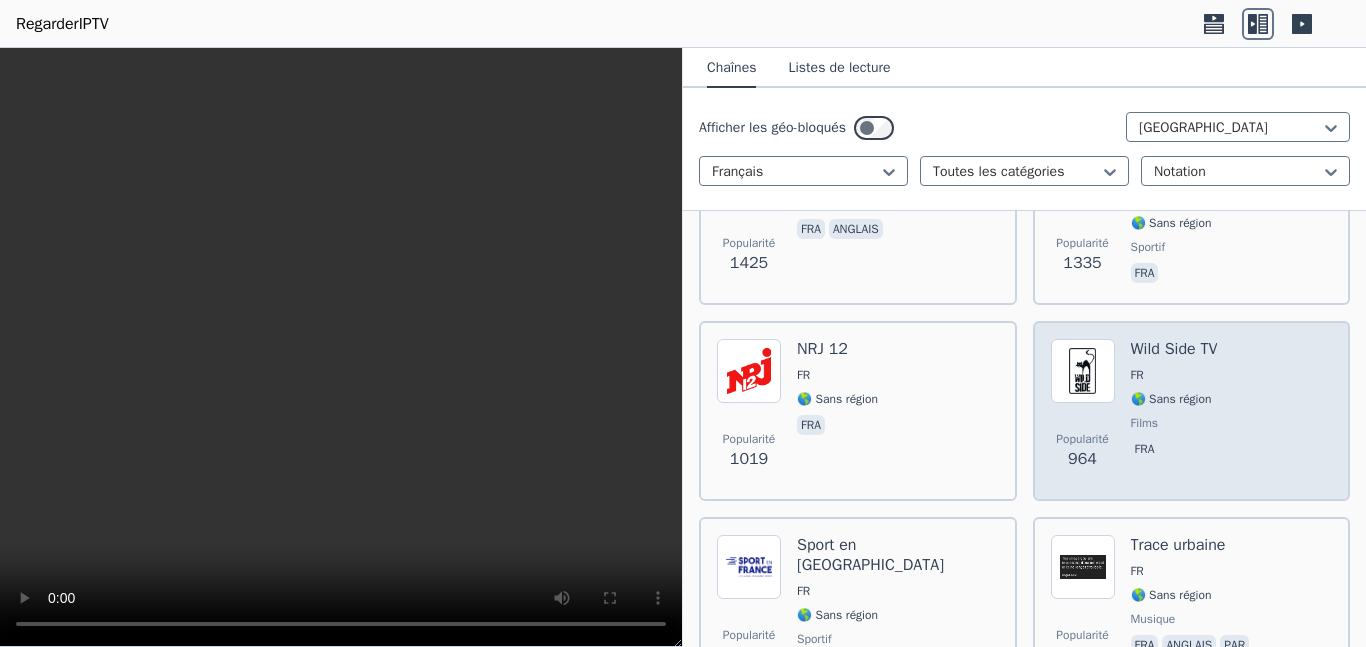 click at bounding box center (1083, 371) 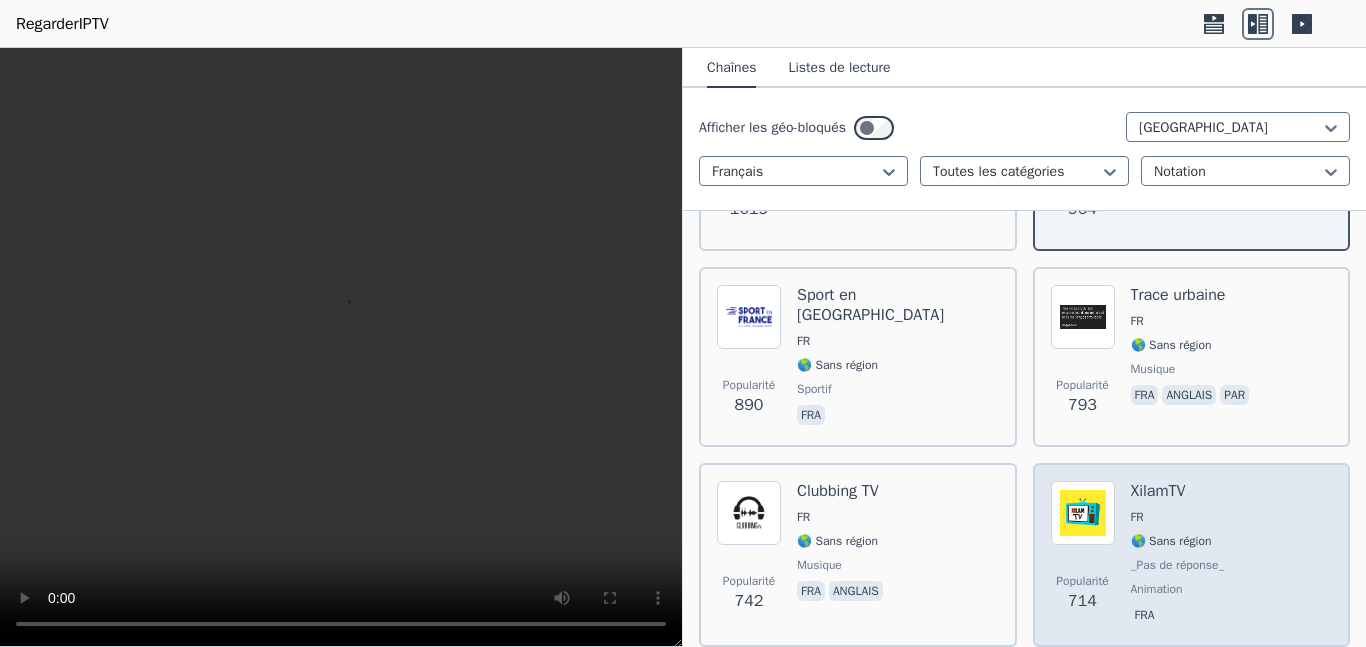 scroll, scrollTop: 957, scrollLeft: 0, axis: vertical 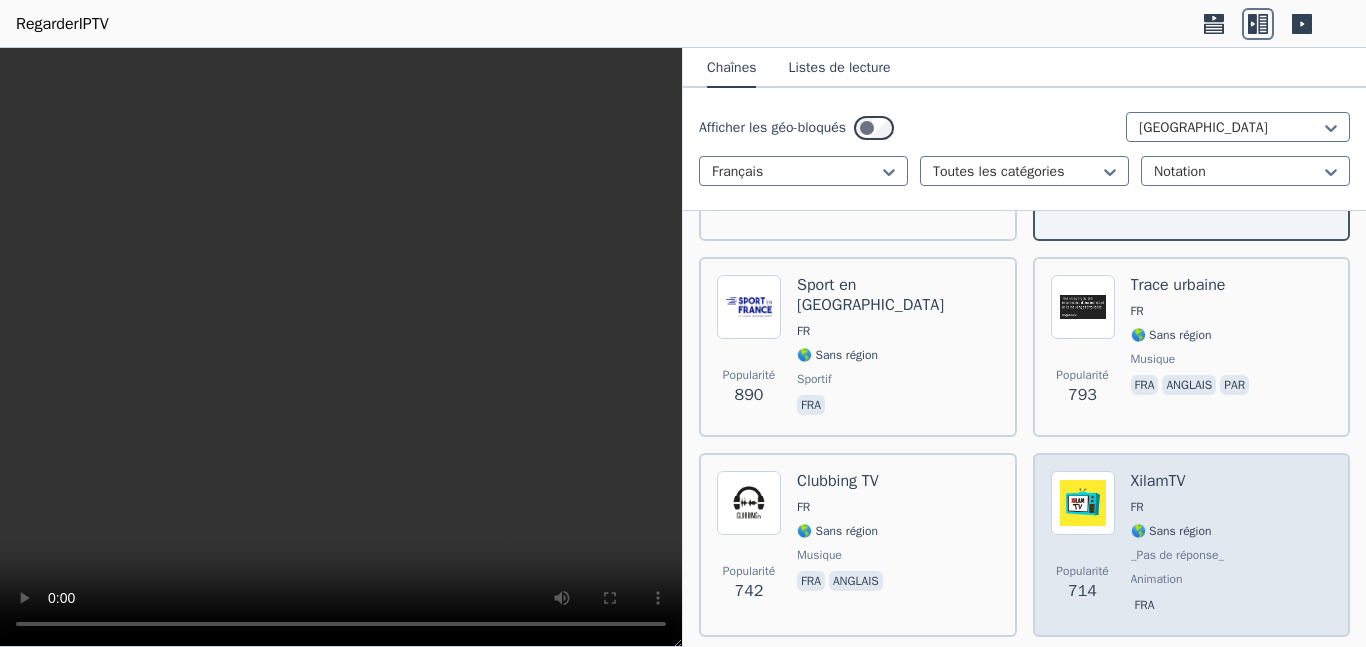 click at bounding box center [1083, 503] 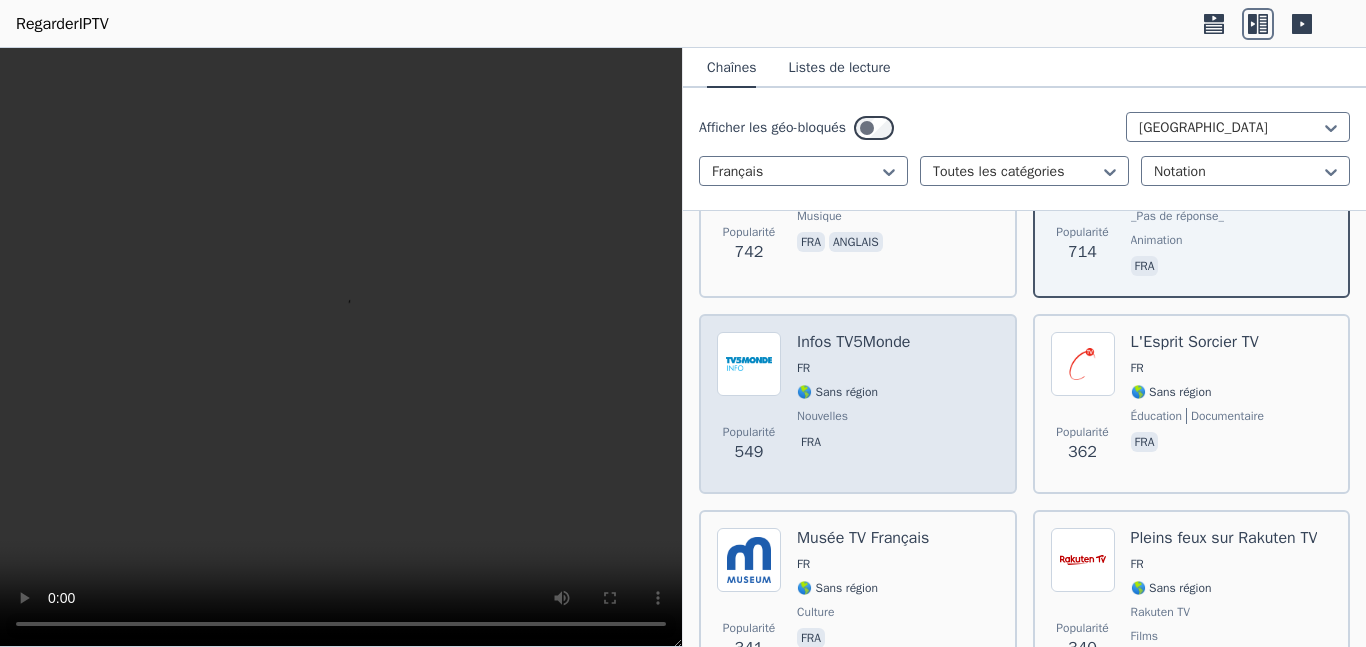 scroll, scrollTop: 1297, scrollLeft: 0, axis: vertical 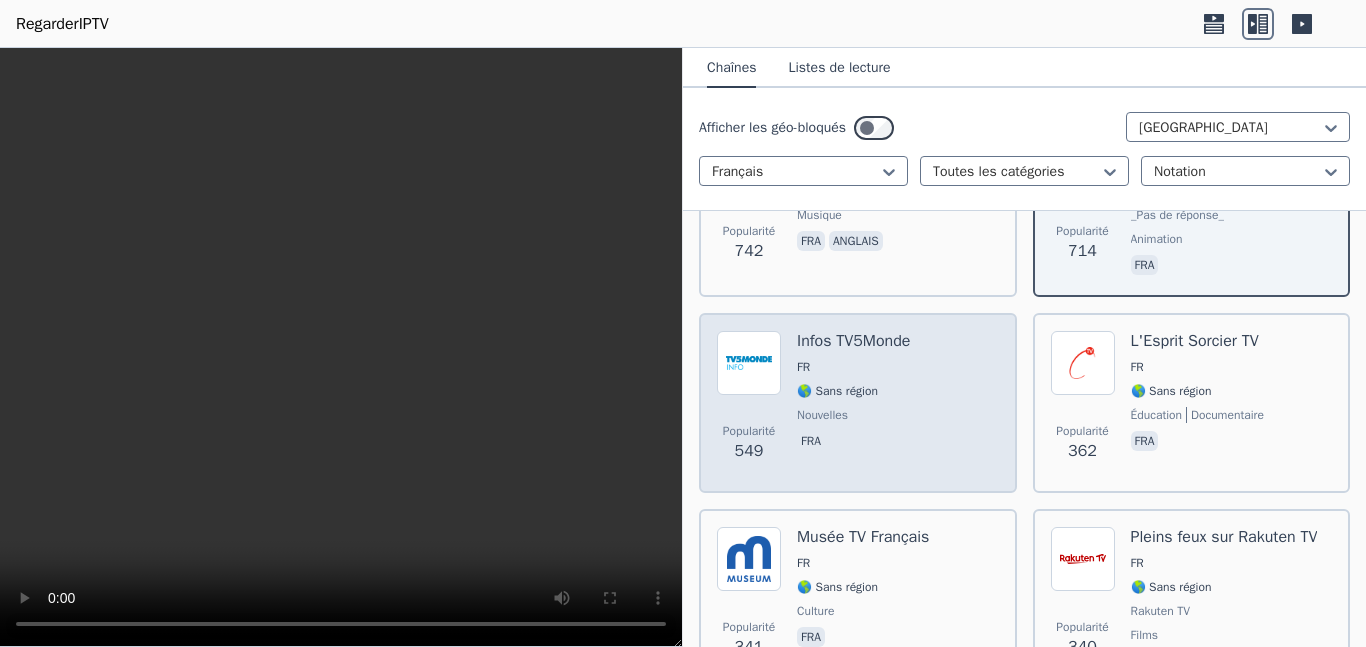 click on "🌎 Sans région" at bounding box center (837, 391) 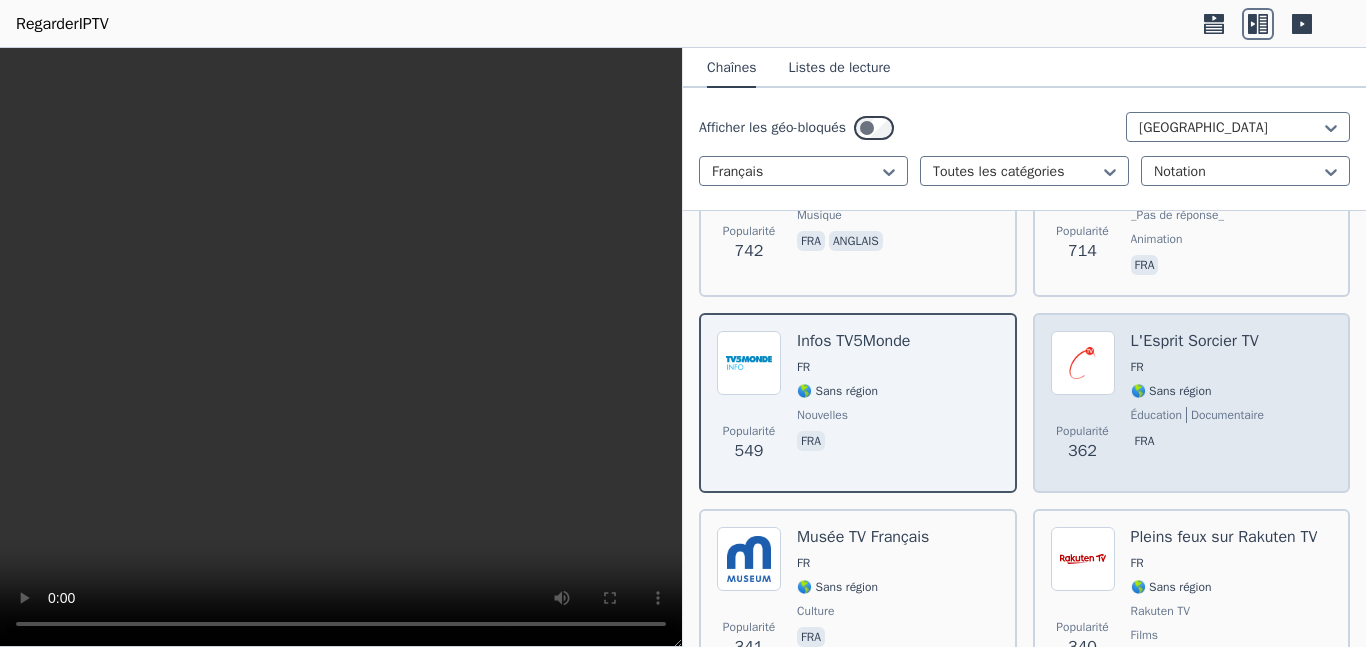 click on "L'Esprit Sorcier TV FR 🌎 Sans région éducation documentaire fra" at bounding box center (1197, 403) 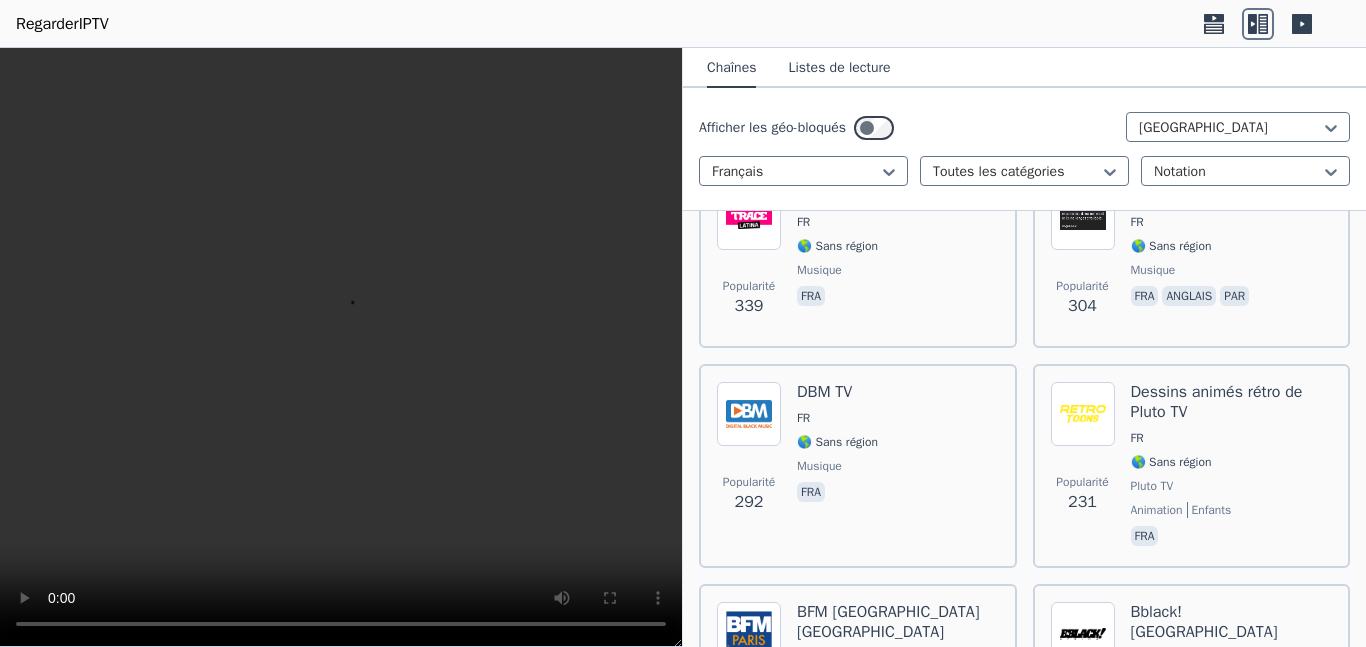 scroll, scrollTop: 1857, scrollLeft: 0, axis: vertical 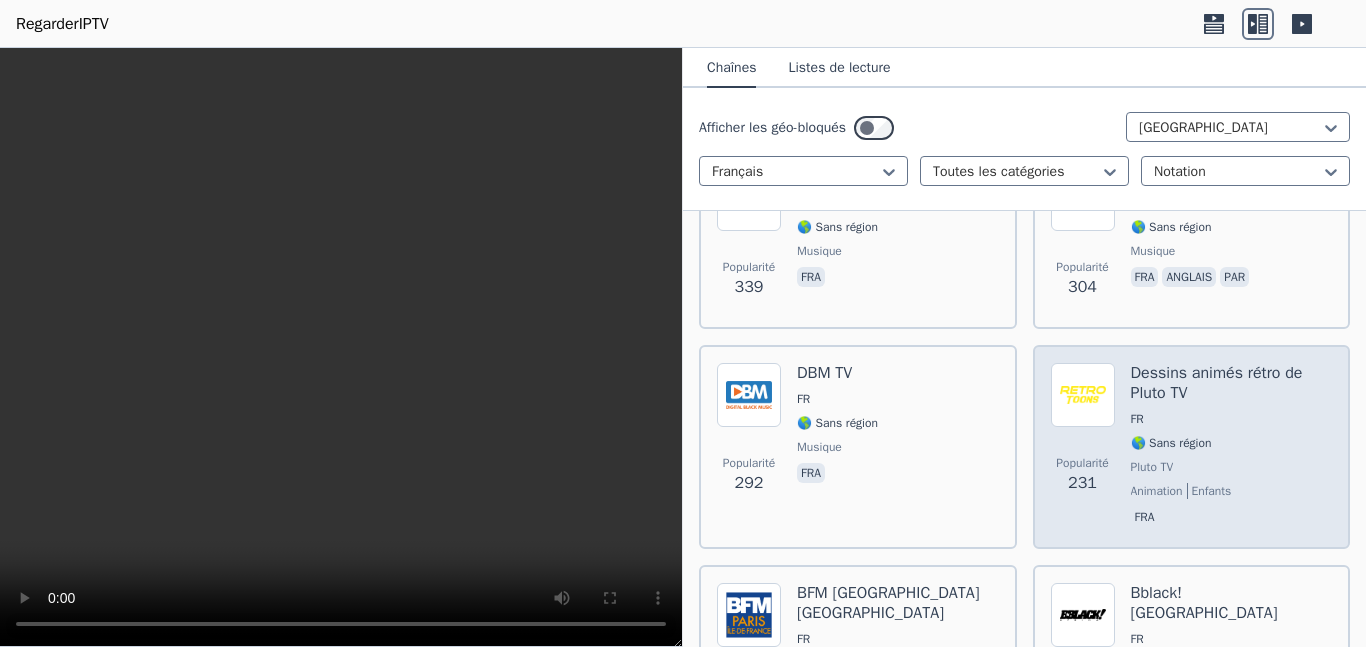 click on "Dessins animés rétro de Pluto TV" at bounding box center [1217, 383] 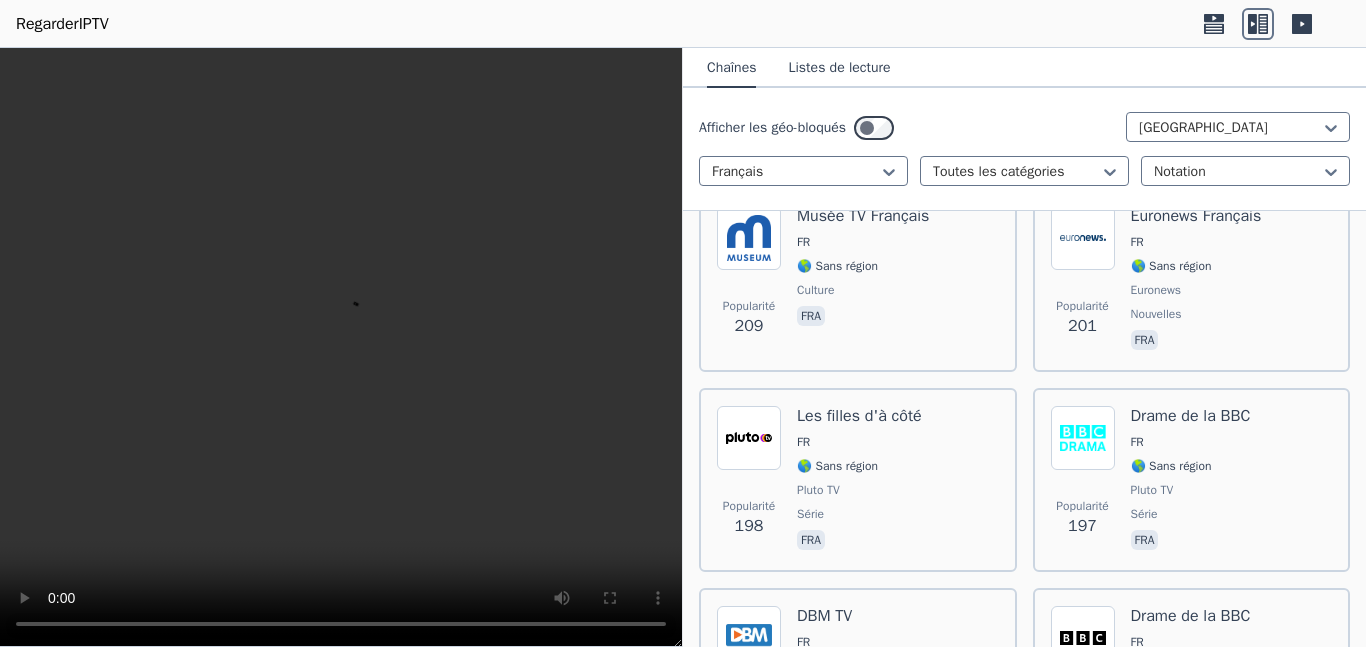 scroll, scrollTop: 2457, scrollLeft: 0, axis: vertical 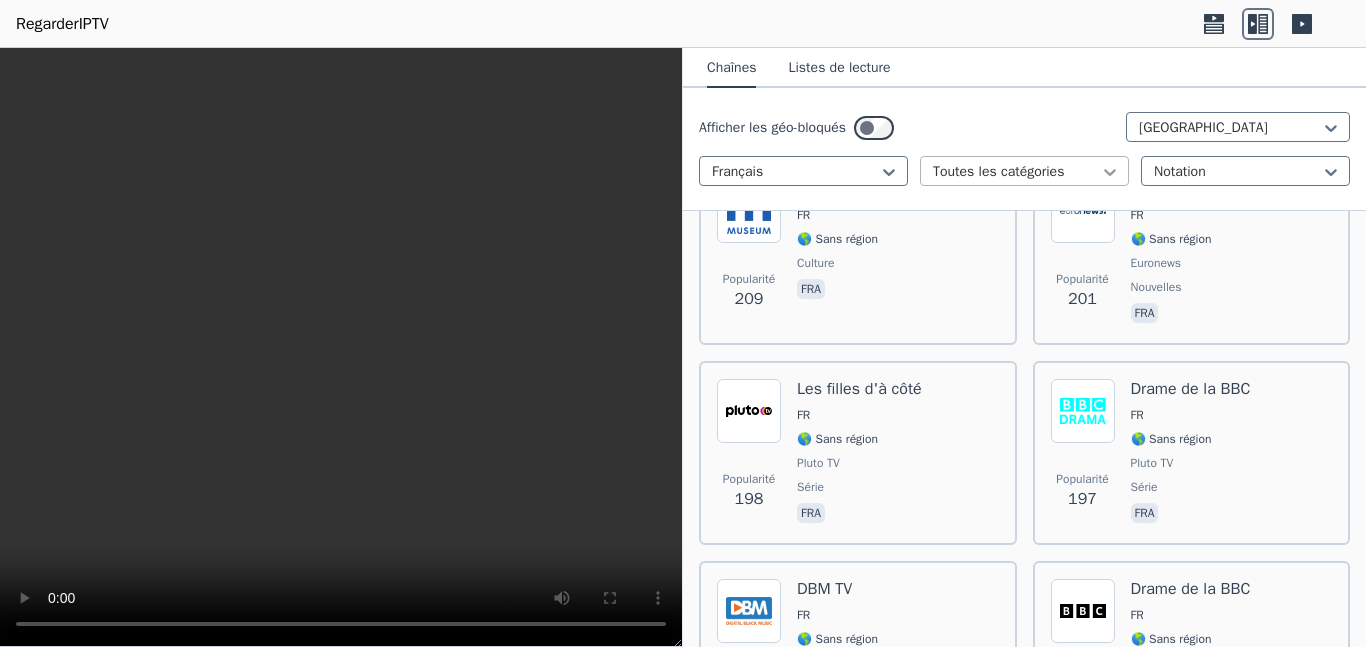 click 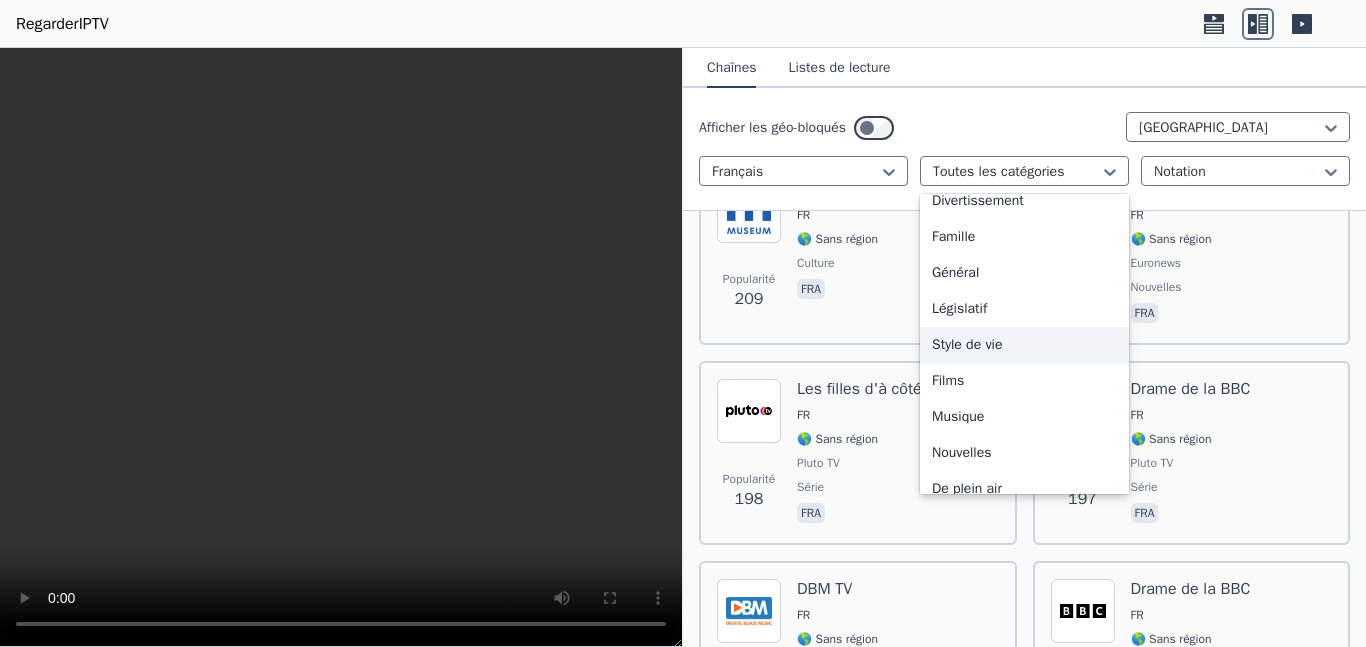 scroll, scrollTop: 368, scrollLeft: 0, axis: vertical 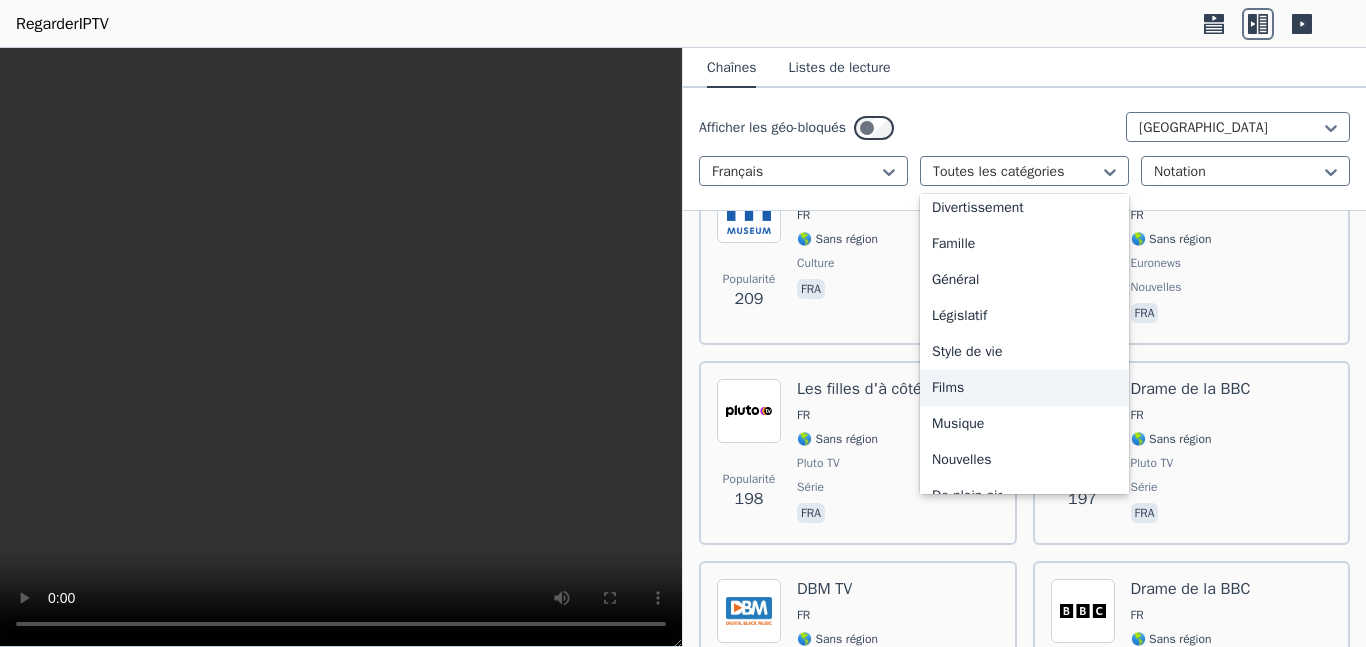 click on "Films" at bounding box center [948, 387] 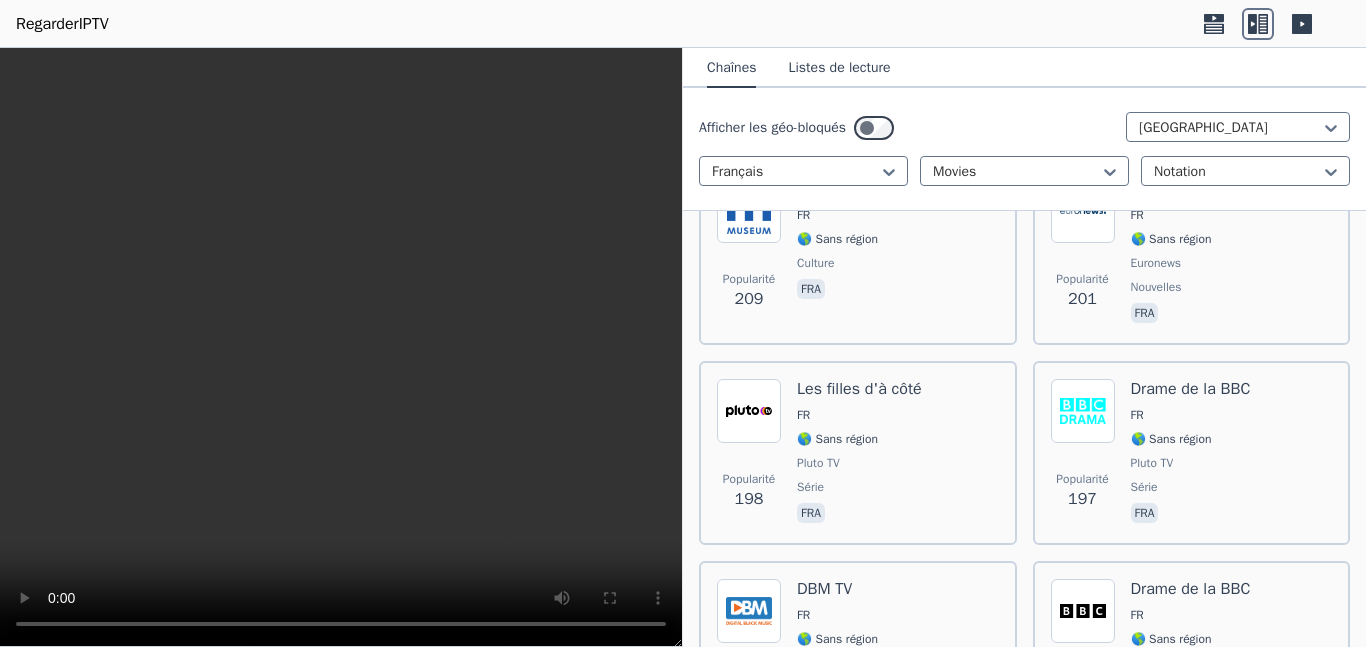 scroll, scrollTop: 0, scrollLeft: 0, axis: both 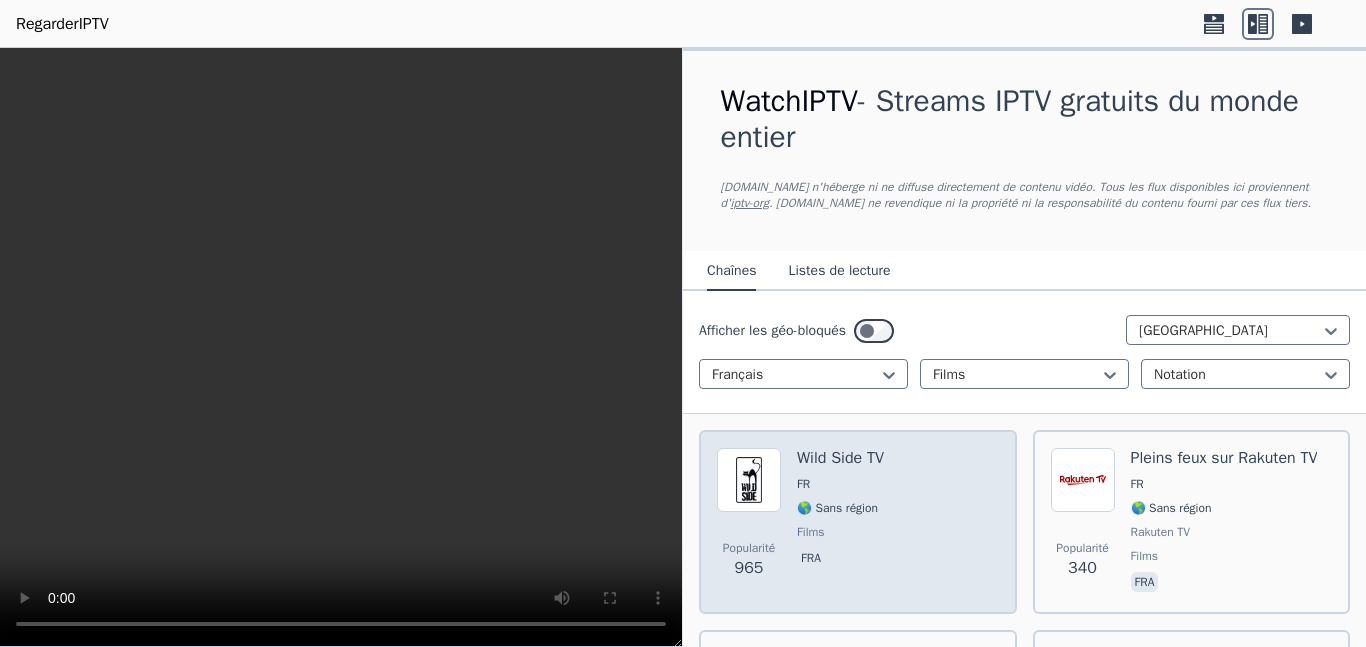 click on "Popularité 965 Wild Side TV FR 🌎 Sans région films fra" at bounding box center [858, 522] 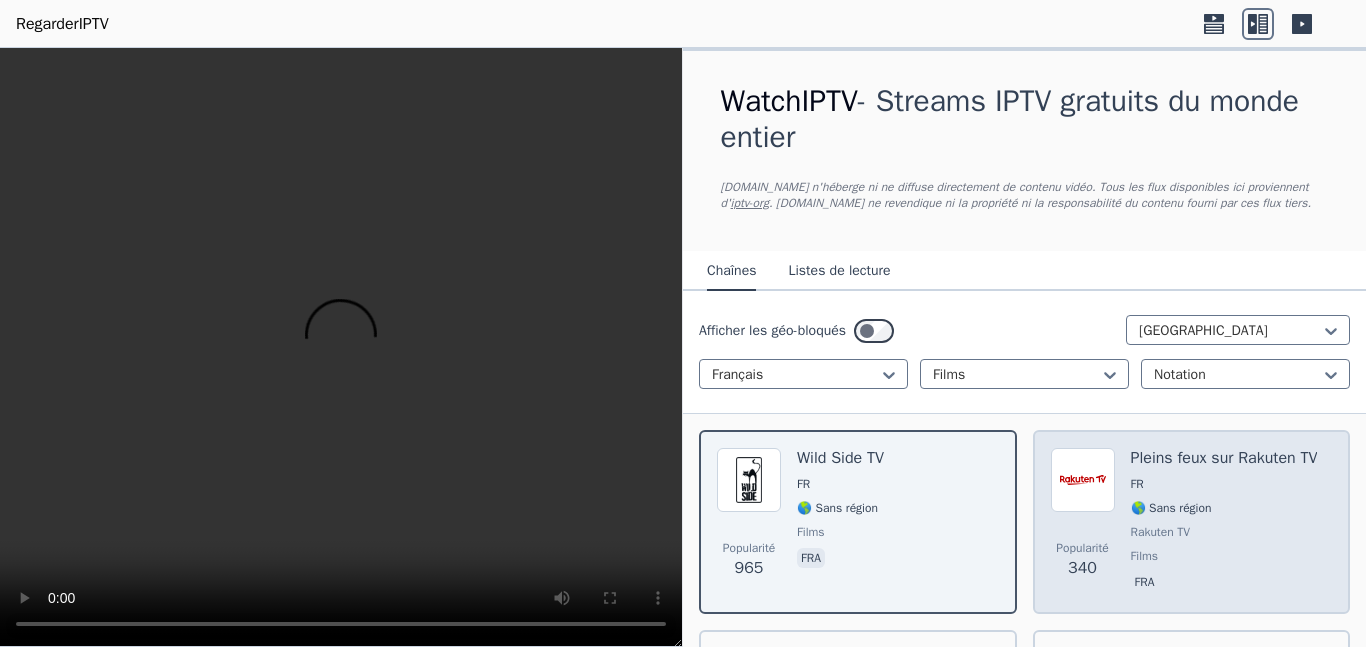 click on "FR" at bounding box center [1224, 484] 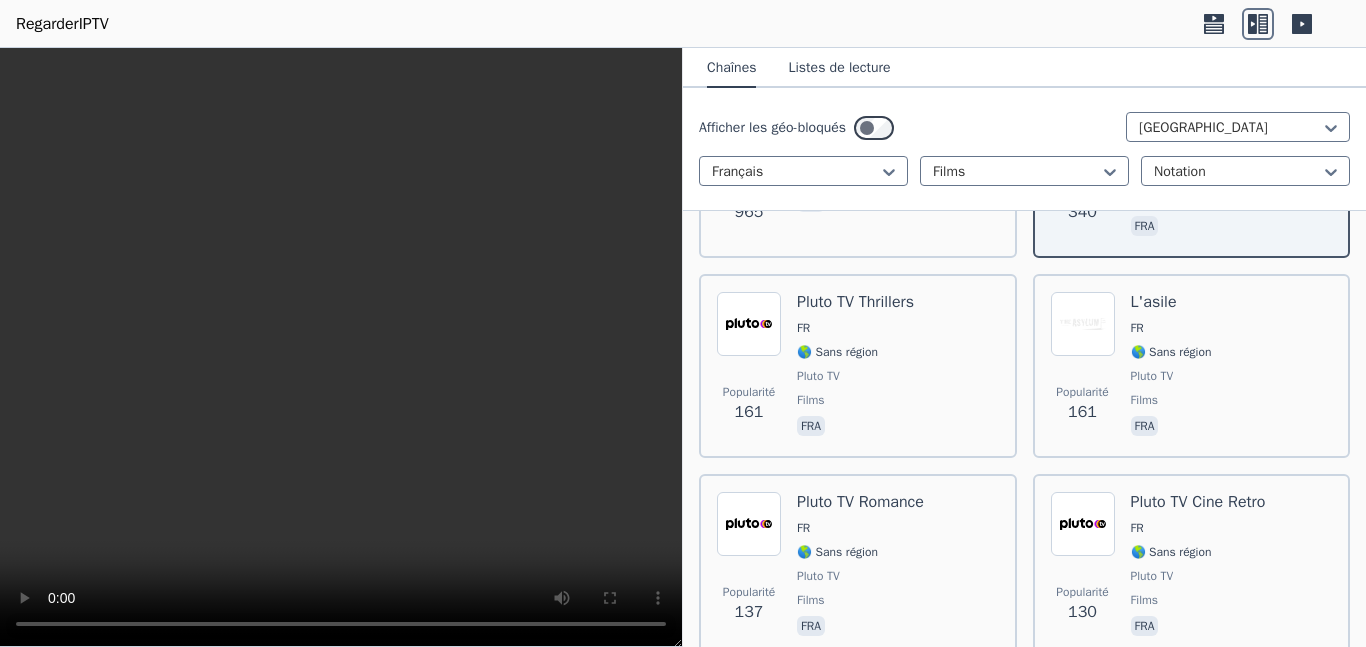 scroll, scrollTop: 363, scrollLeft: 0, axis: vertical 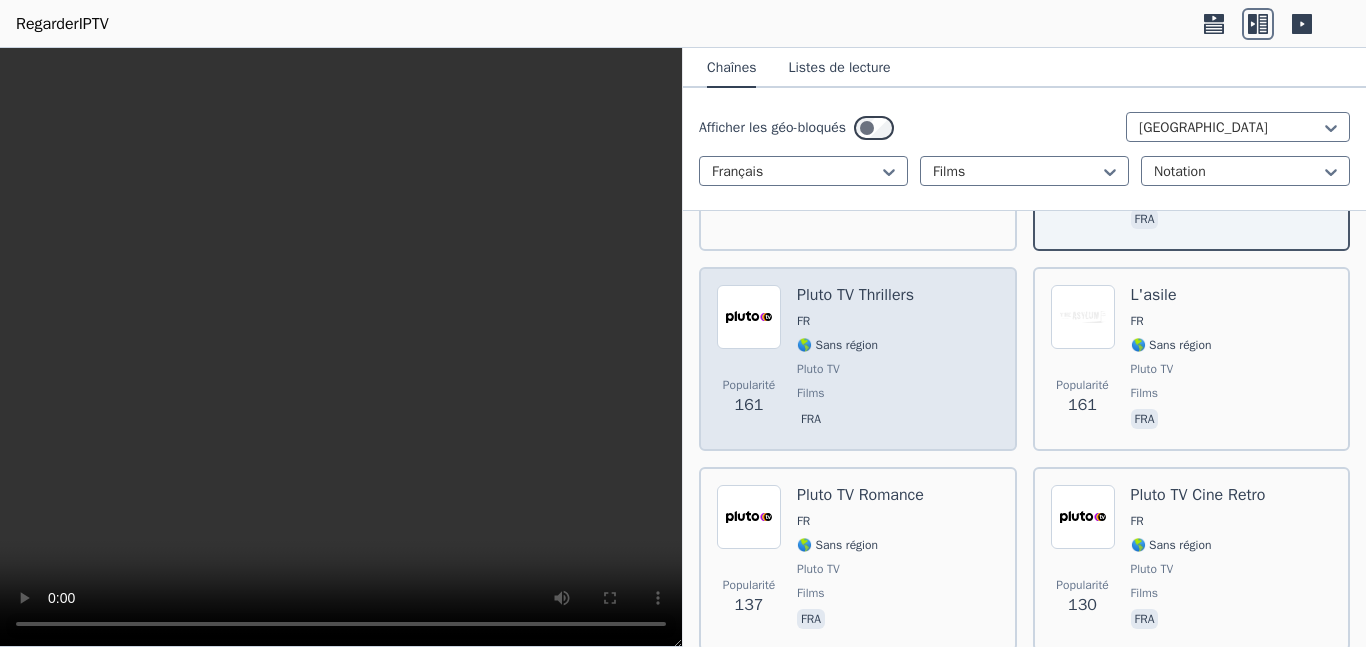 click on "FR" at bounding box center [855, 321] 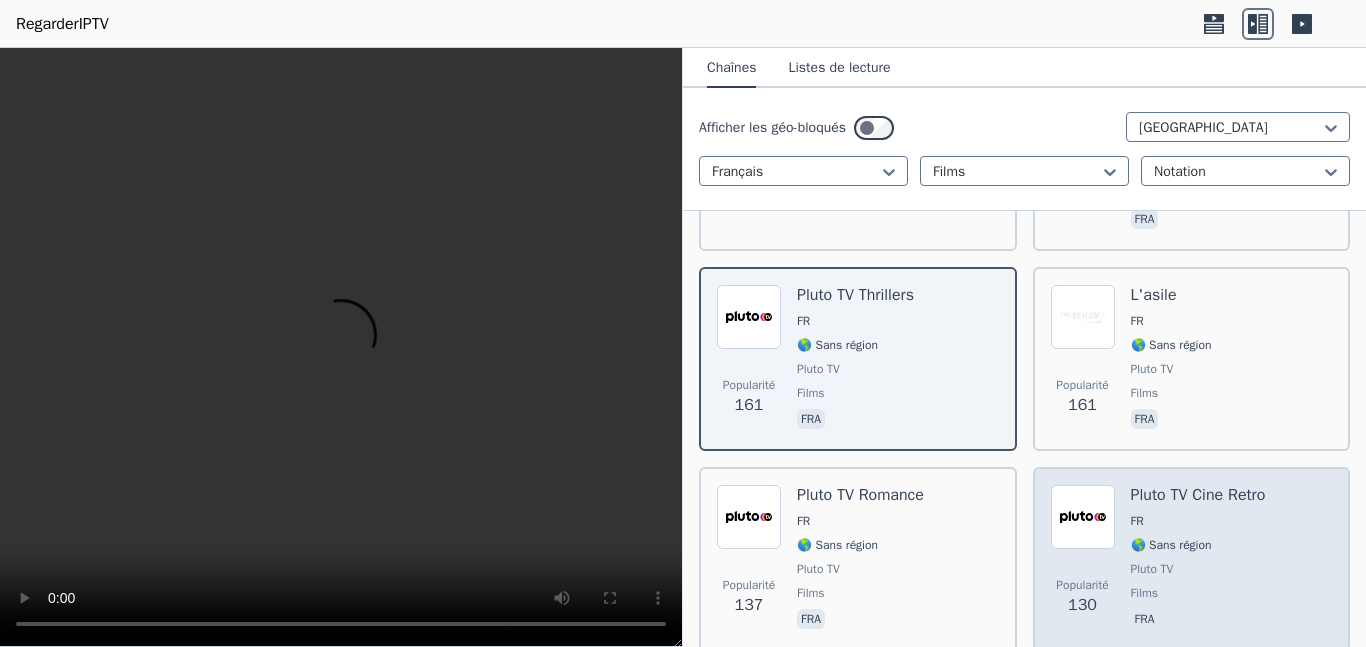 click on "Pluto TV Cine Retro" at bounding box center [1198, 495] 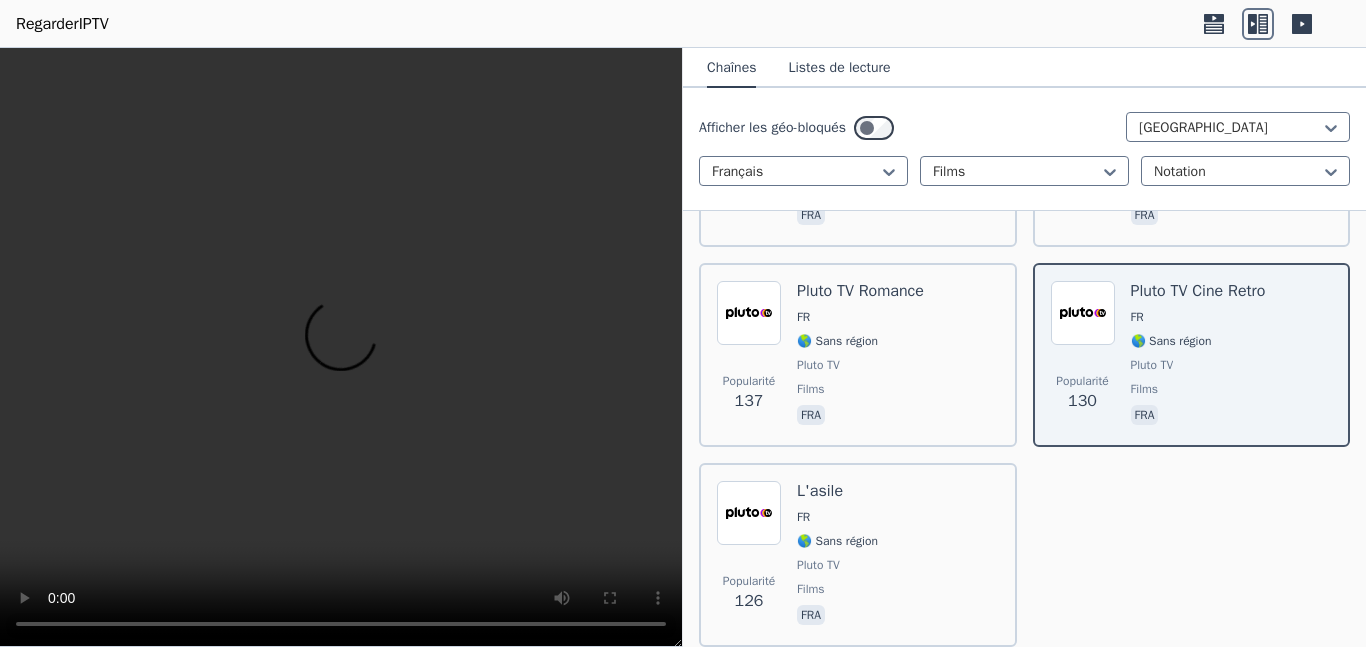 scroll, scrollTop: 671, scrollLeft: 0, axis: vertical 